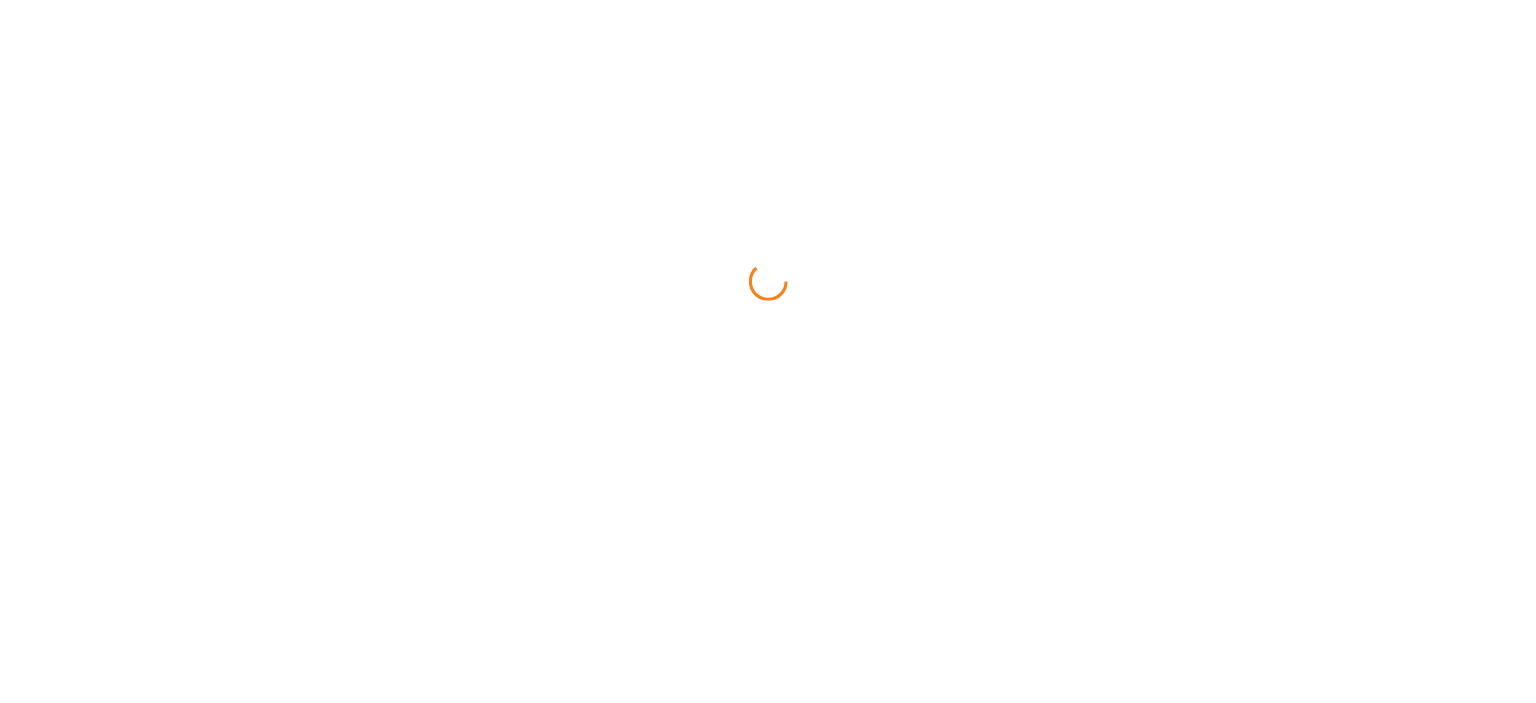 scroll, scrollTop: 0, scrollLeft: 0, axis: both 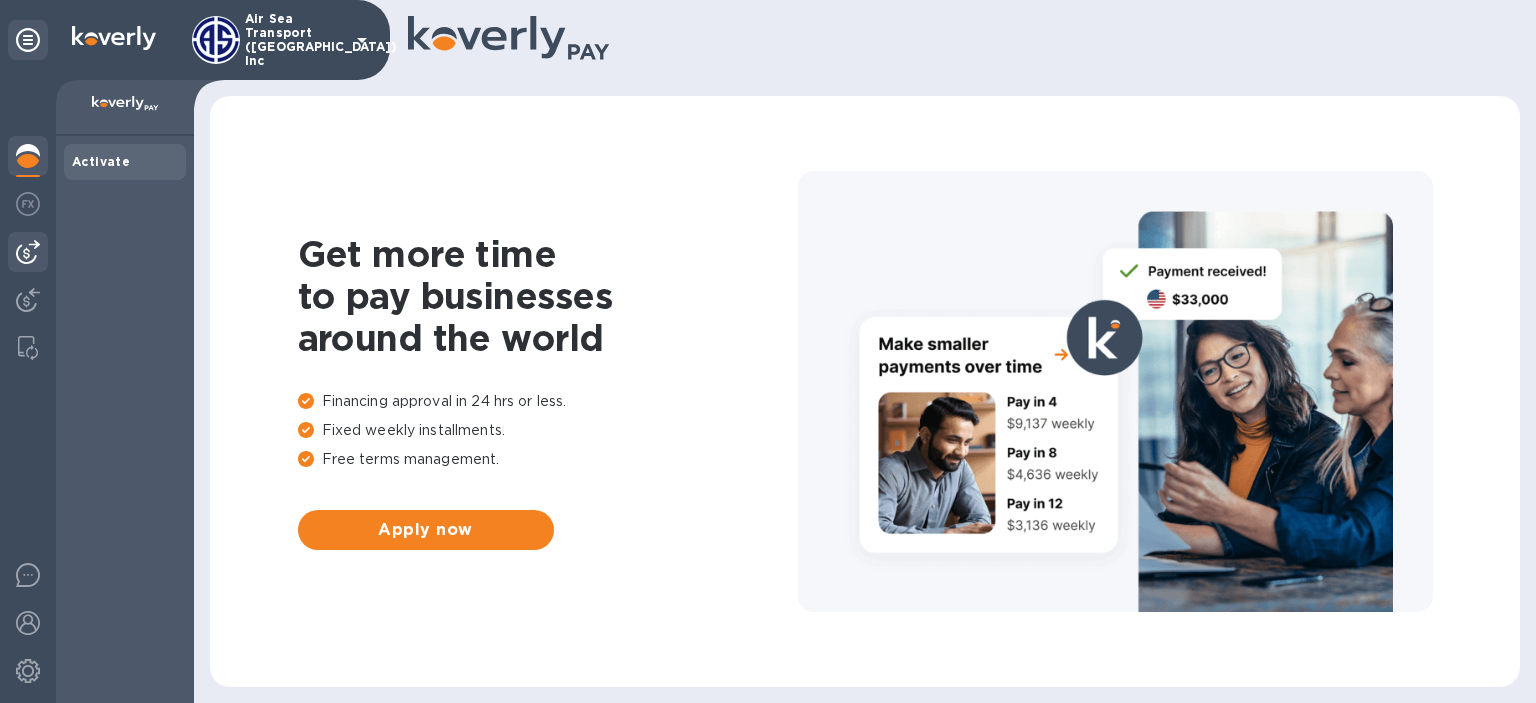 click at bounding box center [28, 252] 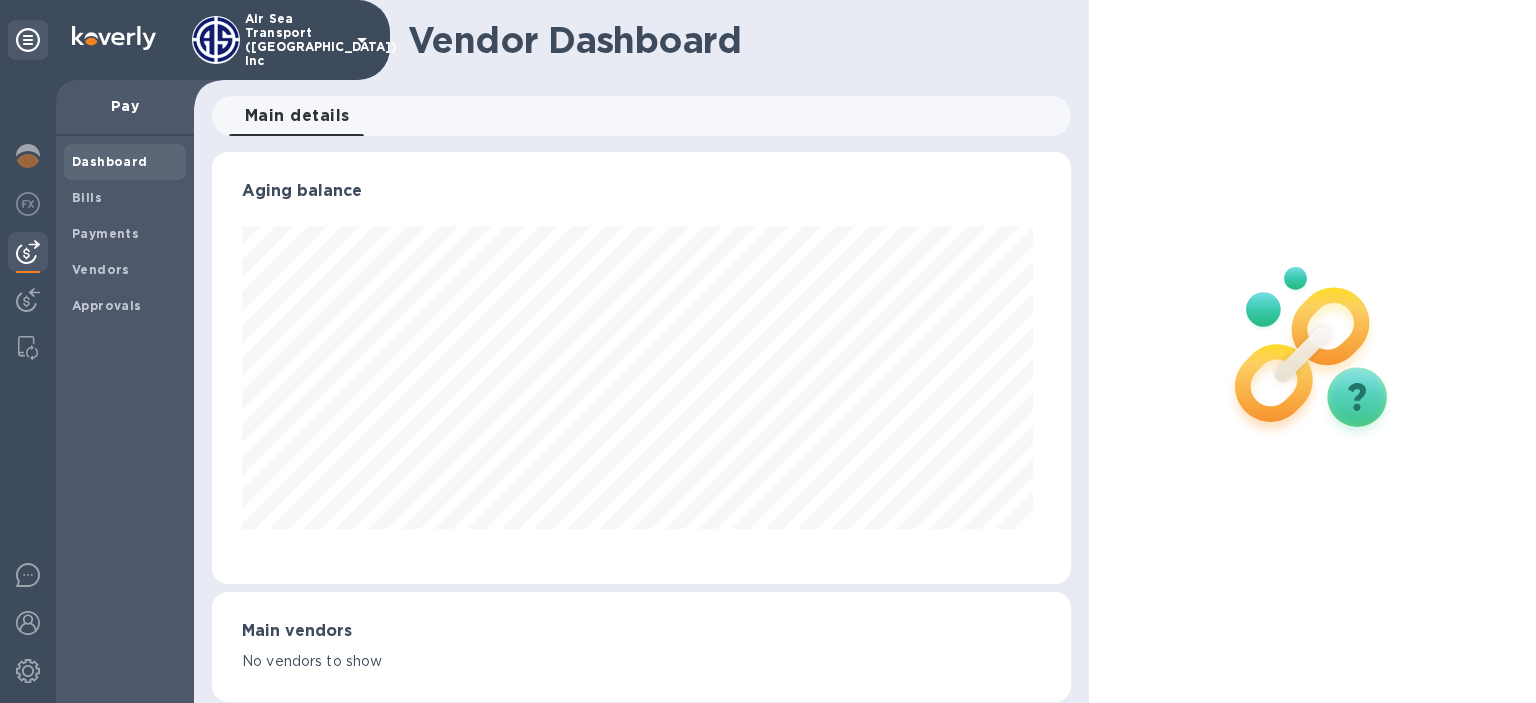 scroll, scrollTop: 999568, scrollLeft: 999149, axis: both 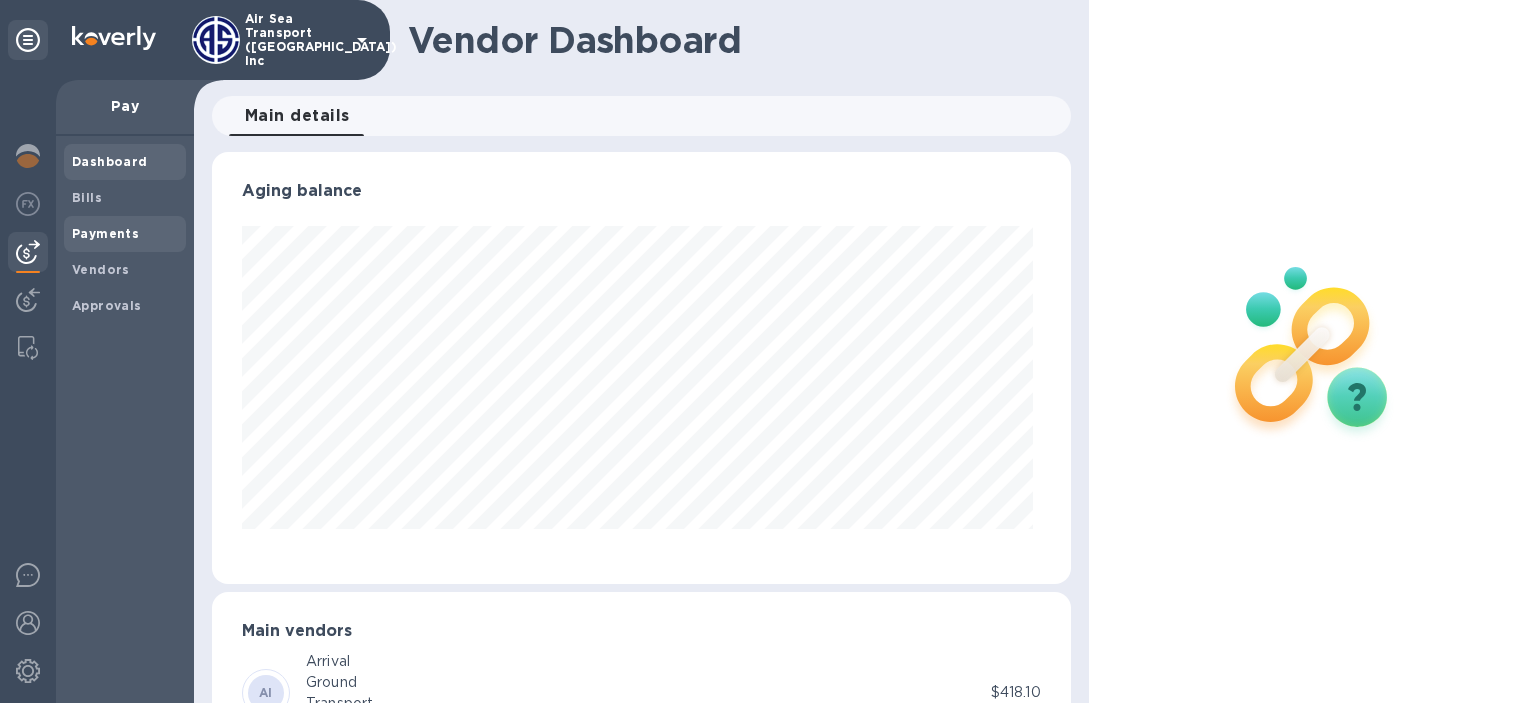 click on "Payments" at bounding box center (105, 233) 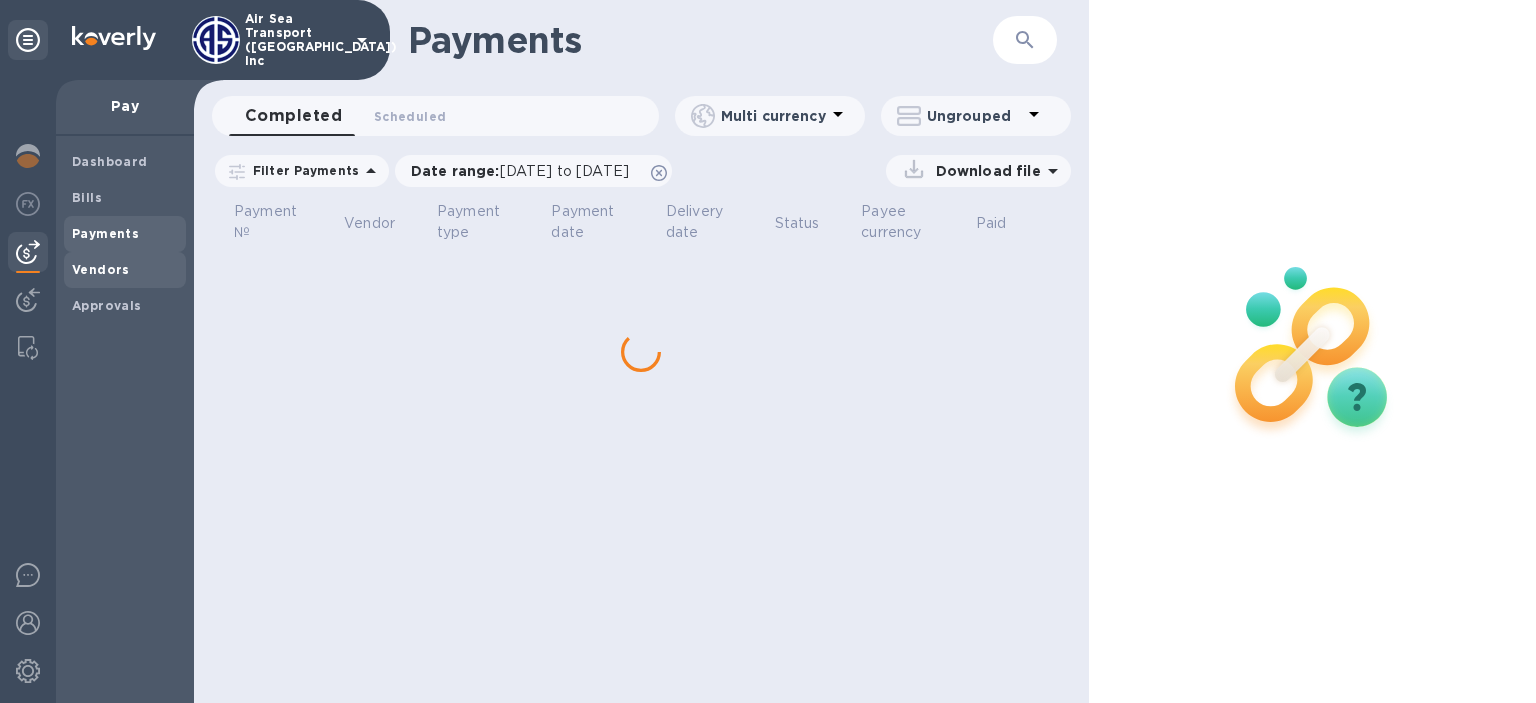 click on "Vendors" at bounding box center (101, 269) 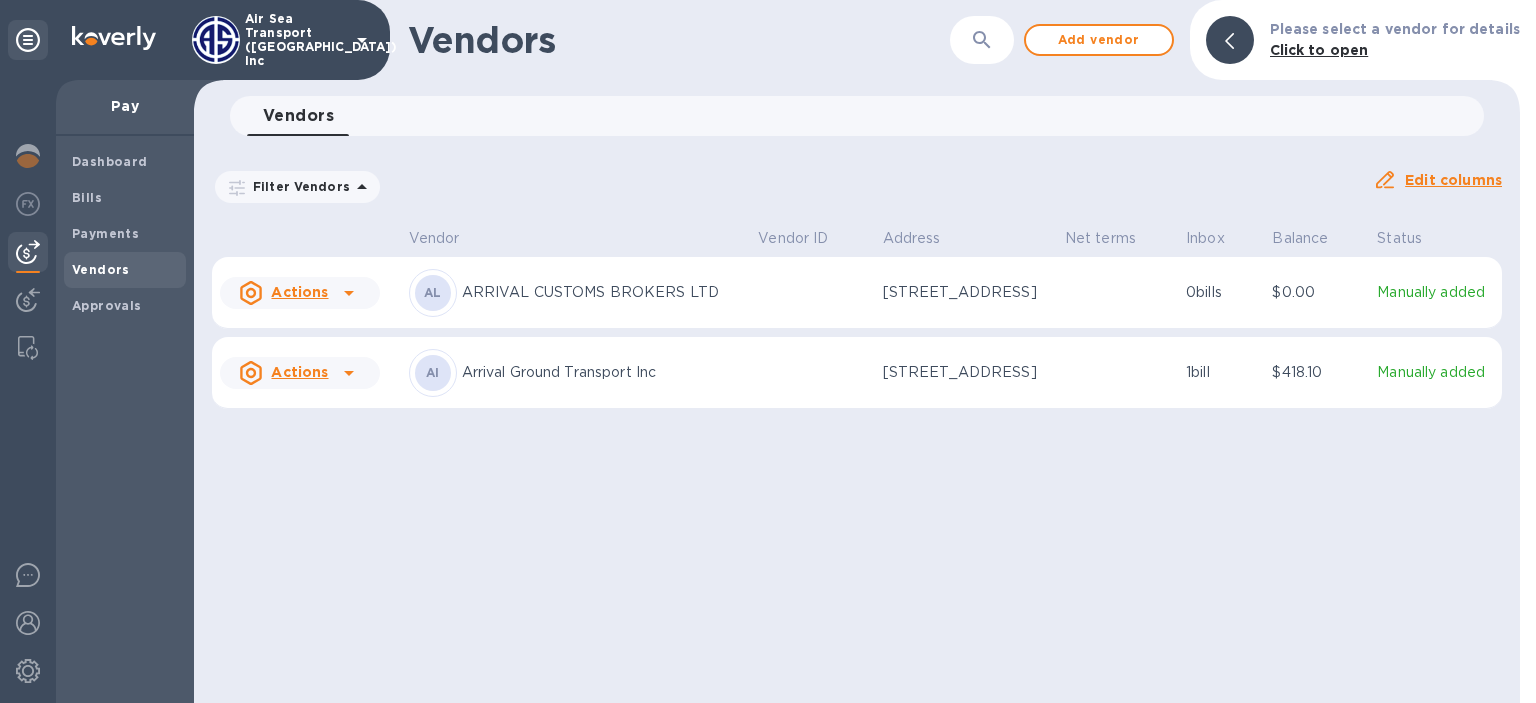 click on "Arrival Ground Transport Inc" at bounding box center [602, 372] 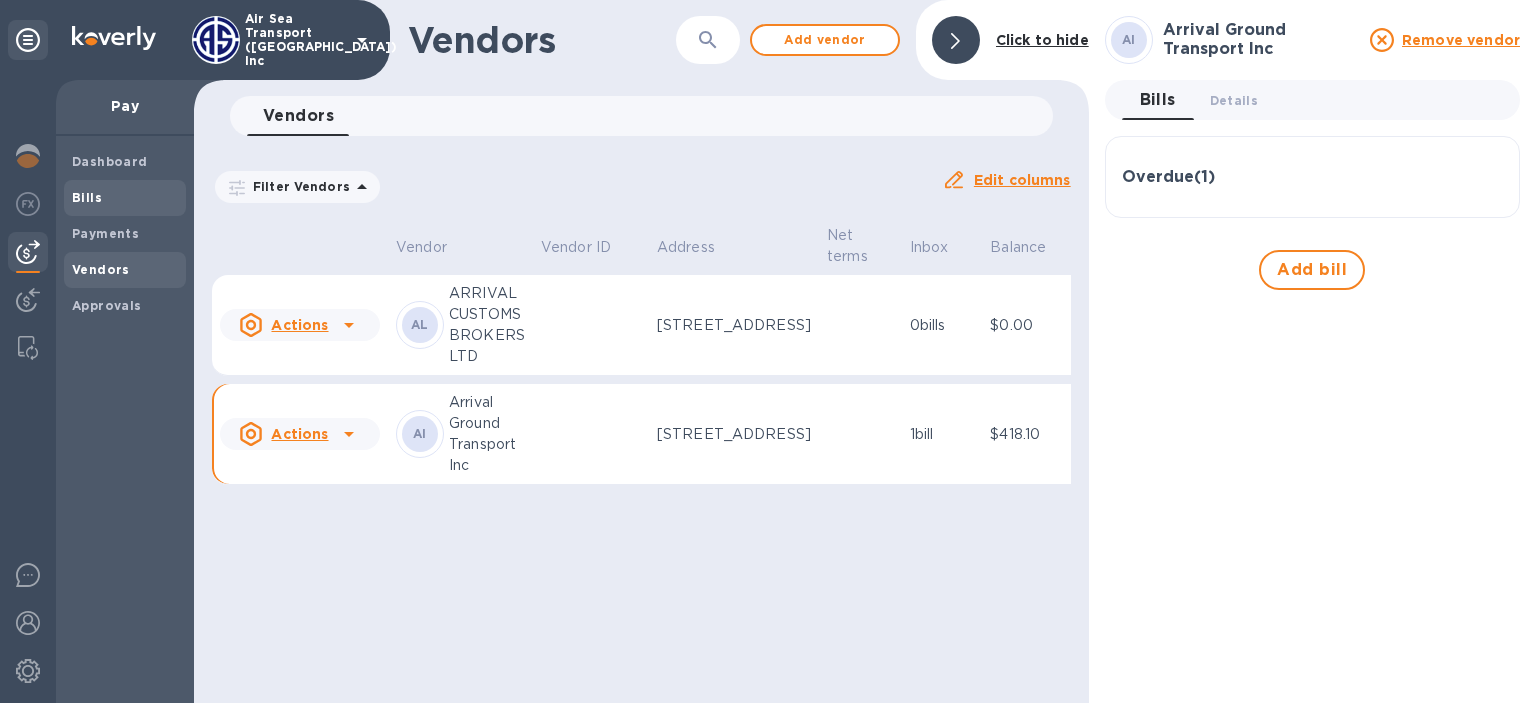 click on "Bills" at bounding box center (125, 198) 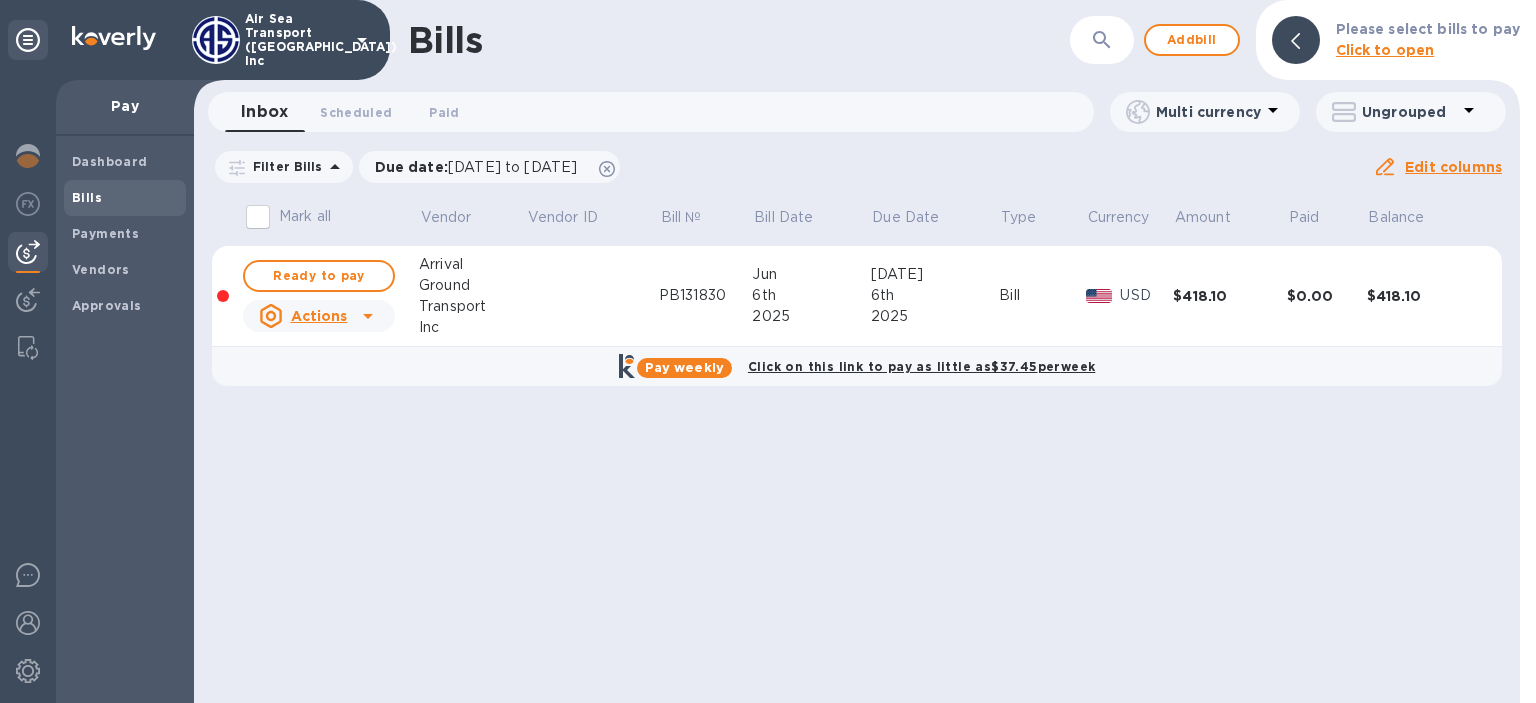 click on "Ground" at bounding box center [472, 285] 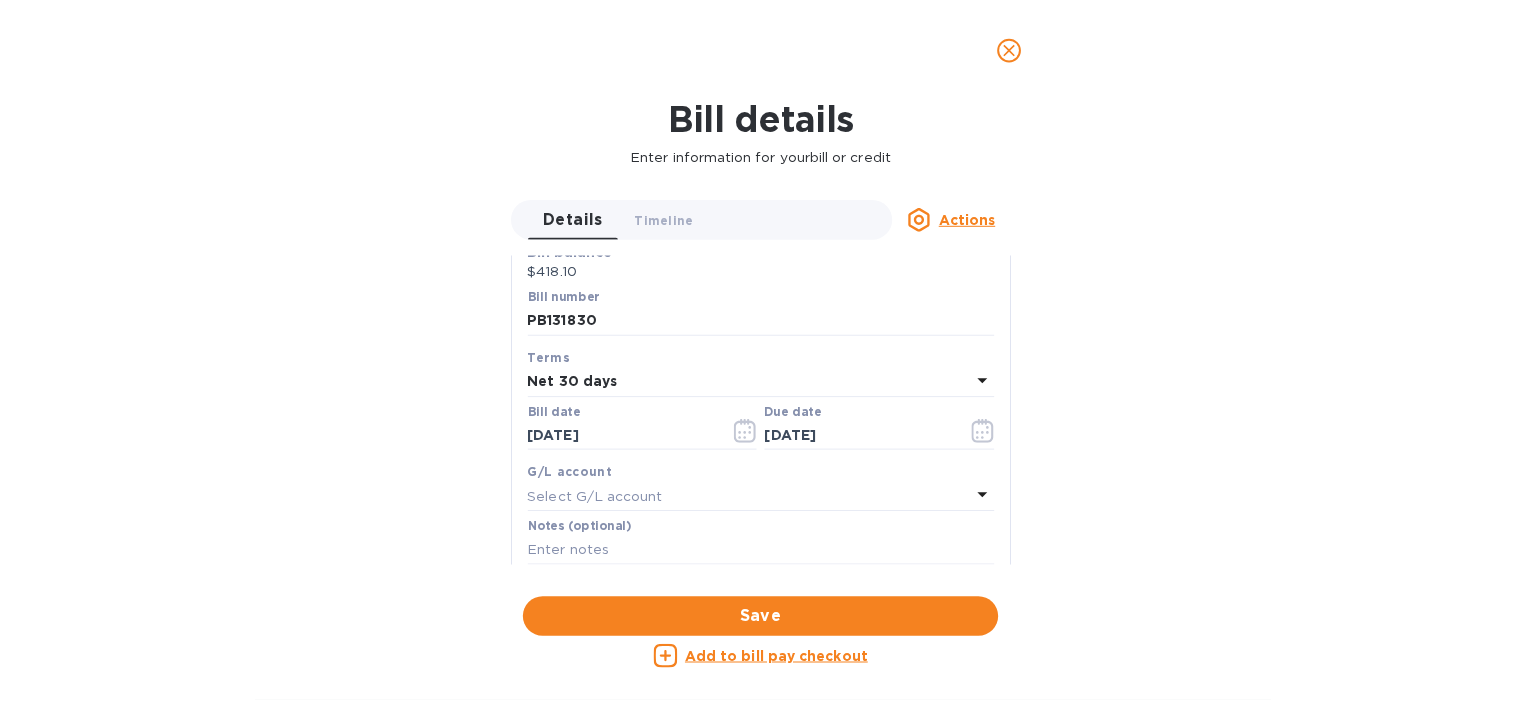 scroll, scrollTop: 0, scrollLeft: 0, axis: both 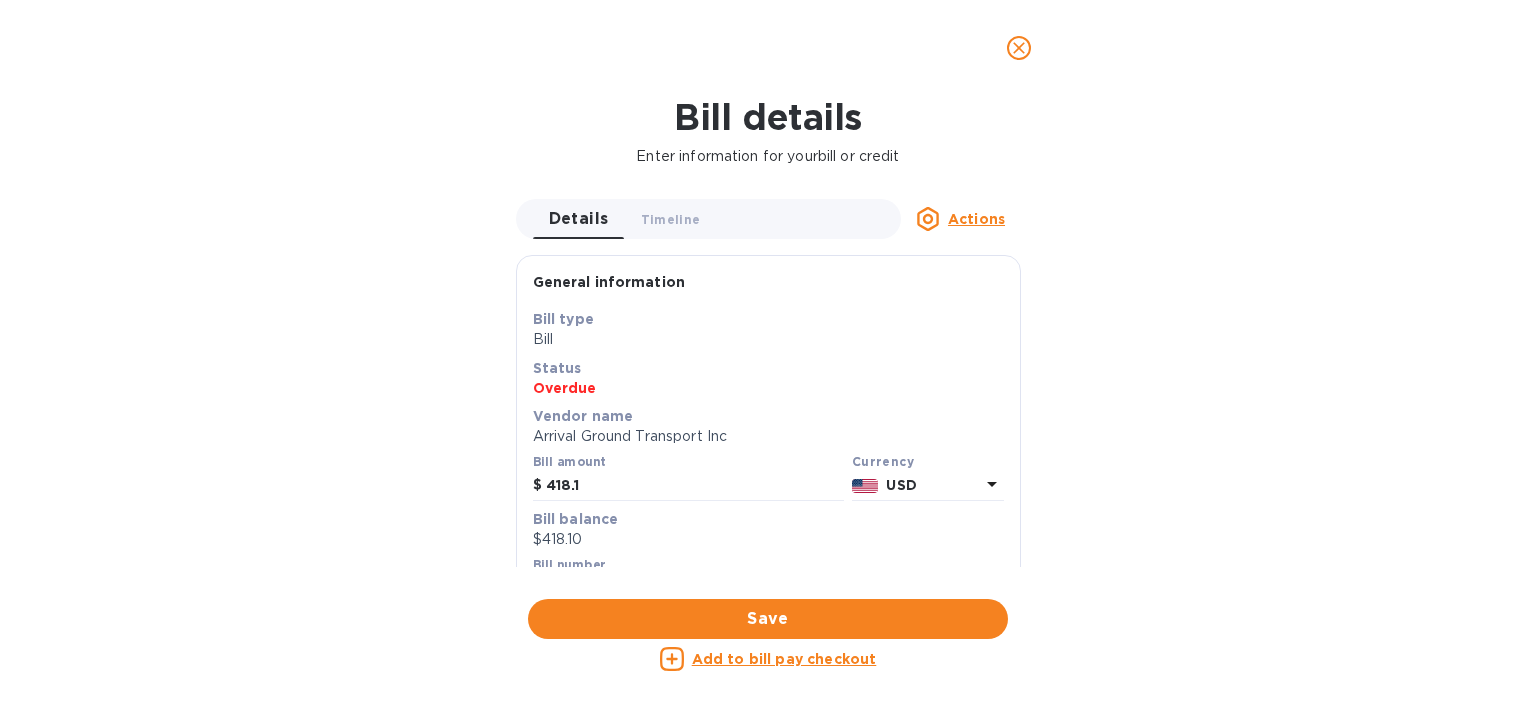 click 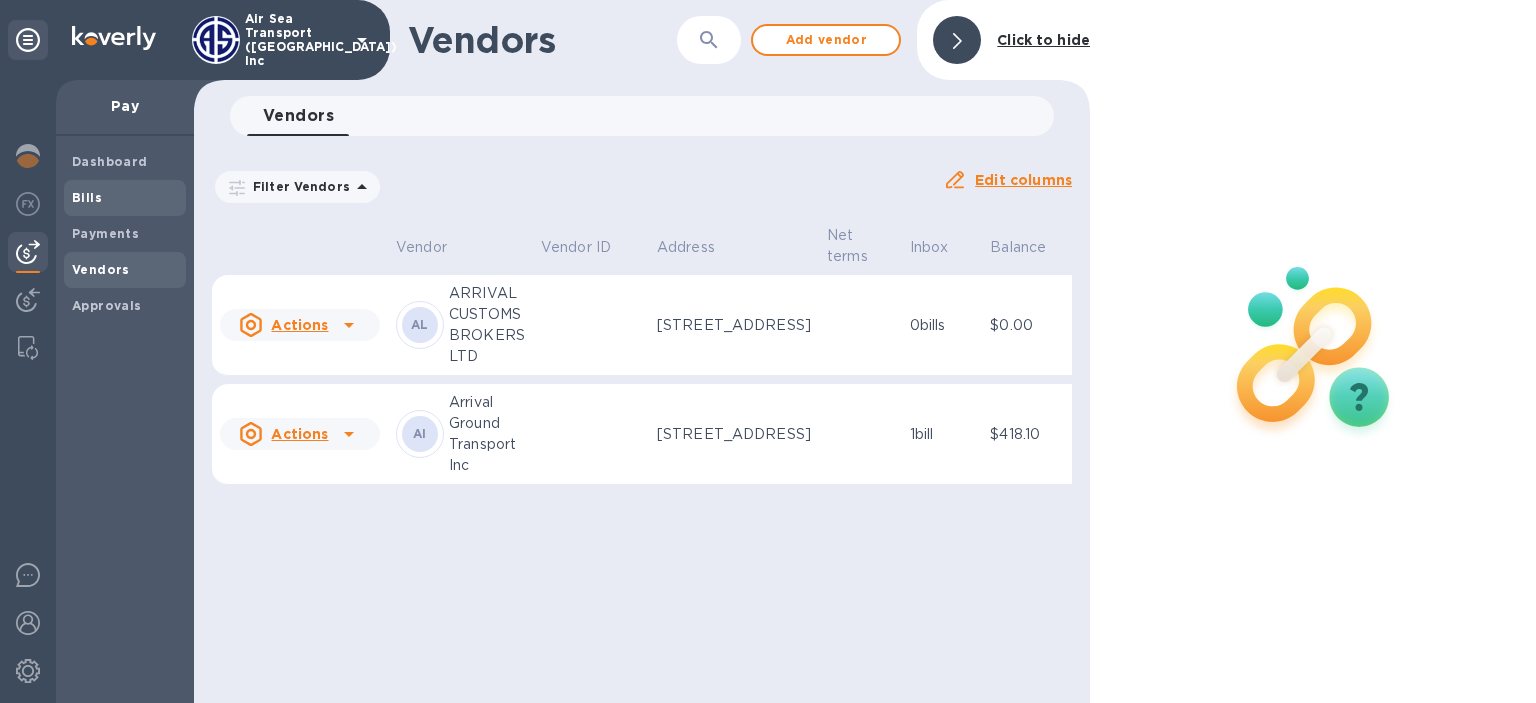 click on "Bills" at bounding box center [87, 197] 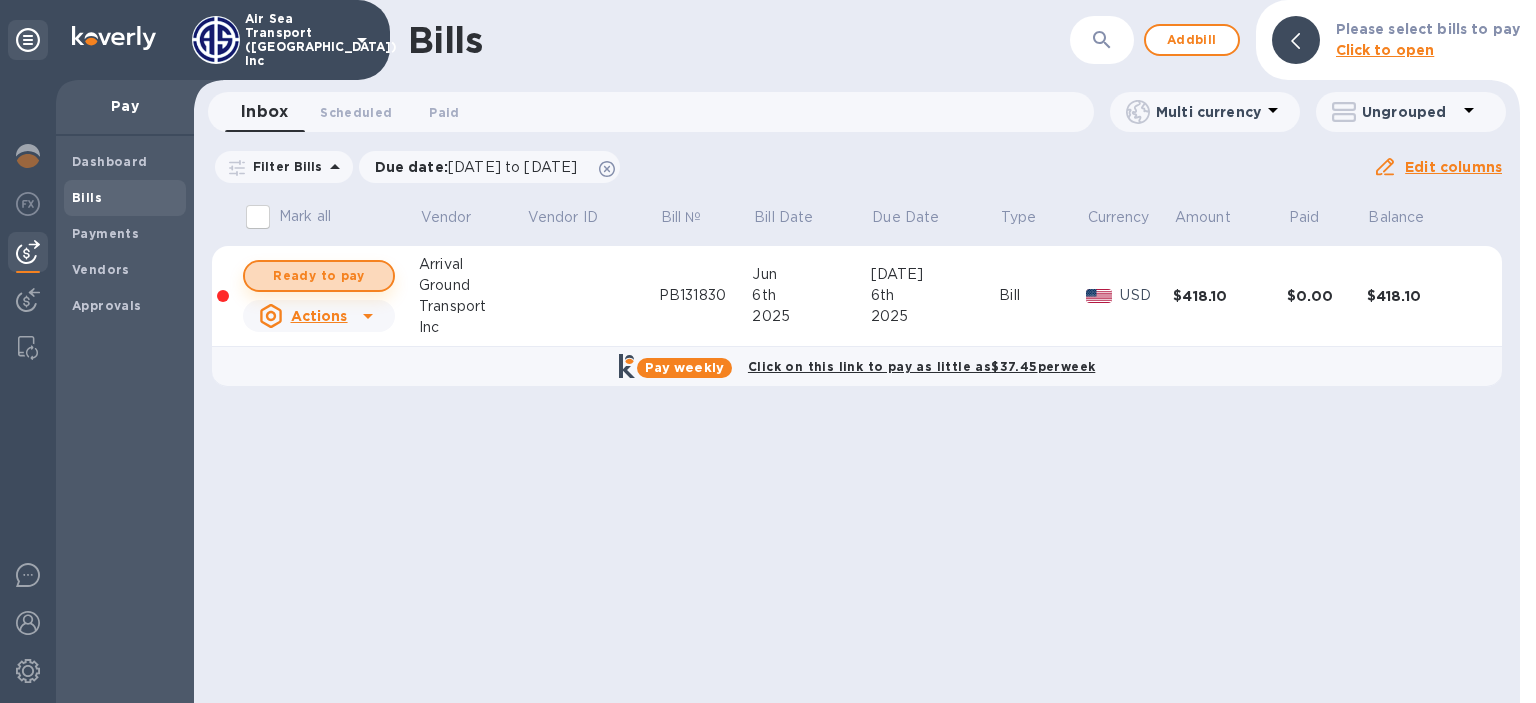 click on "Ready to pay" at bounding box center (319, 276) 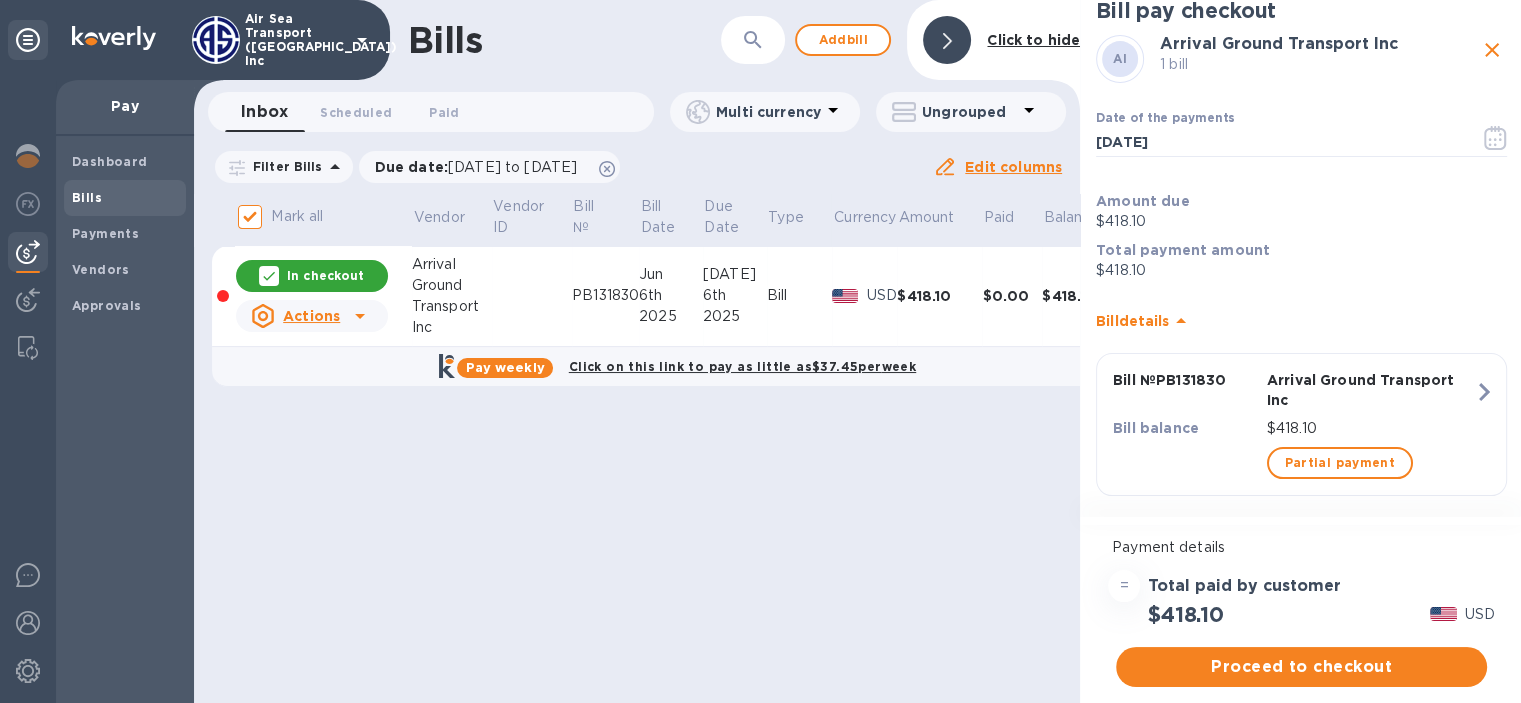 scroll, scrollTop: 34, scrollLeft: 0, axis: vertical 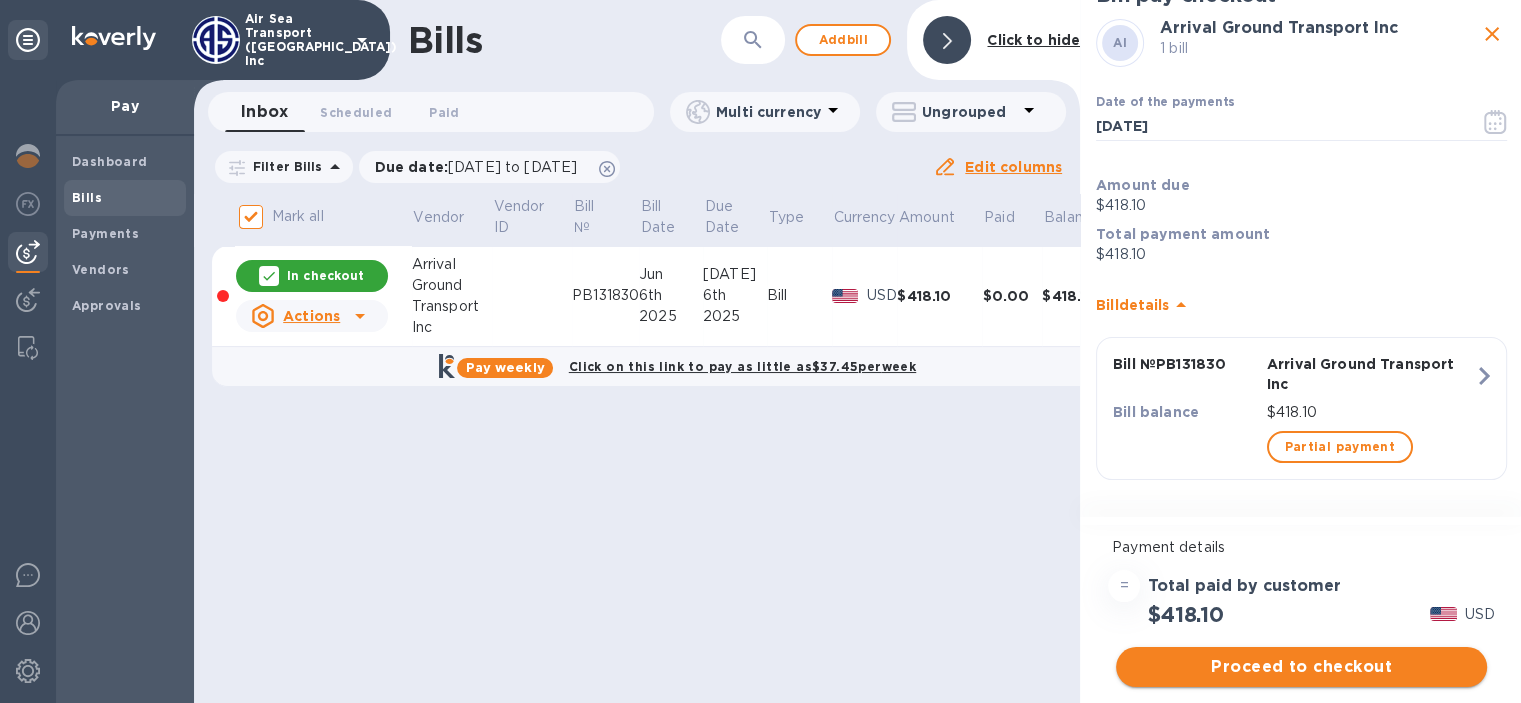 click on "Proceed to checkout" at bounding box center [1301, 667] 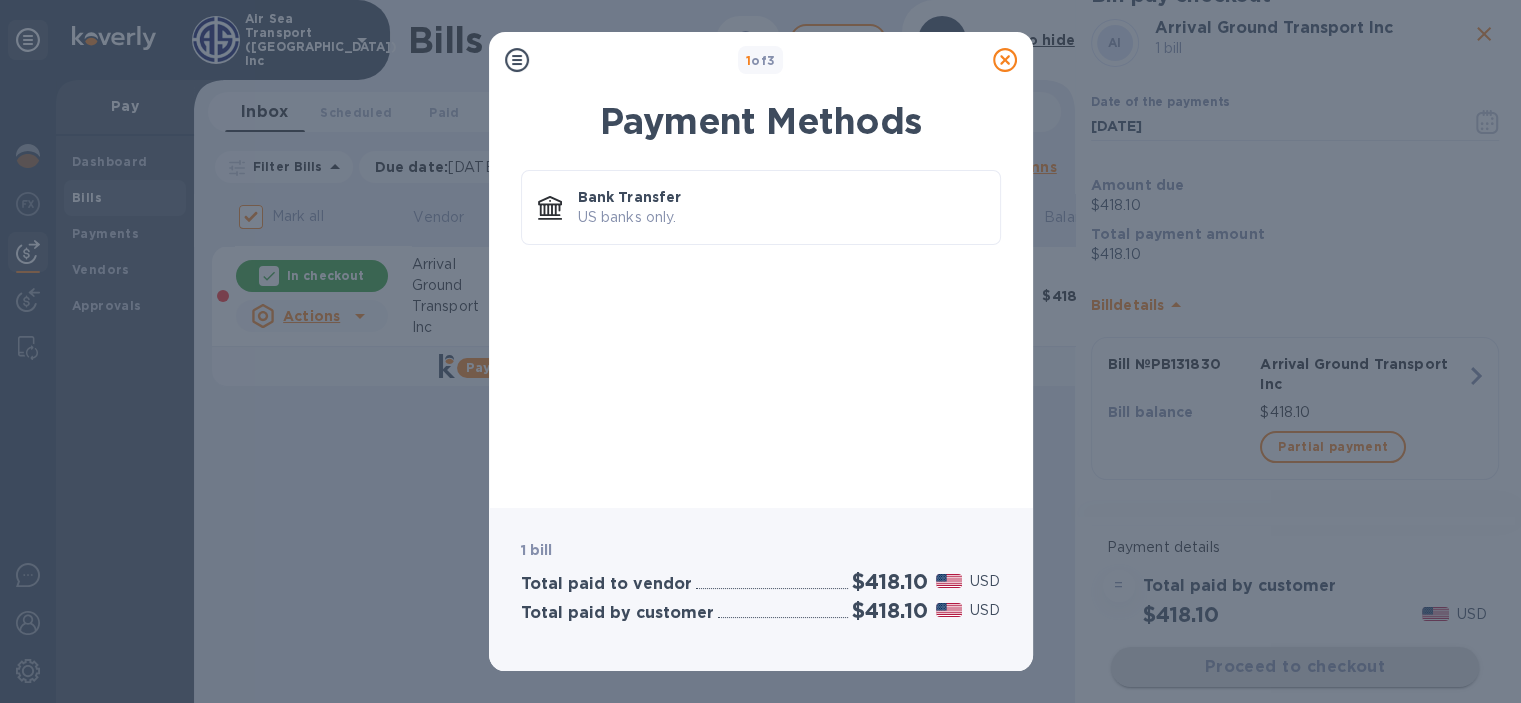 scroll, scrollTop: 0, scrollLeft: 0, axis: both 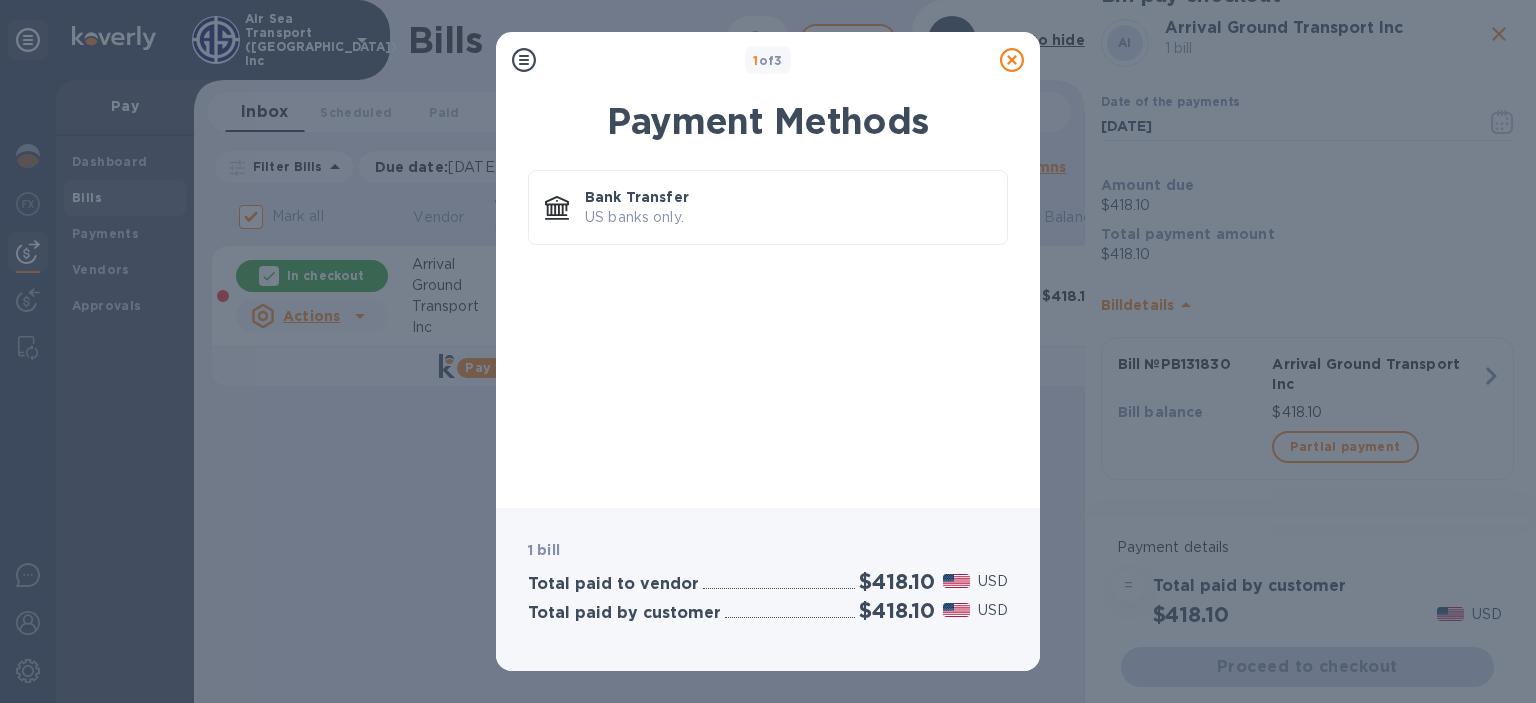 click 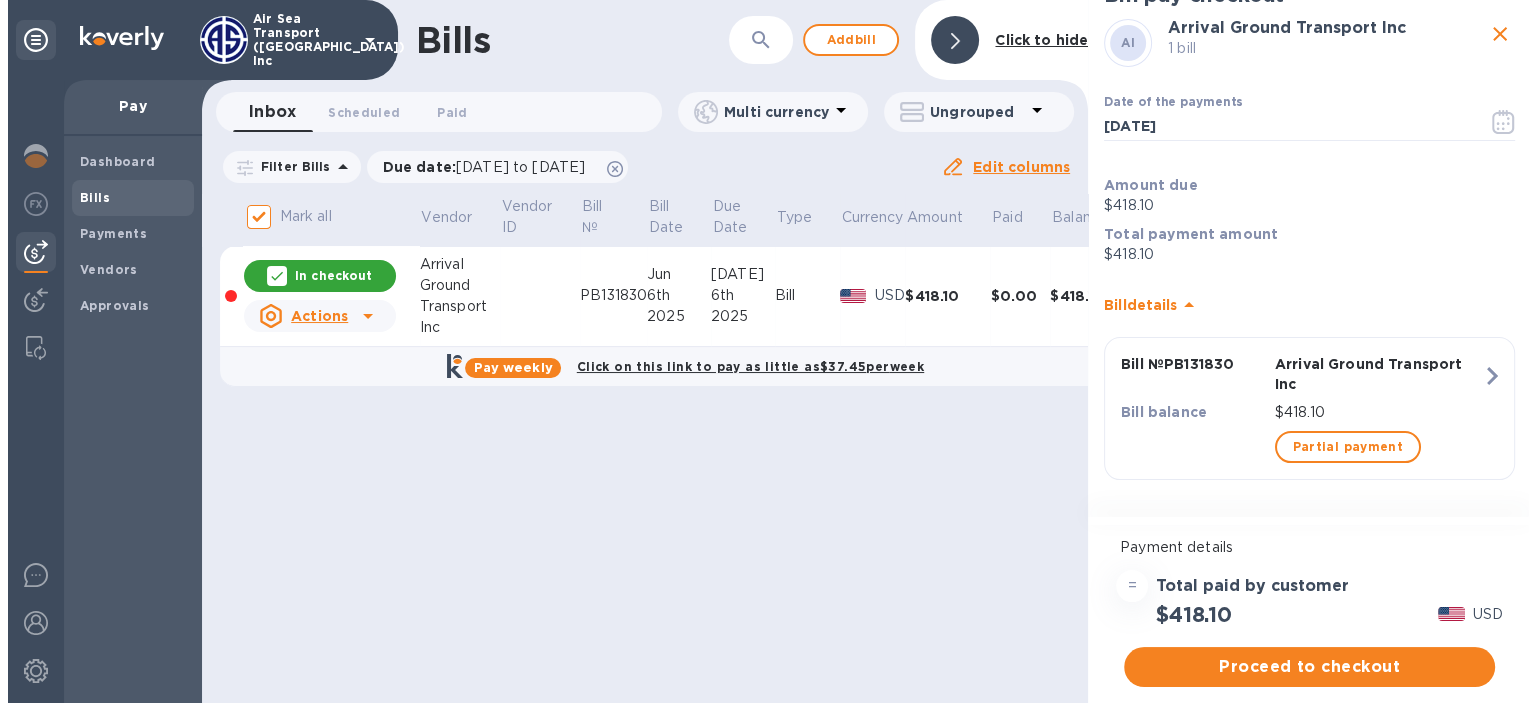 scroll, scrollTop: 0, scrollLeft: 70, axis: horizontal 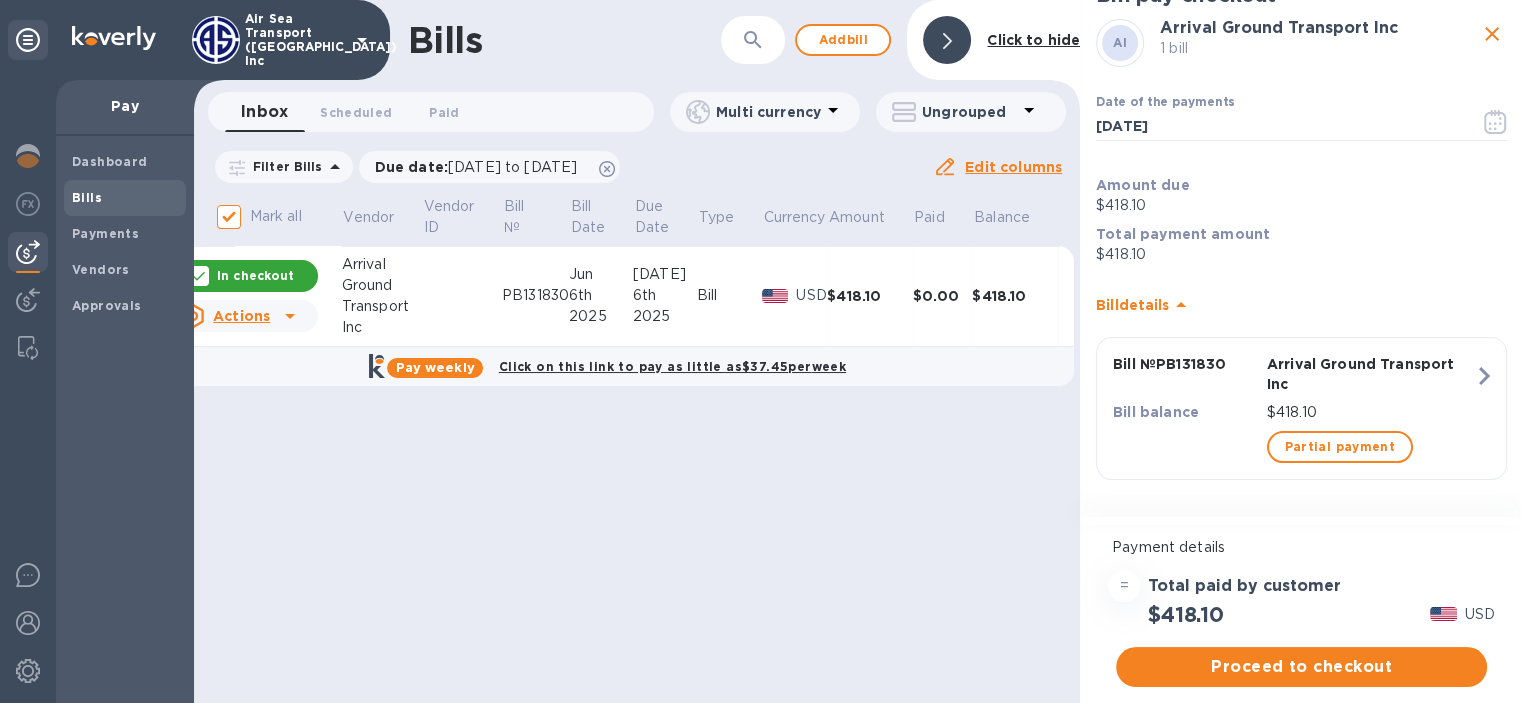 click on "Actions" at bounding box center [241, 316] 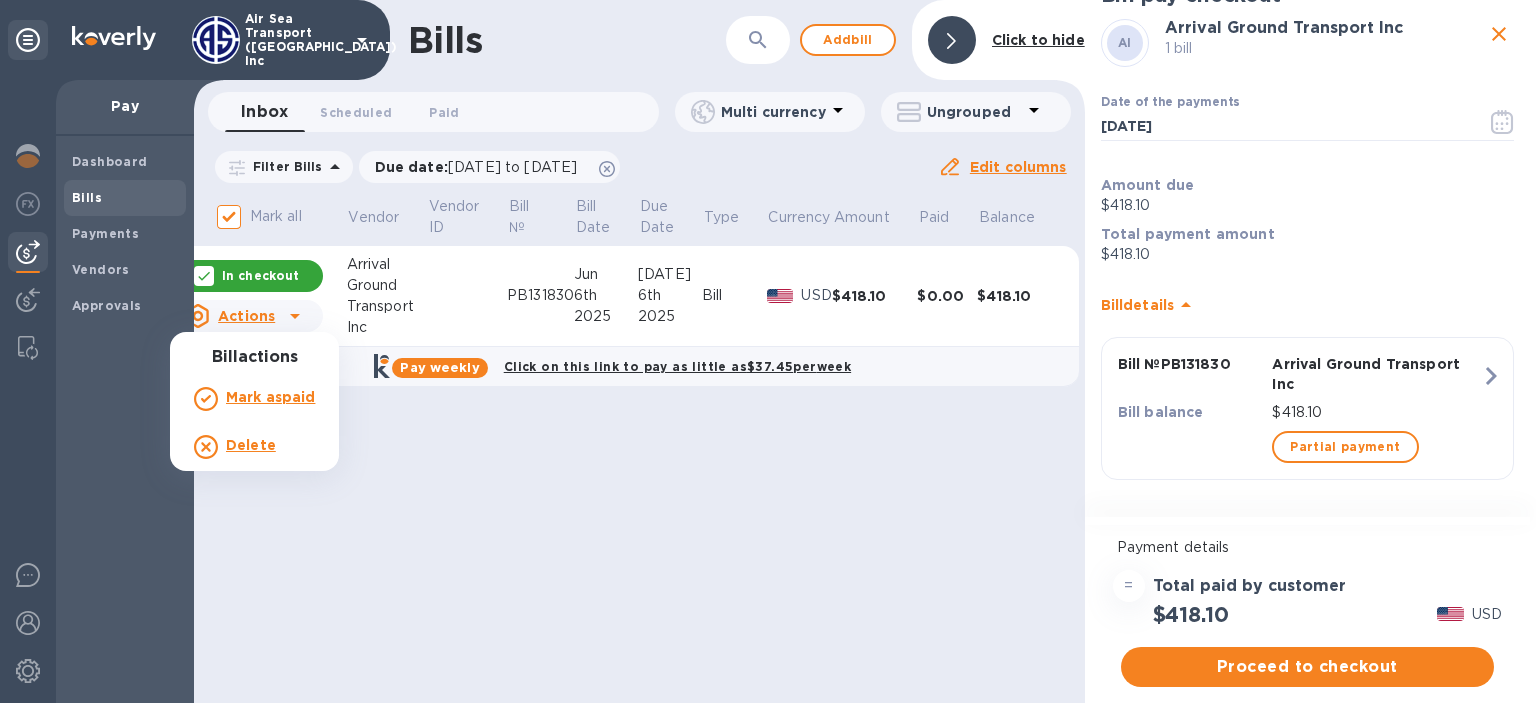 click at bounding box center (768, 351) 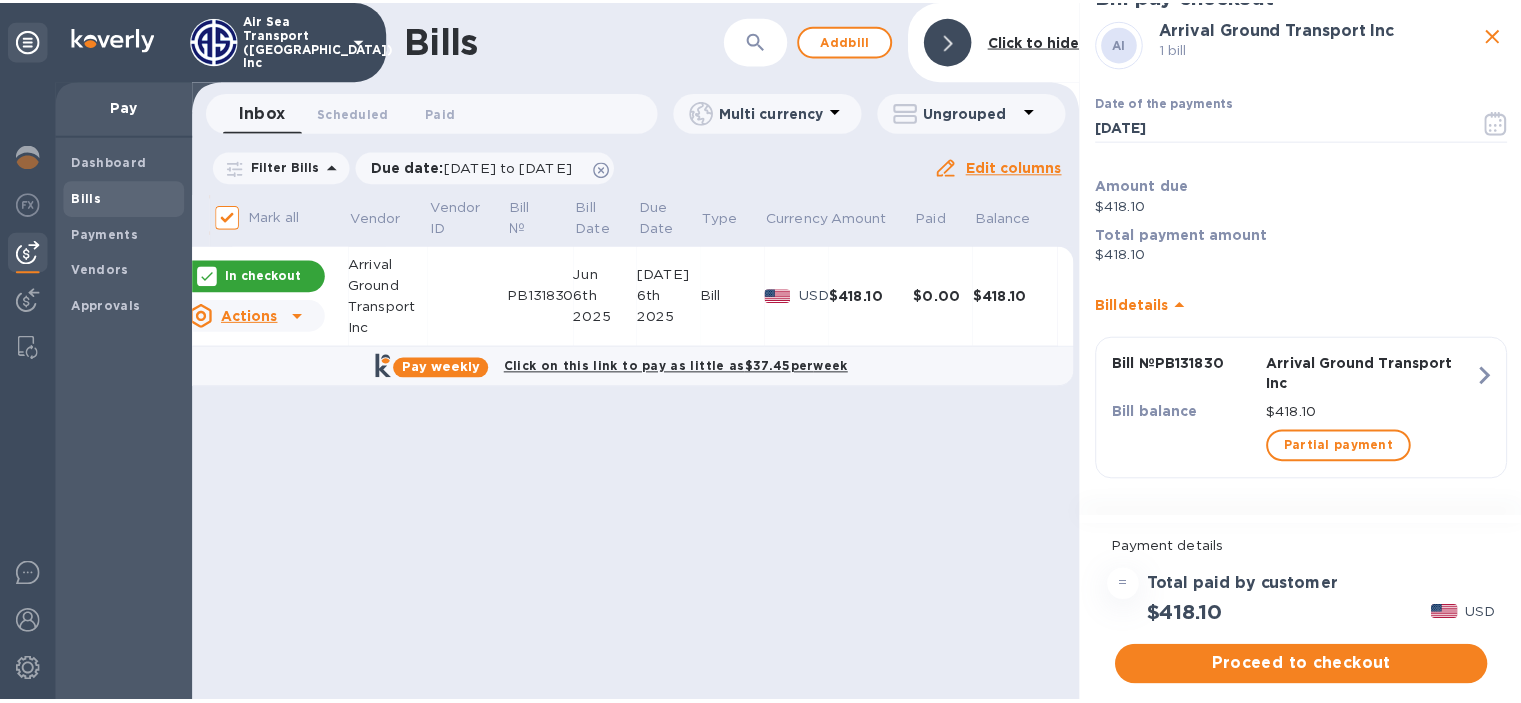 scroll, scrollTop: 0, scrollLeft: 60, axis: horizontal 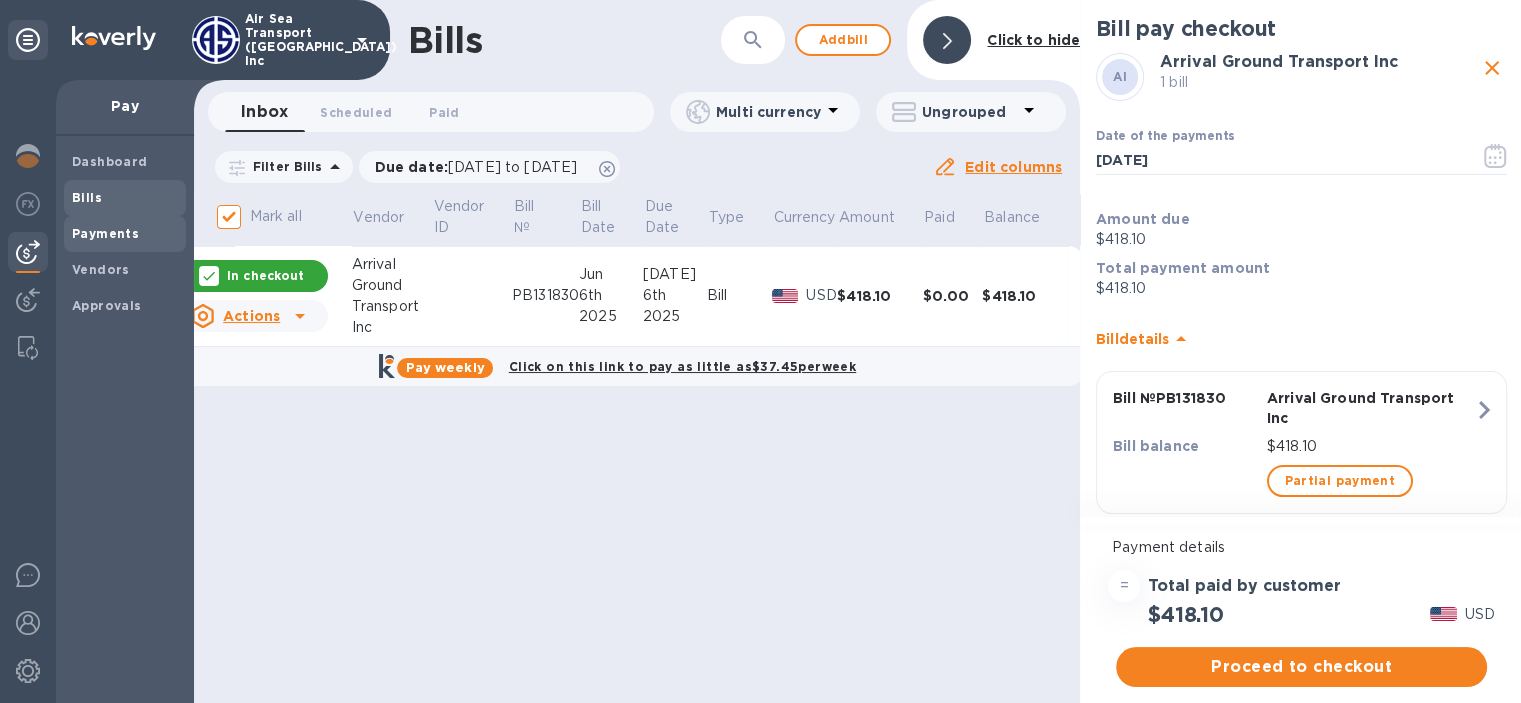click on "Payments" at bounding box center [105, 233] 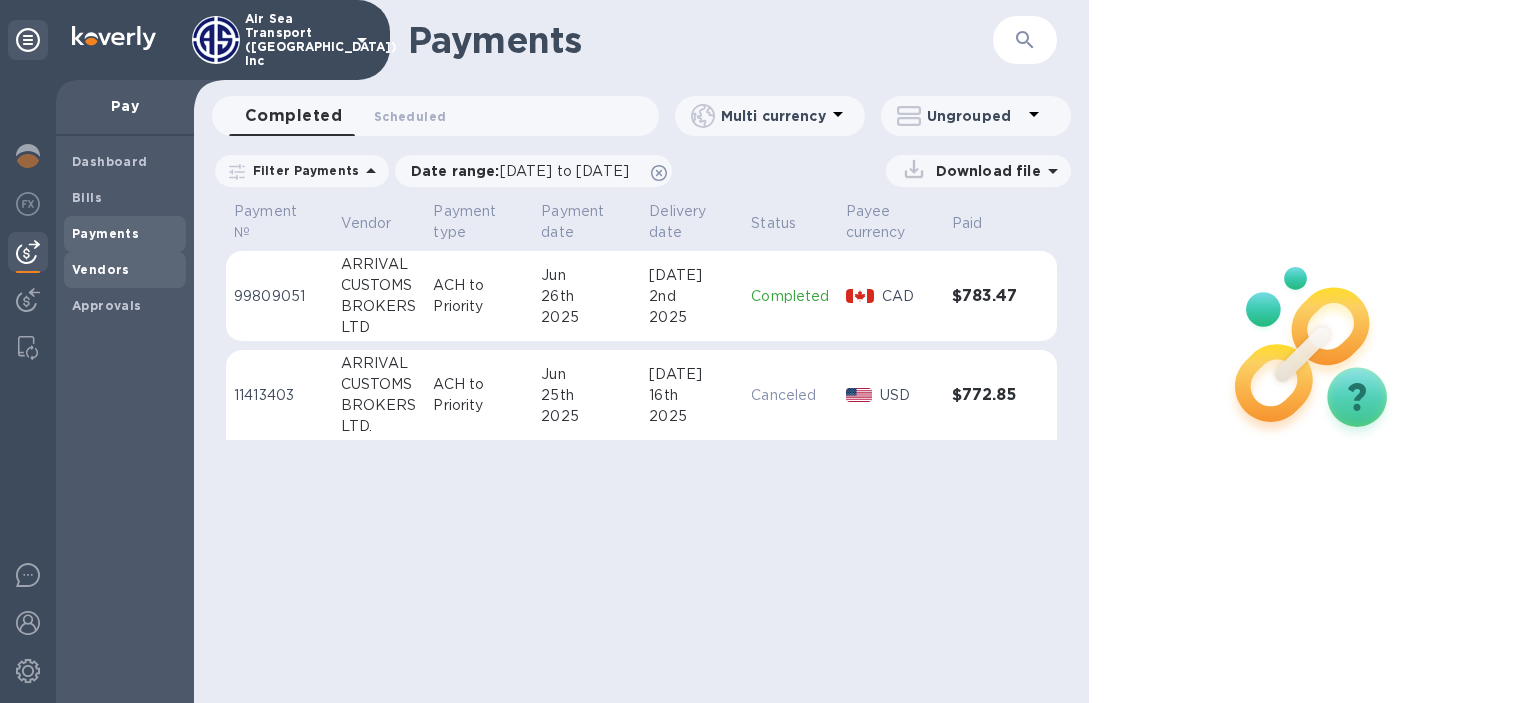 click on "Vendors" at bounding box center (101, 269) 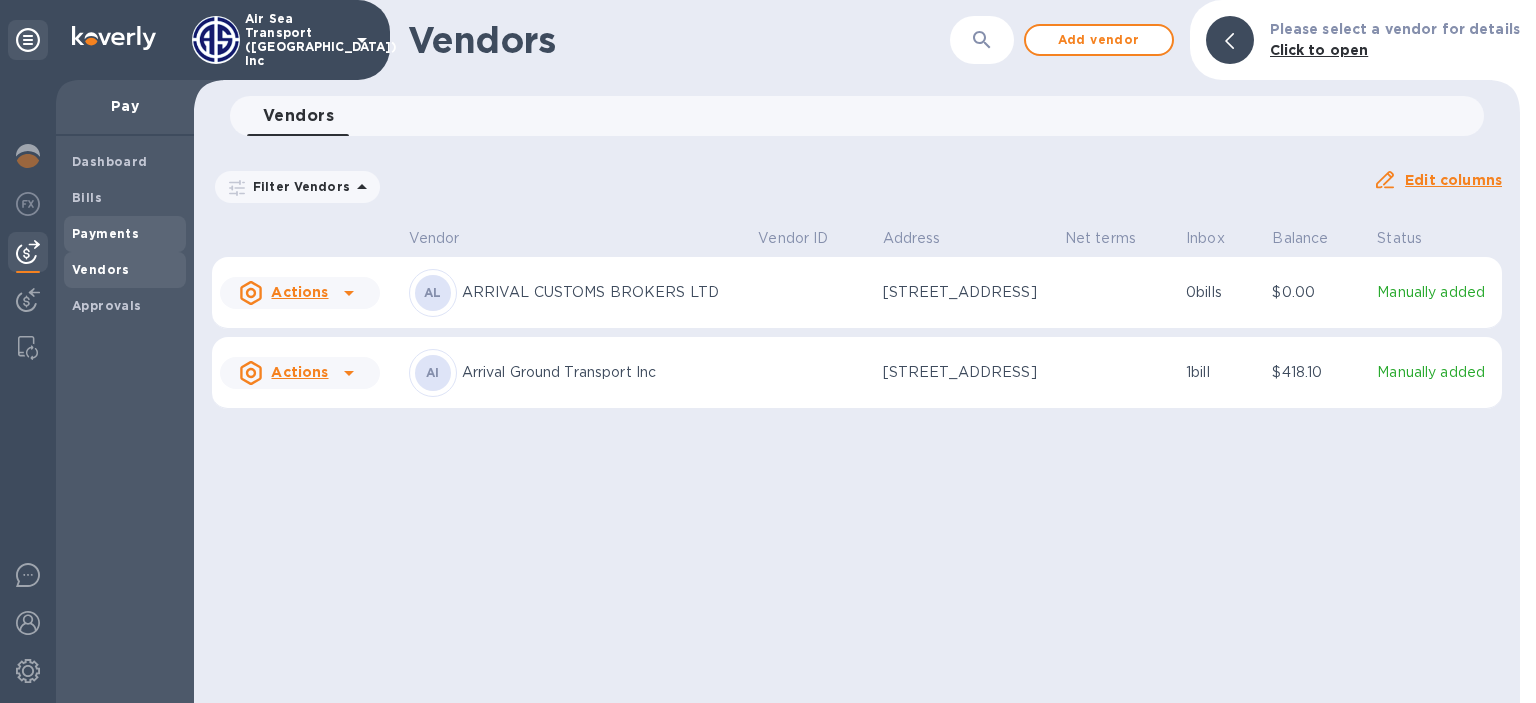 click on "Payments" at bounding box center [105, 233] 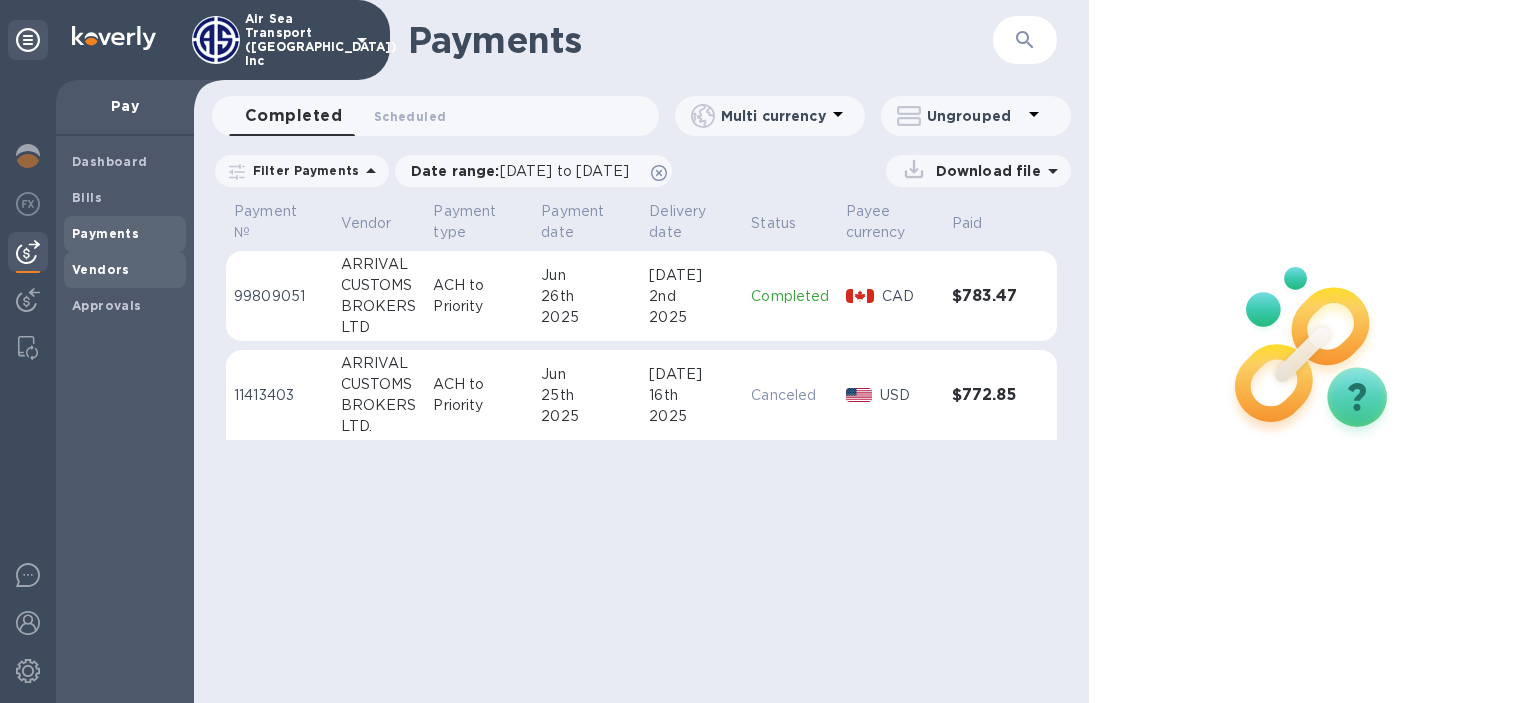click on "Vendors" at bounding box center [125, 270] 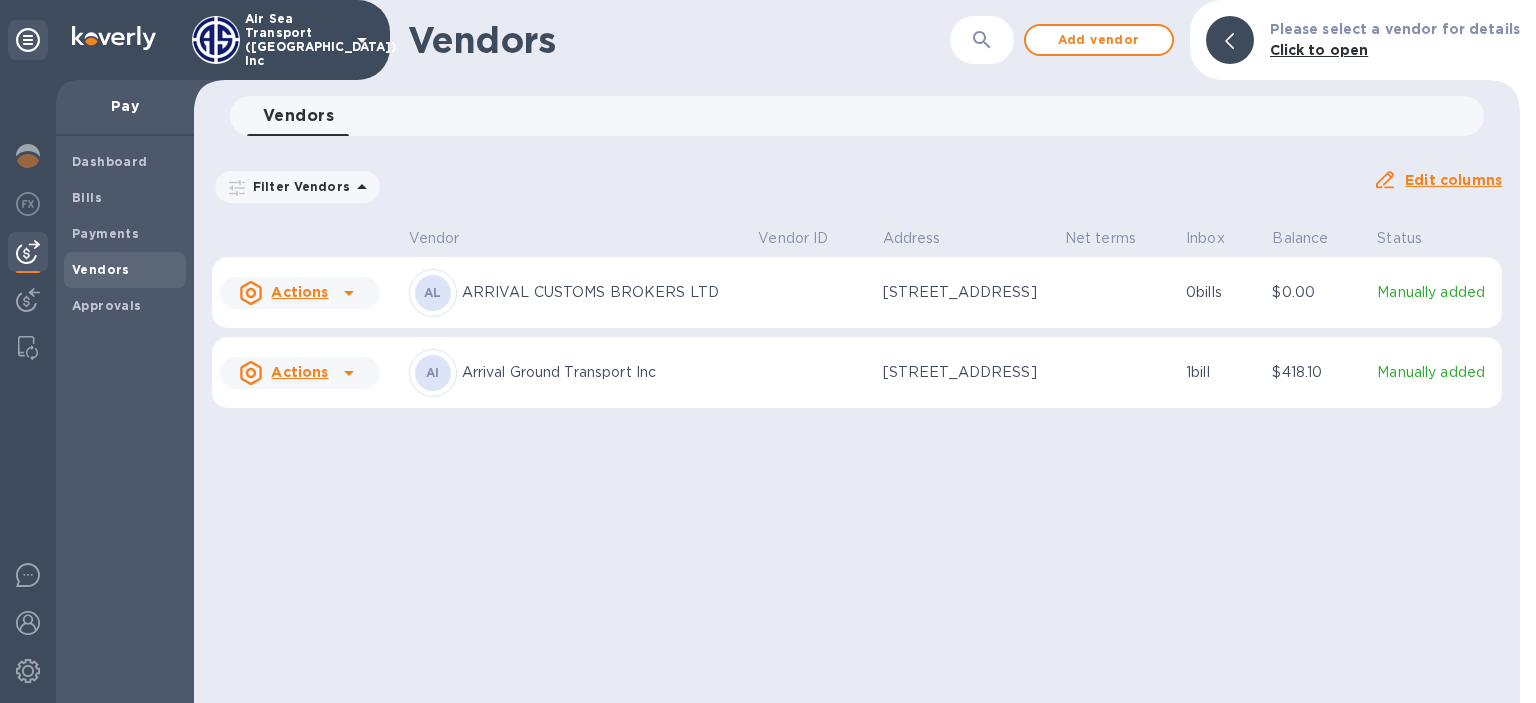 click on "Arrival Ground Transport Inc" at bounding box center (602, 372) 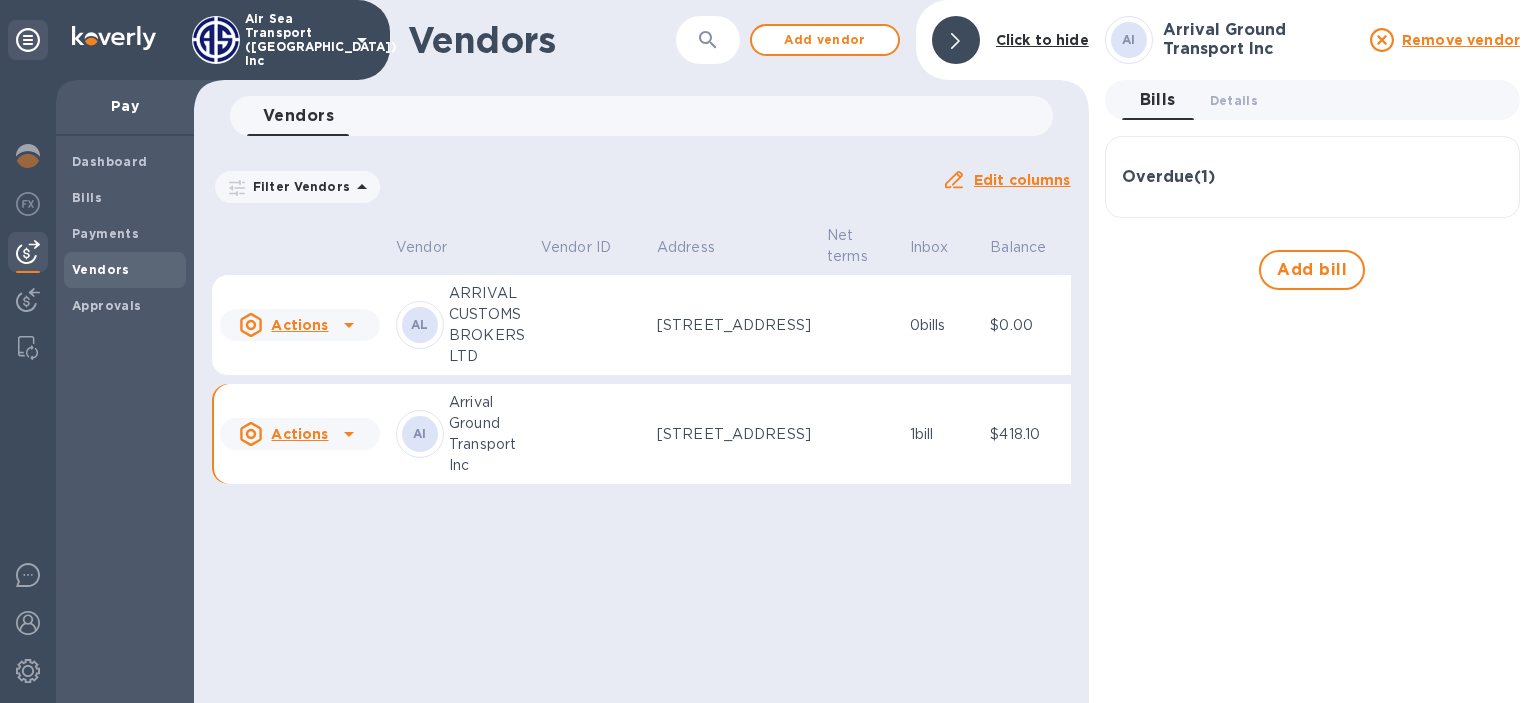 click on "Actions" at bounding box center [299, 434] 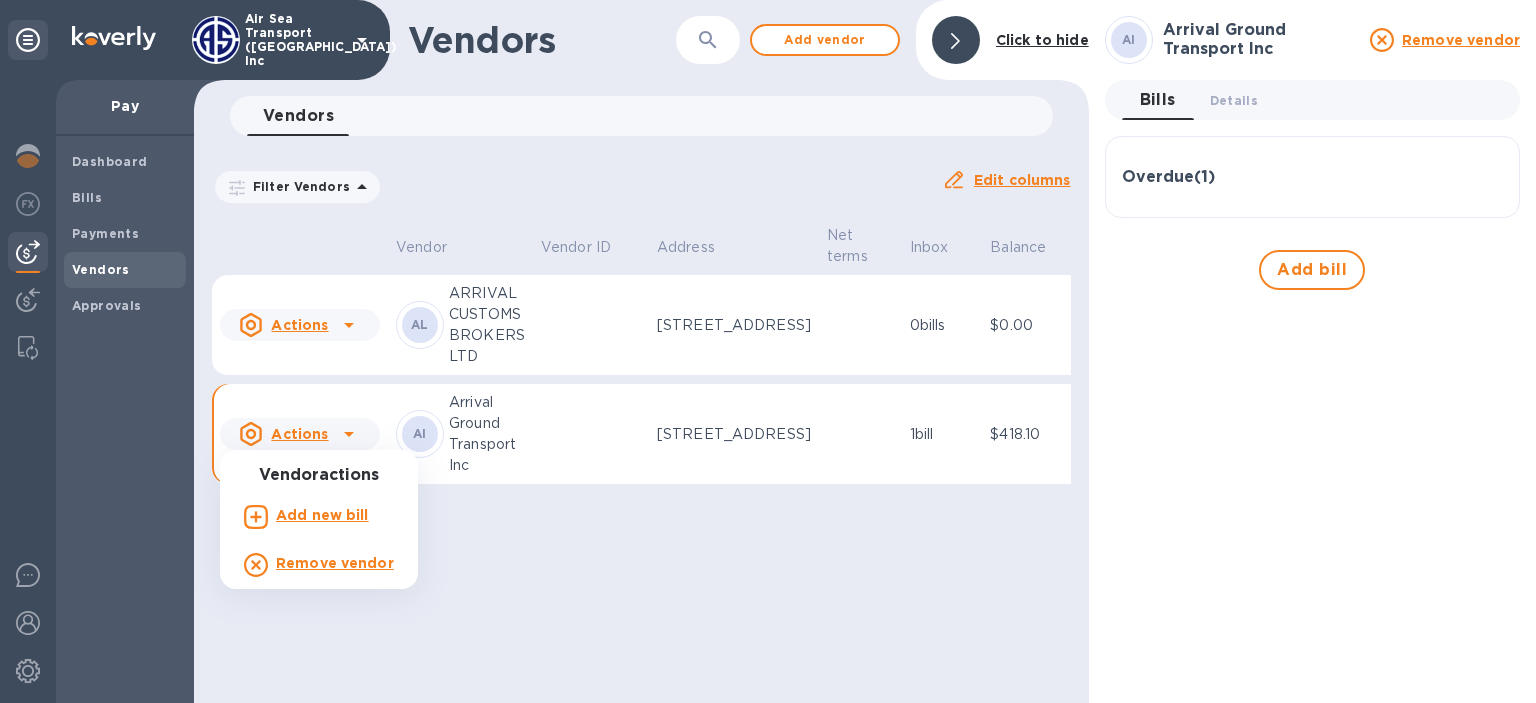 click at bounding box center [768, 351] 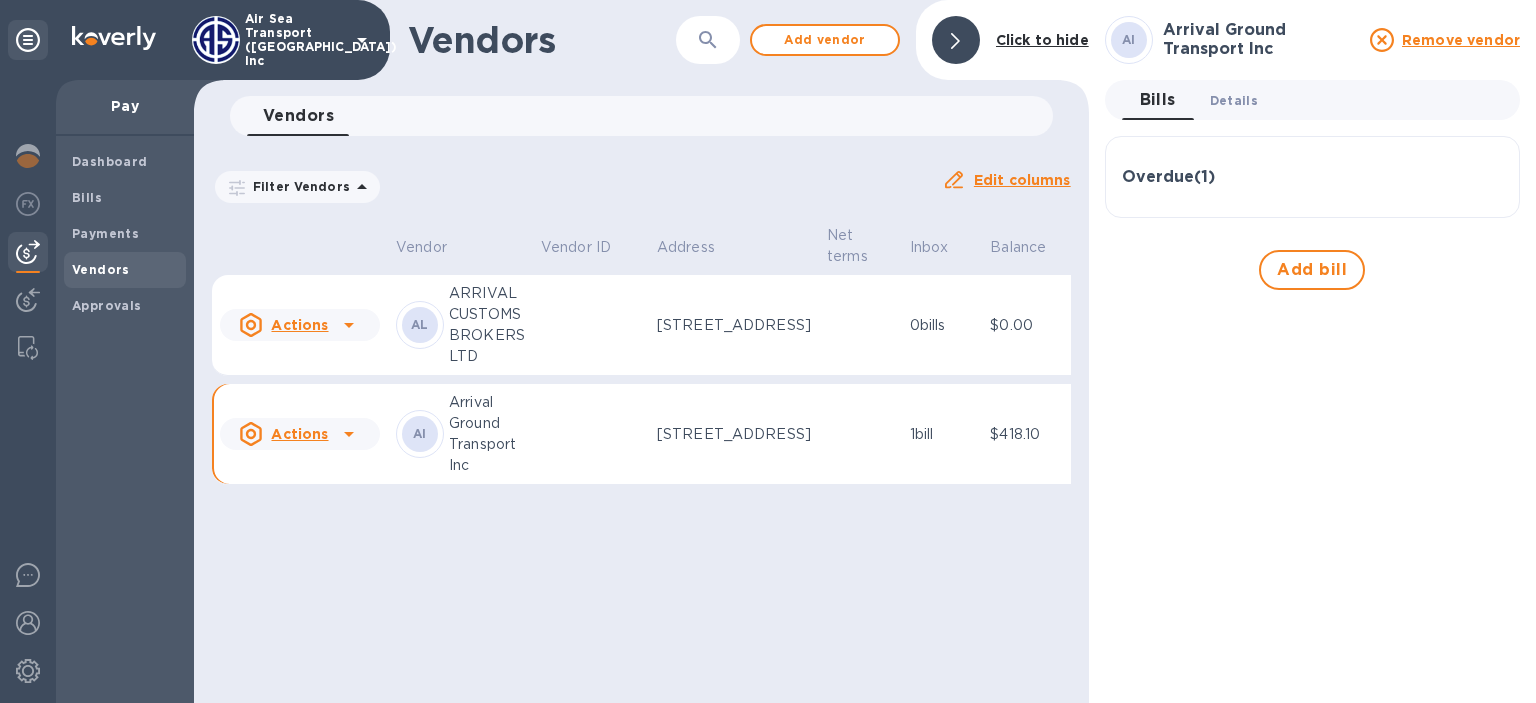 click on "Details 0" at bounding box center [1234, 100] 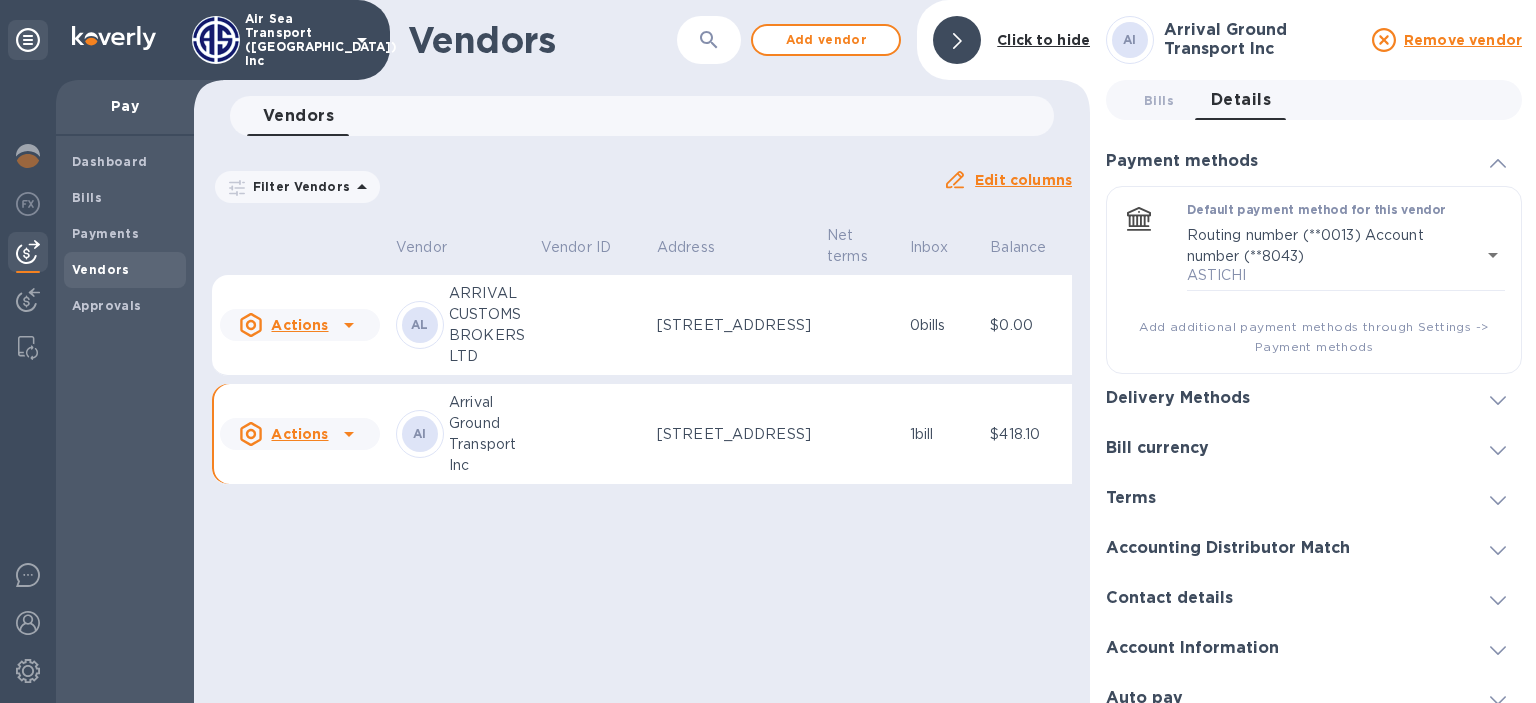 click on "Delivery Methods" at bounding box center (1178, 398) 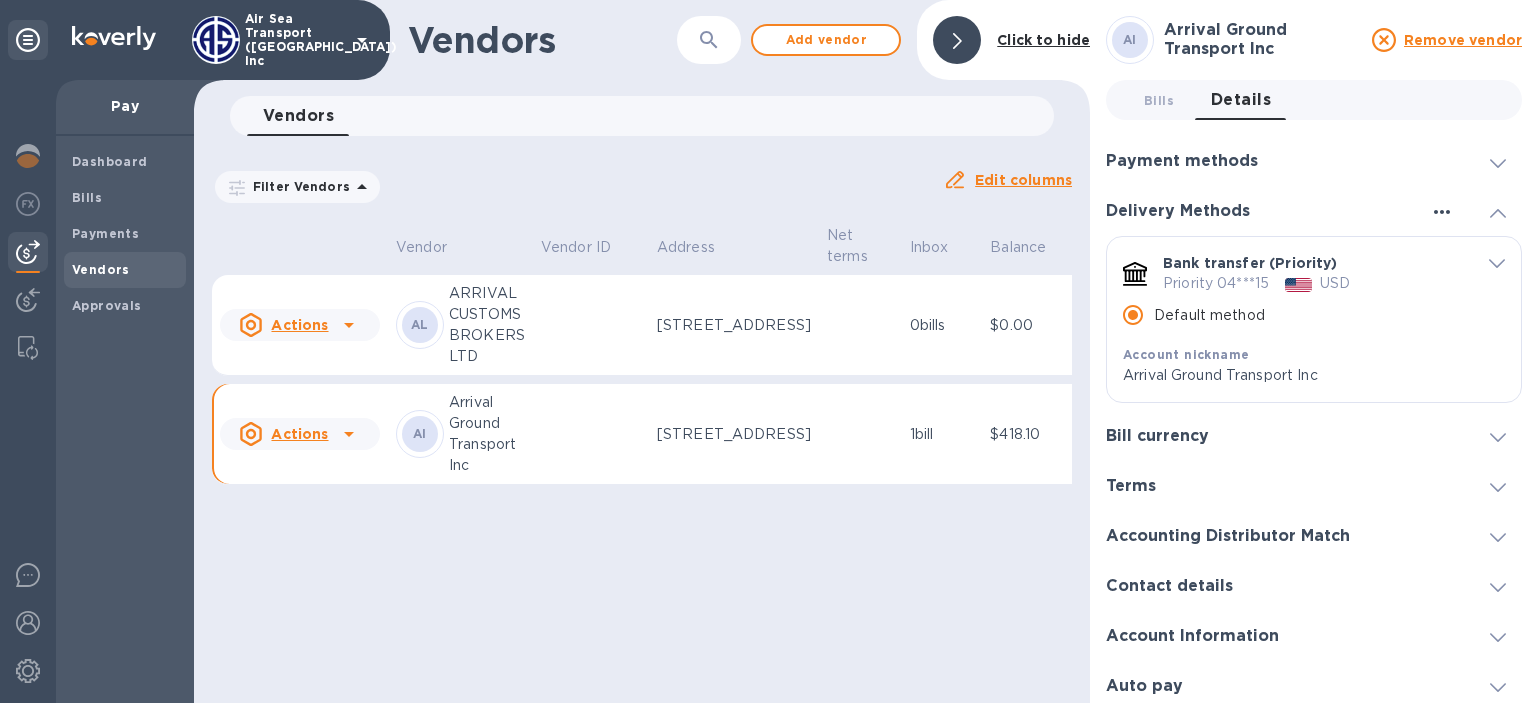 click 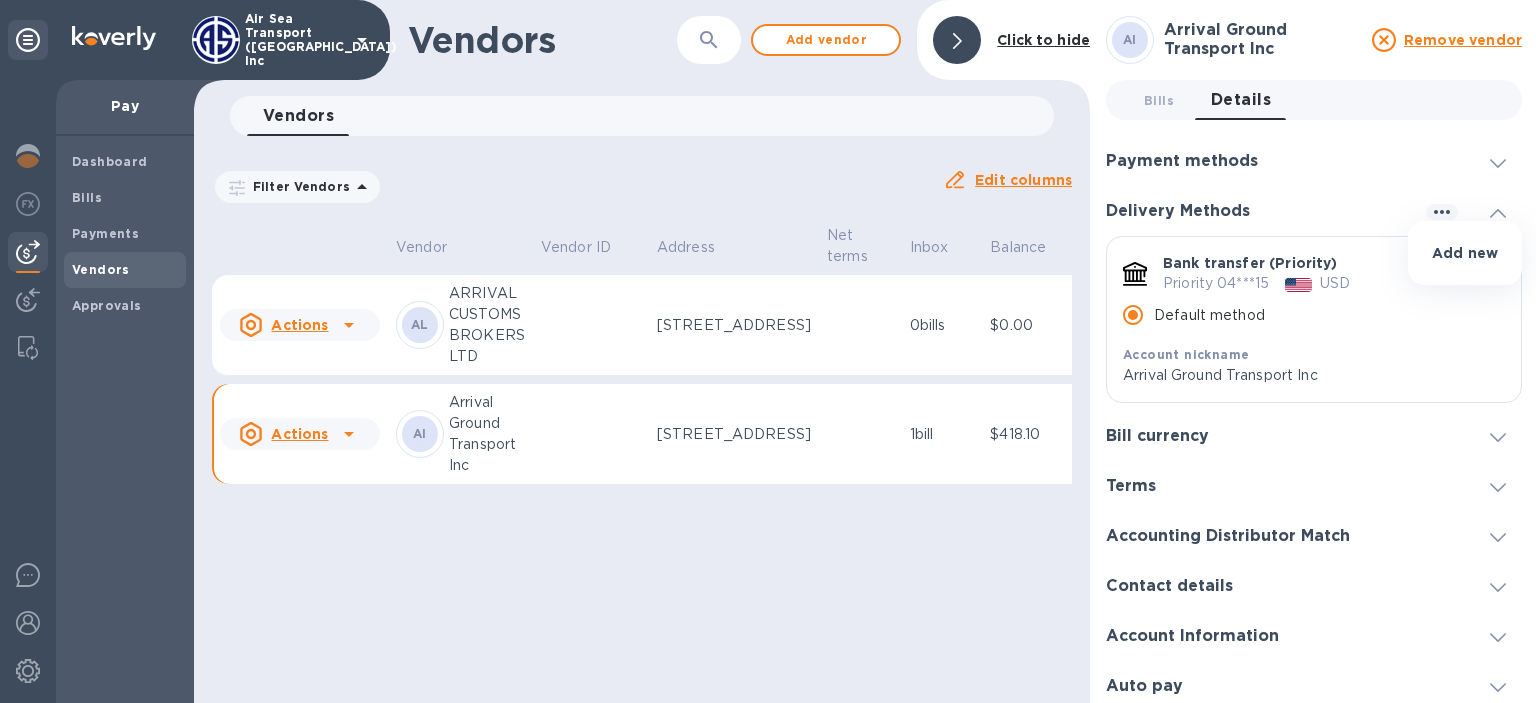 click at bounding box center [768, 351] 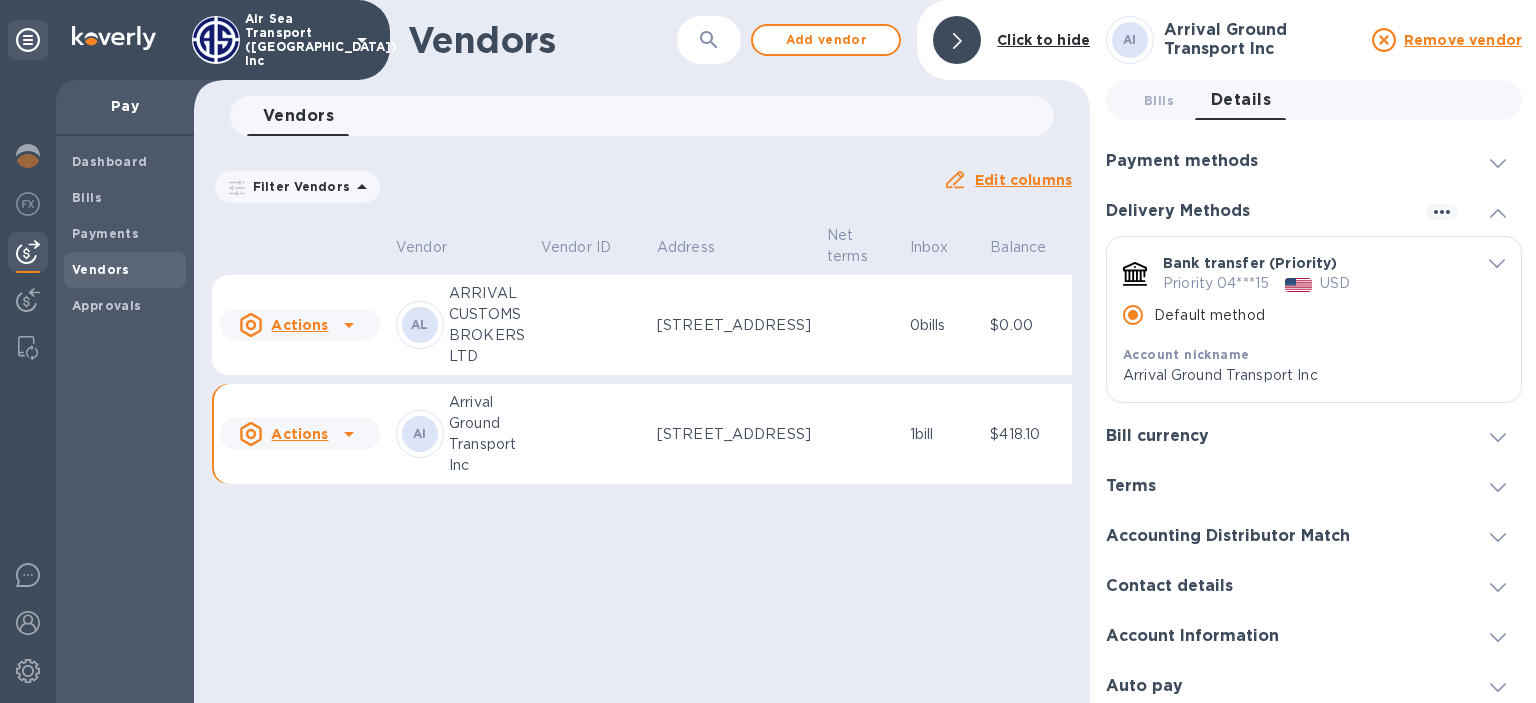 click on "Bill currency" at bounding box center (1157, 436) 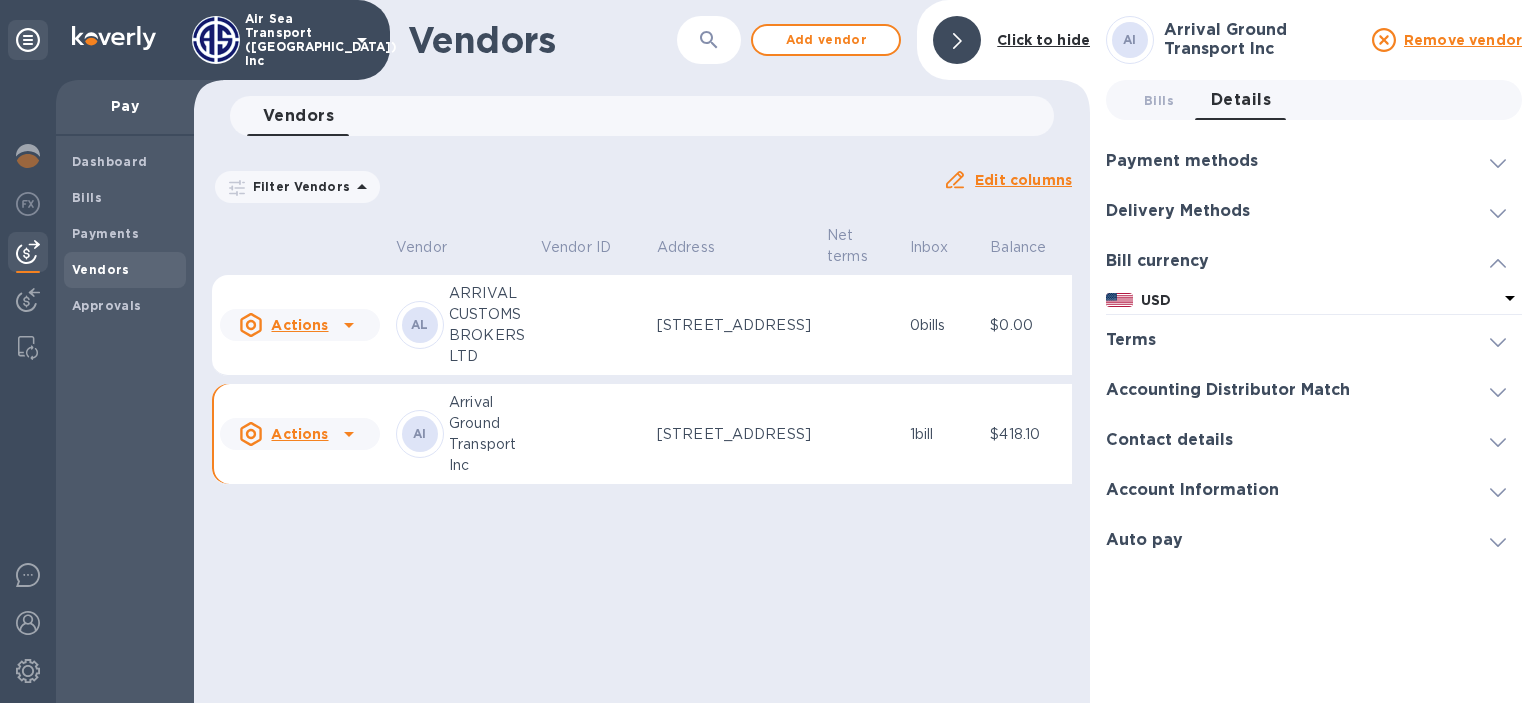 click at bounding box center (1498, 261) 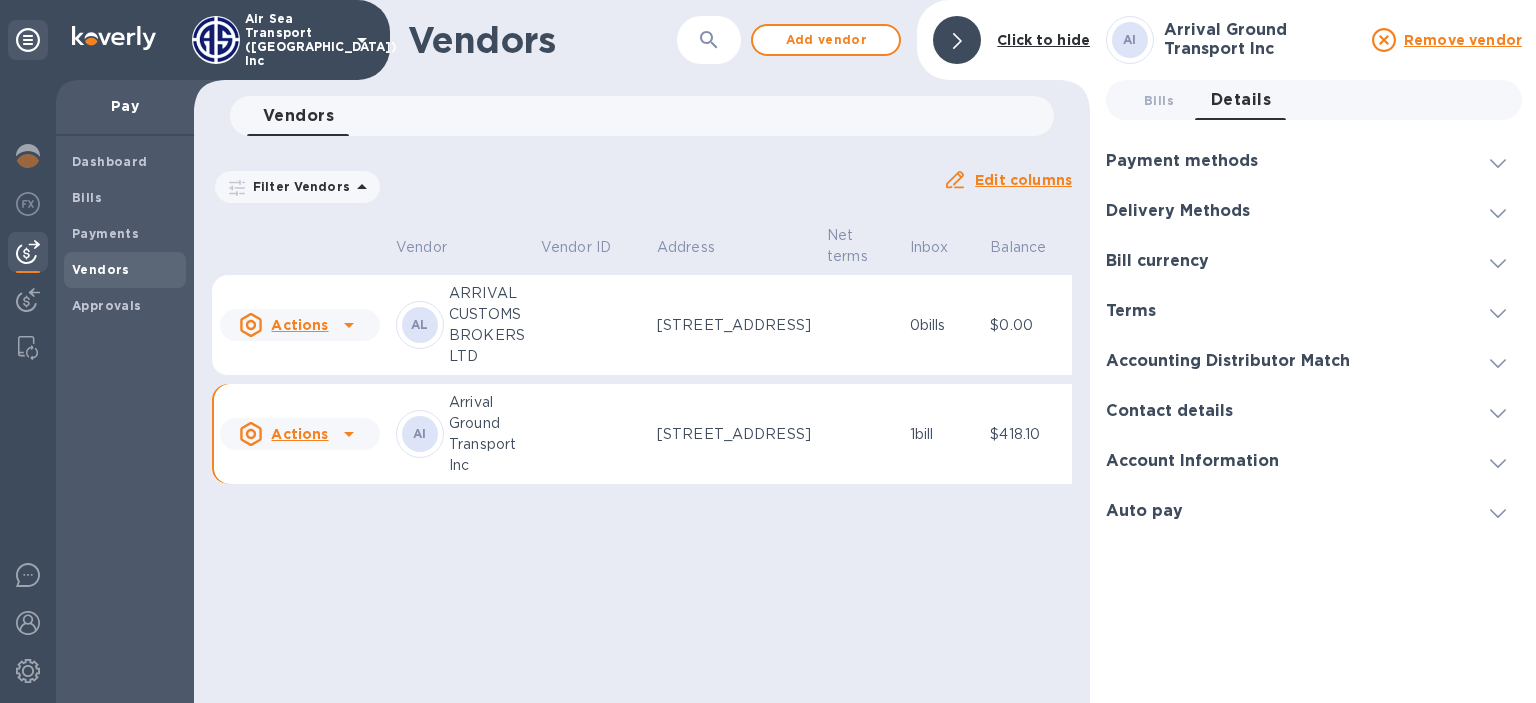 click 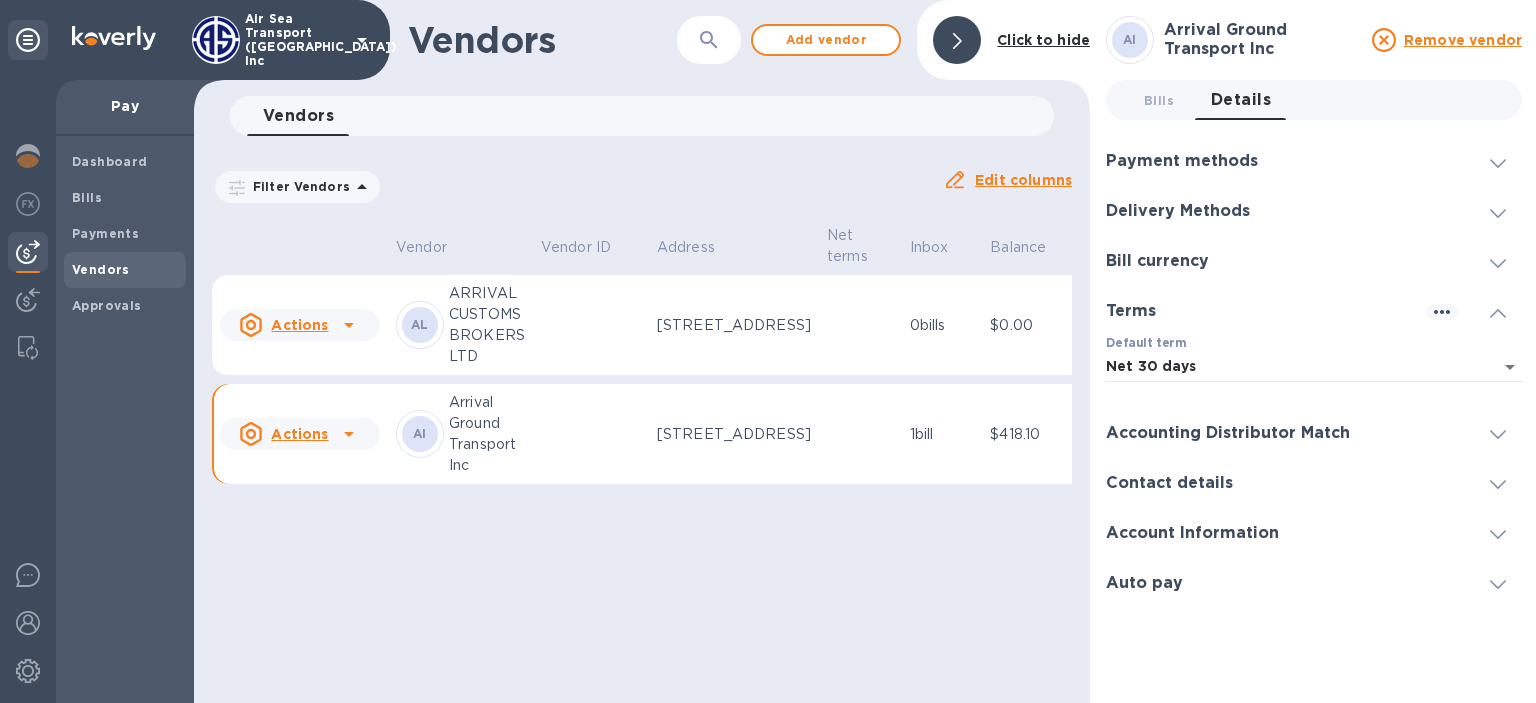 click 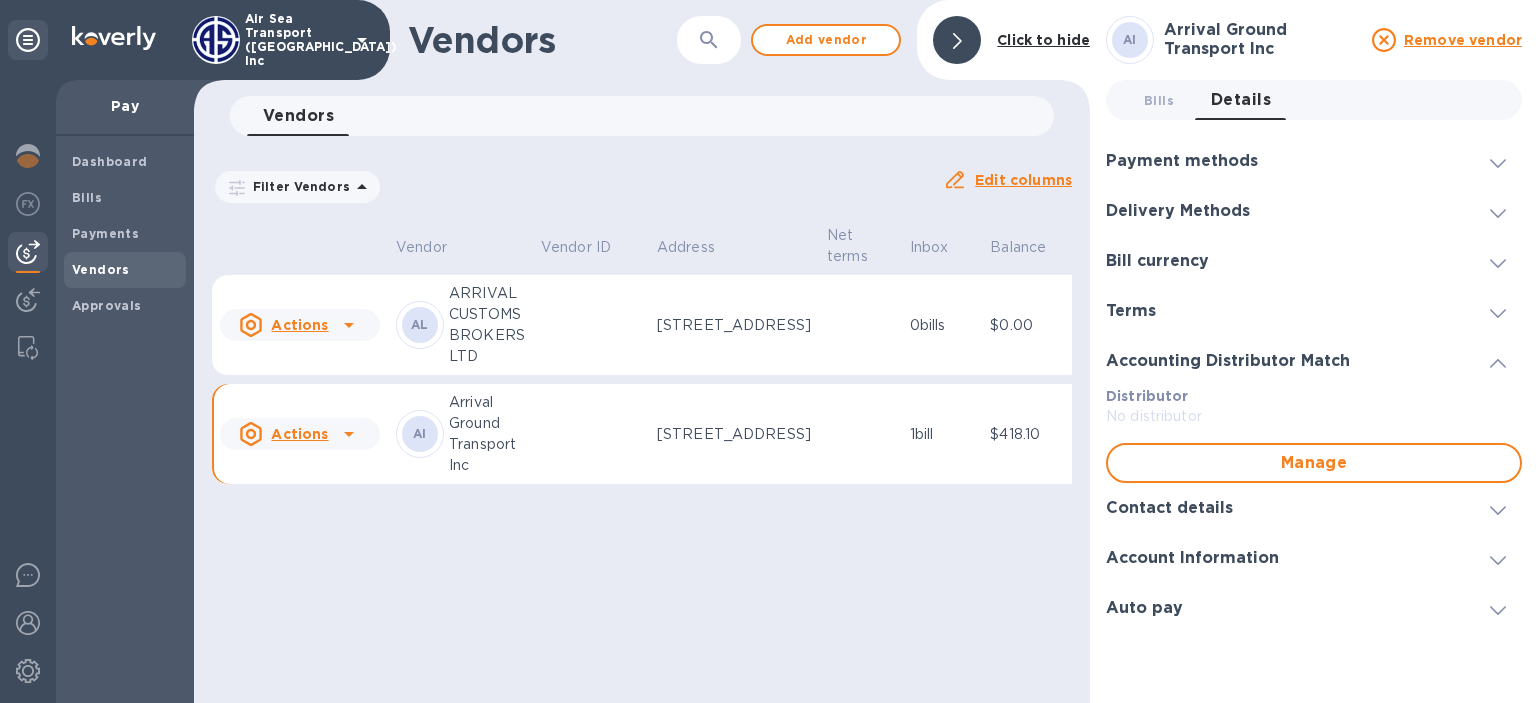 click 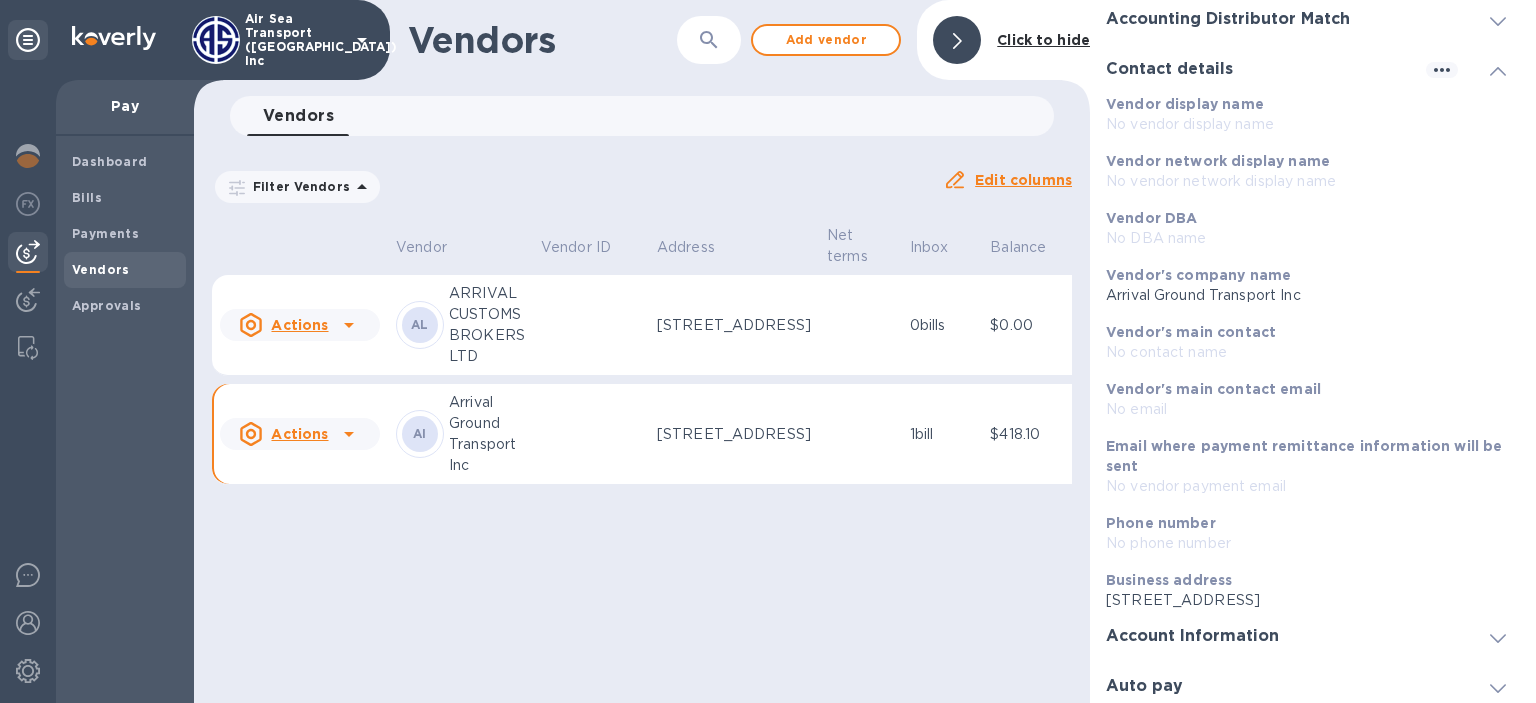 scroll, scrollTop: 349, scrollLeft: 0, axis: vertical 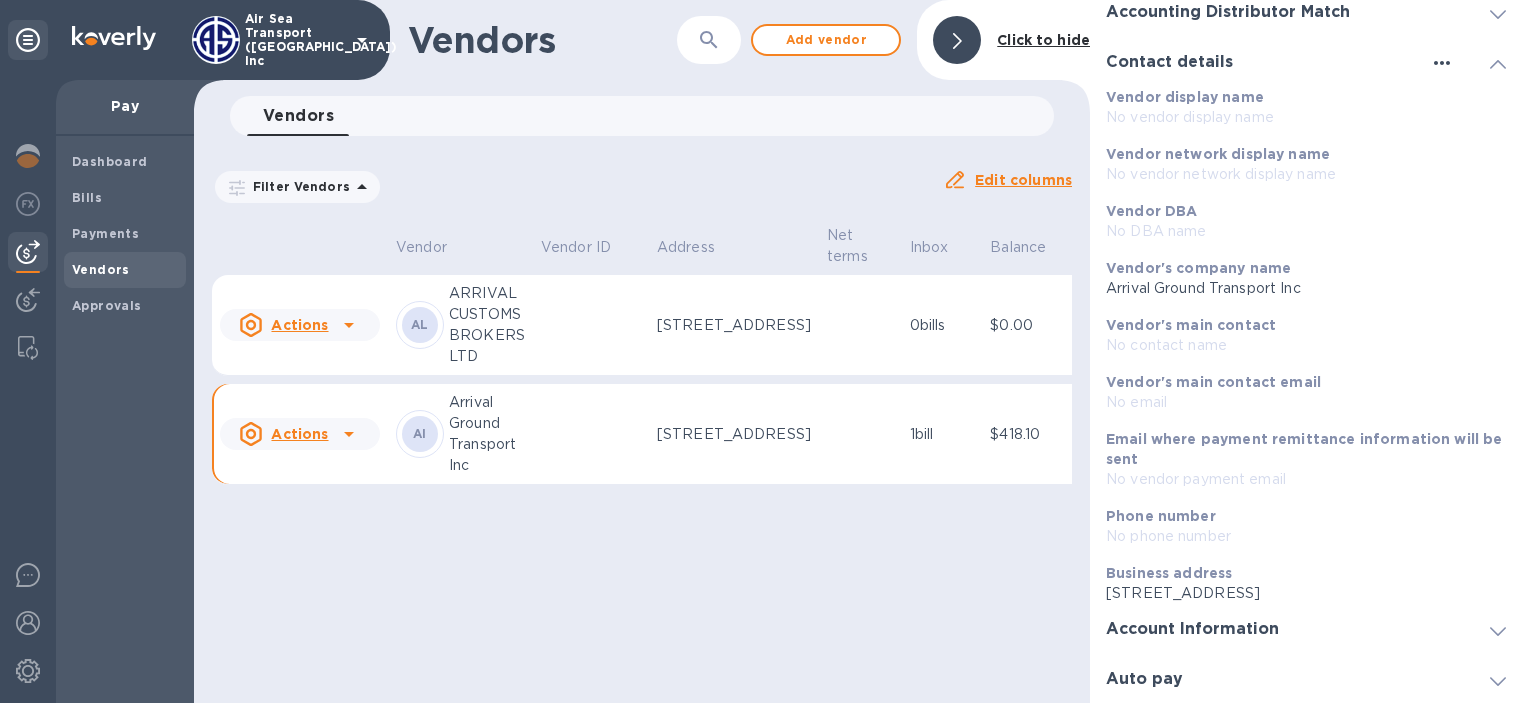 click 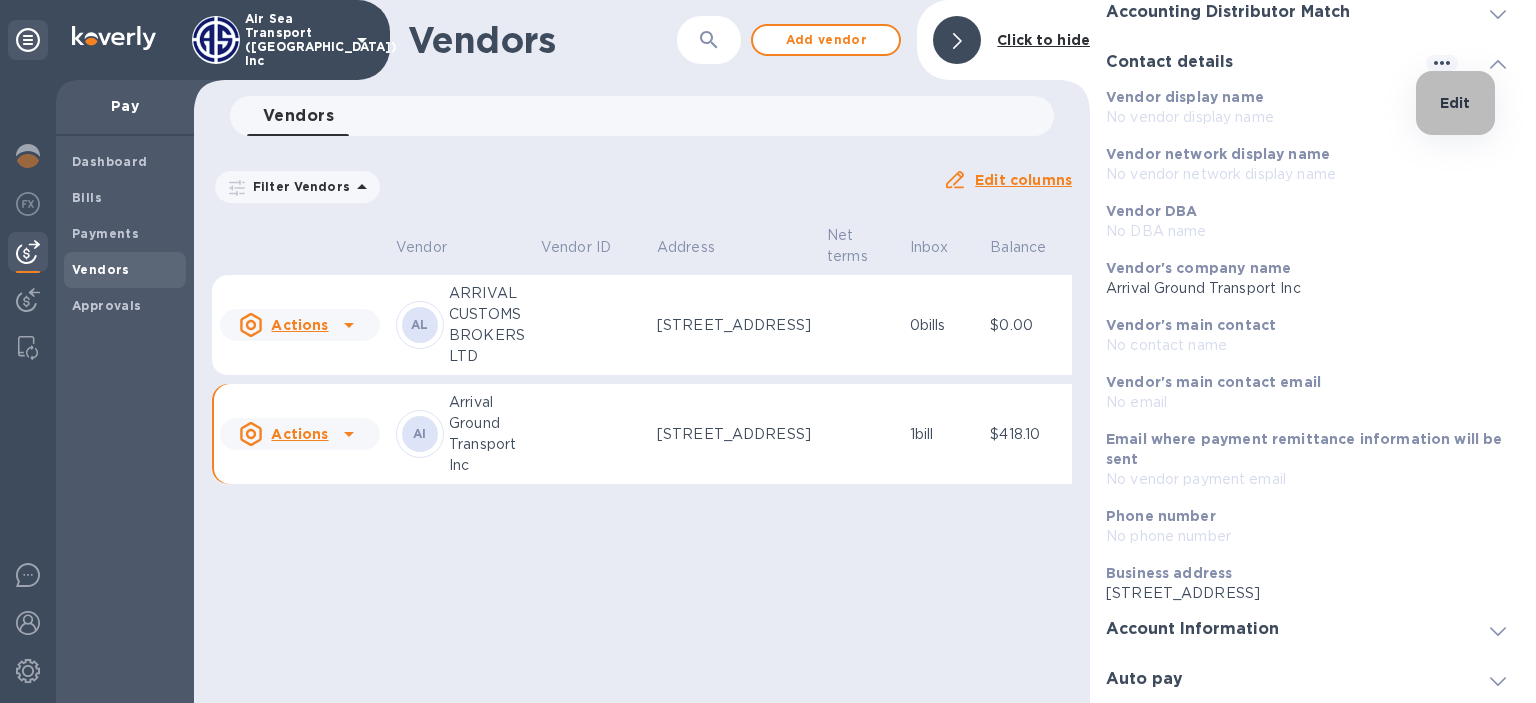 click on "Edit" at bounding box center [1455, 103] 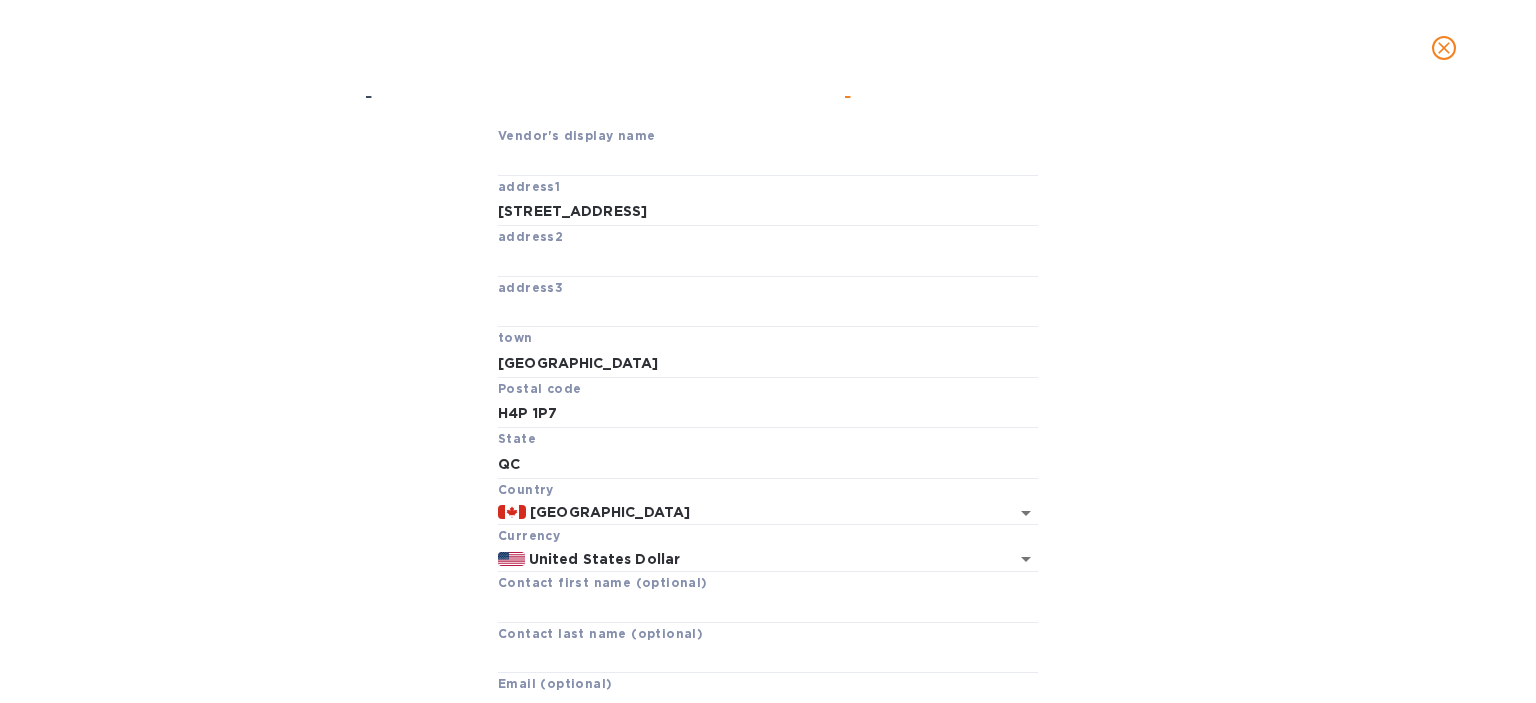 scroll, scrollTop: 200, scrollLeft: 0, axis: vertical 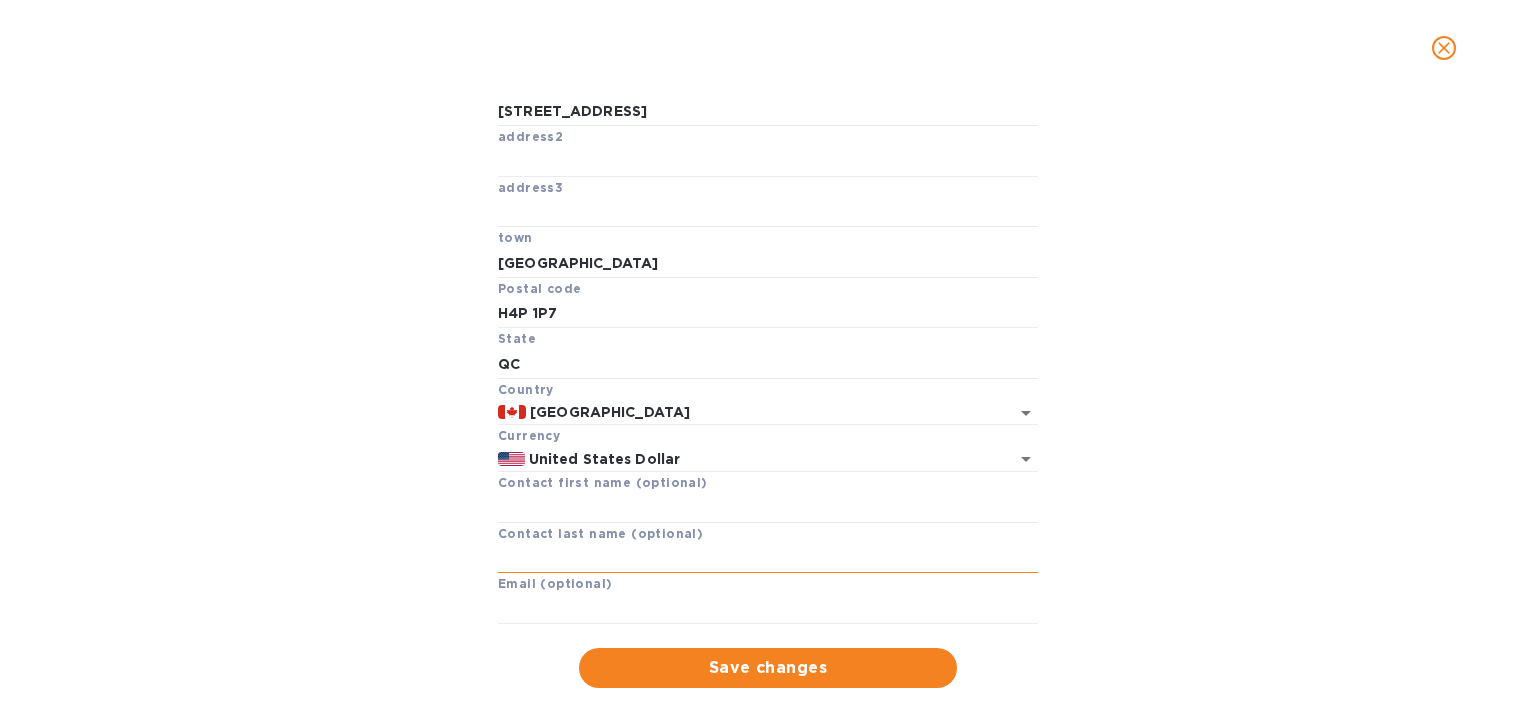 click at bounding box center [768, 558] 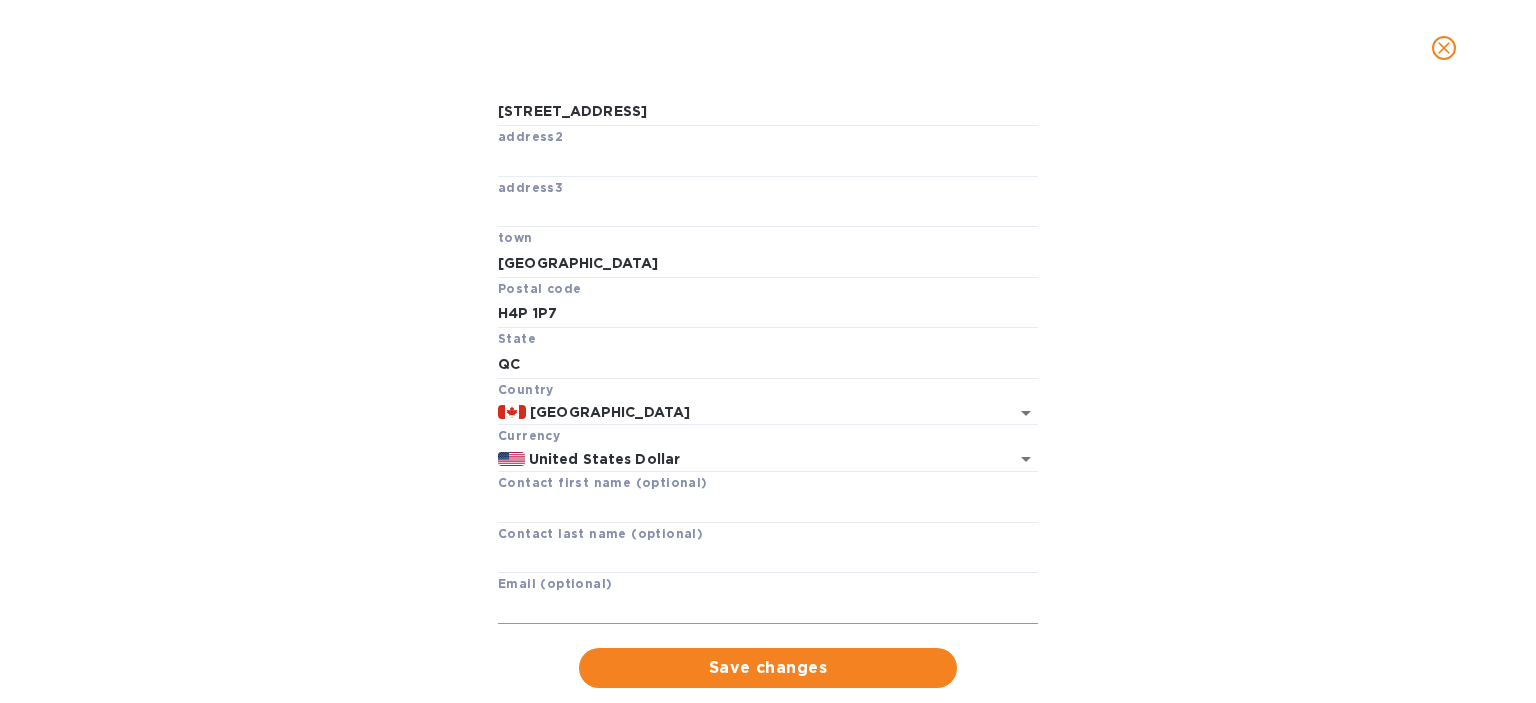 click at bounding box center [768, 609] 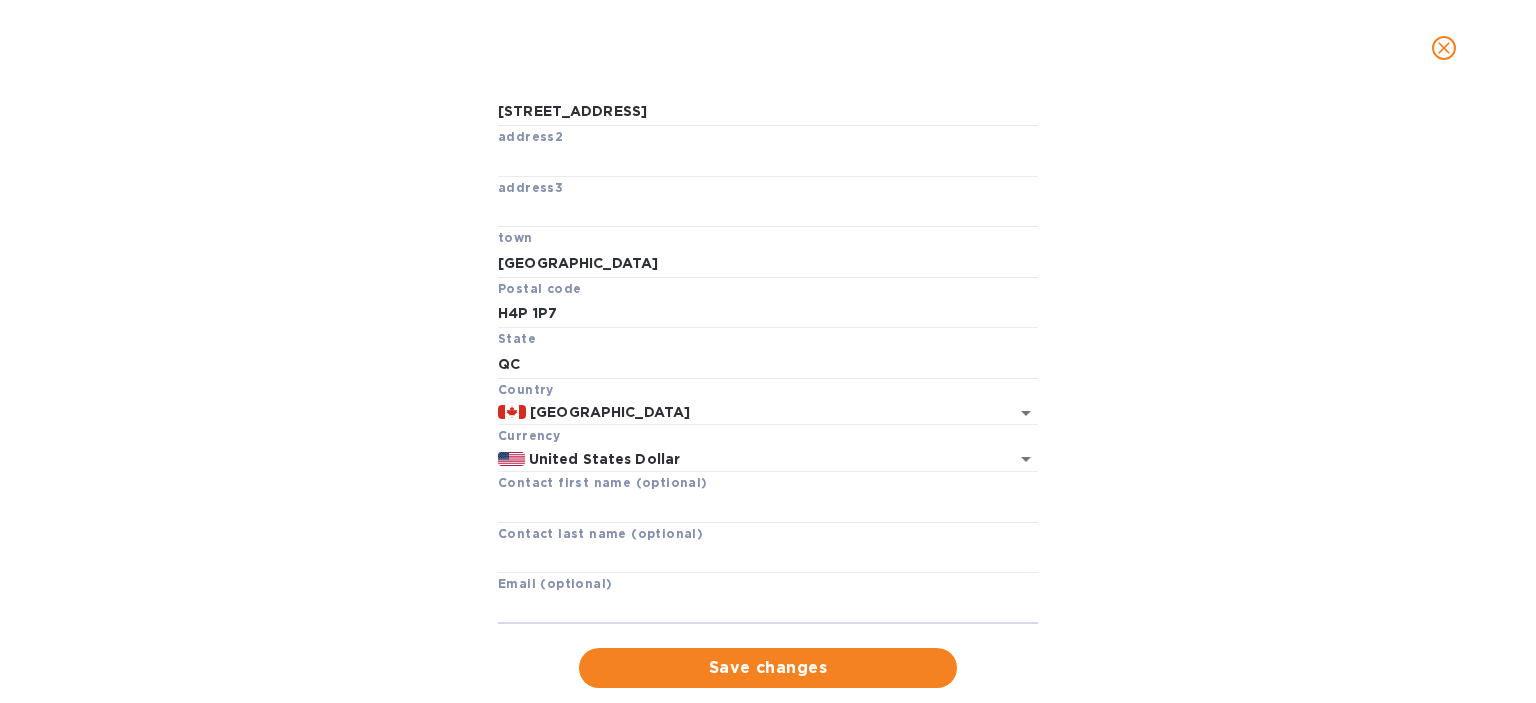 paste on "[EMAIL_ADDRESS][DOMAIN_NAME]." 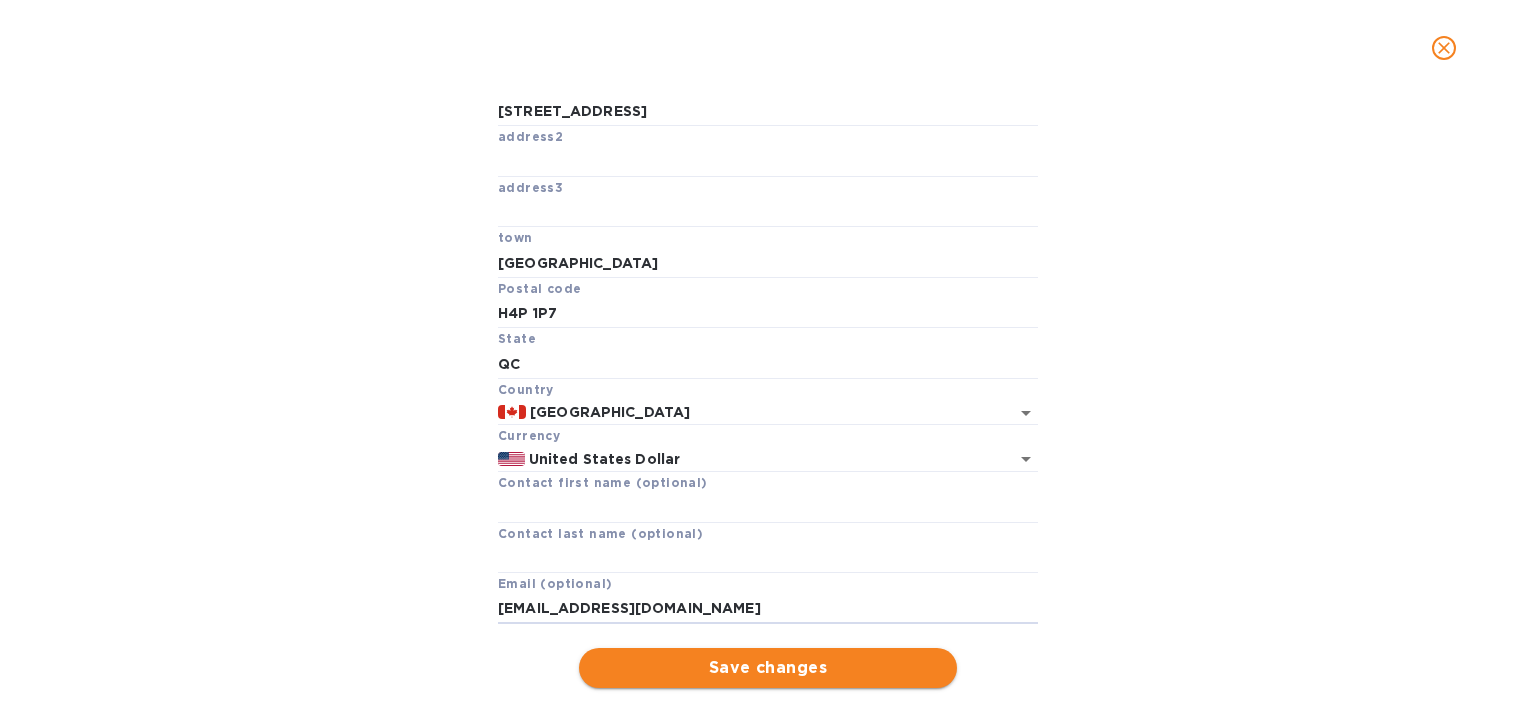 type on "[EMAIL_ADDRESS][DOMAIN_NAME]" 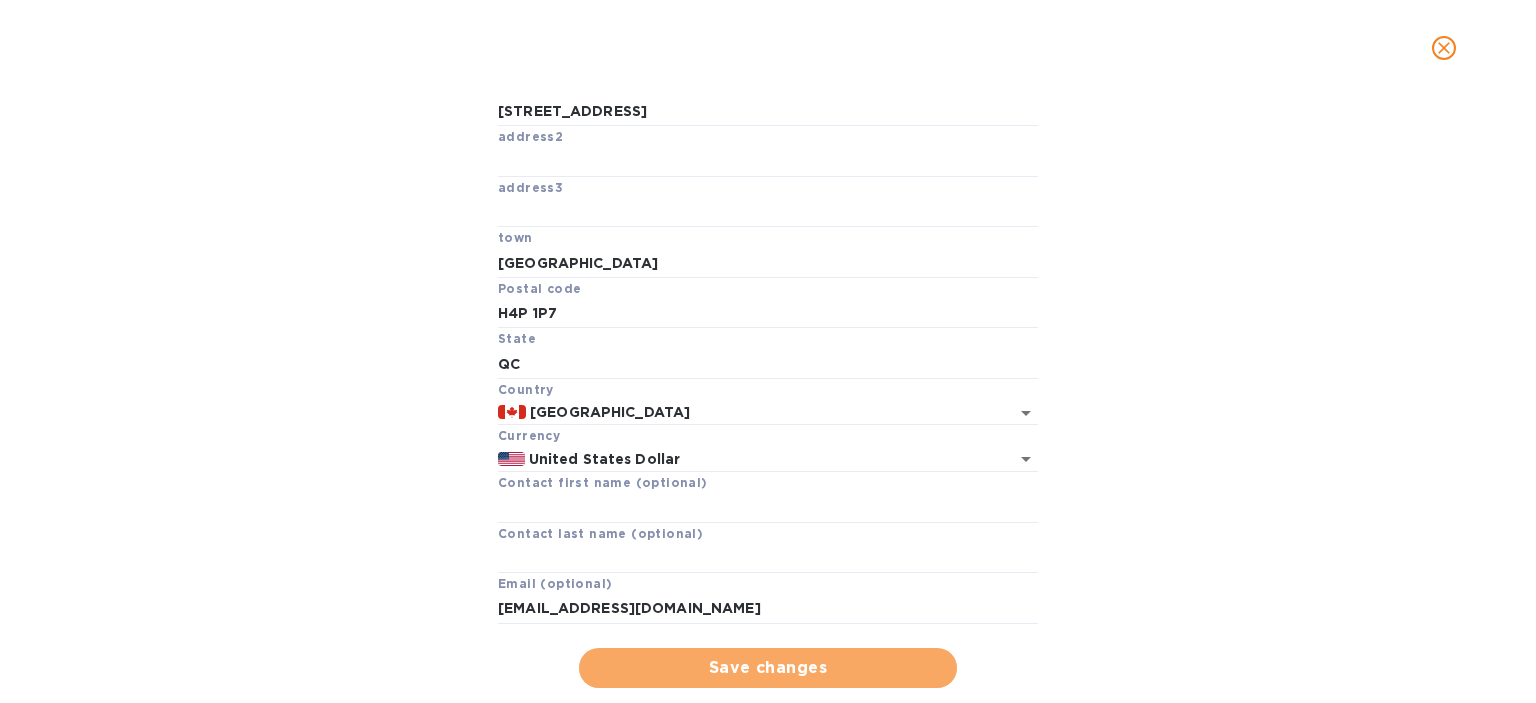 click on "Save changes" at bounding box center [768, 668] 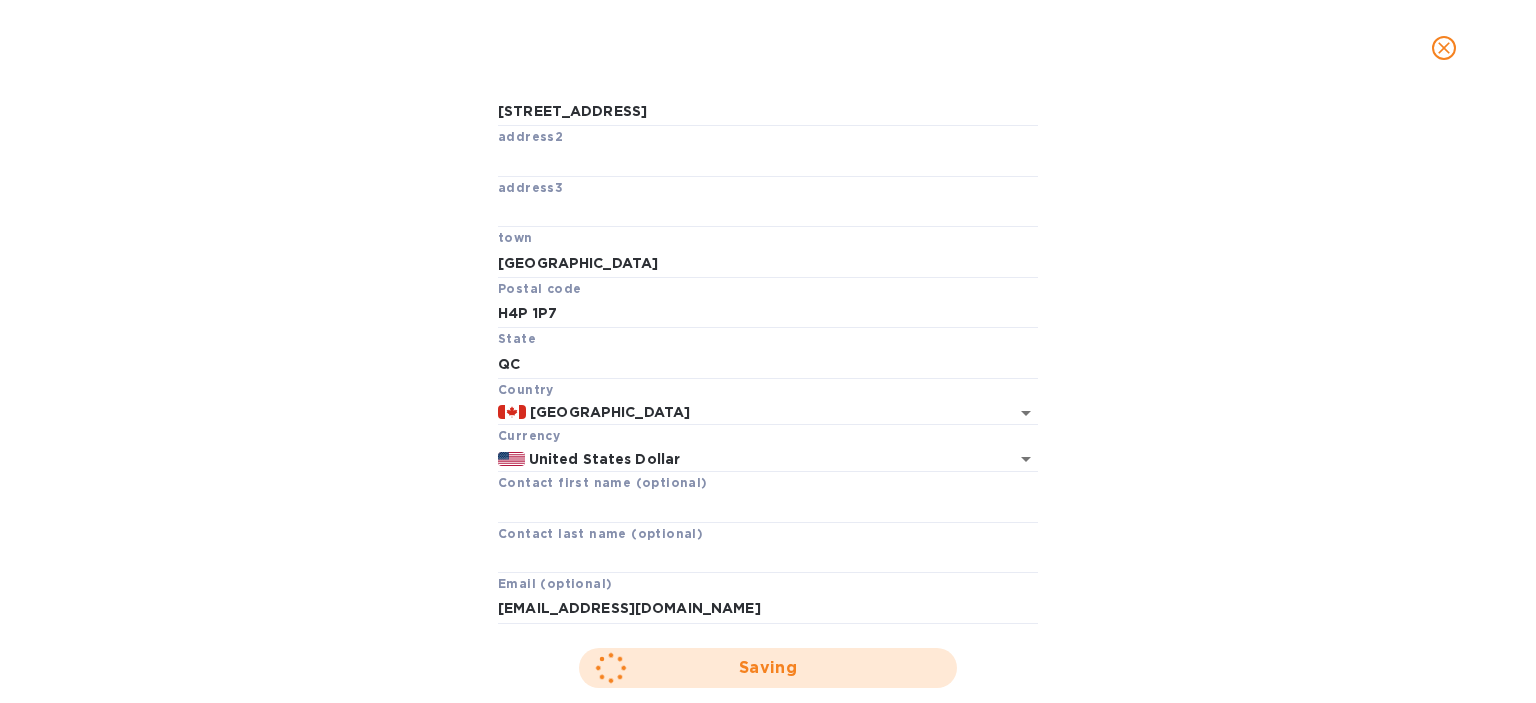 type 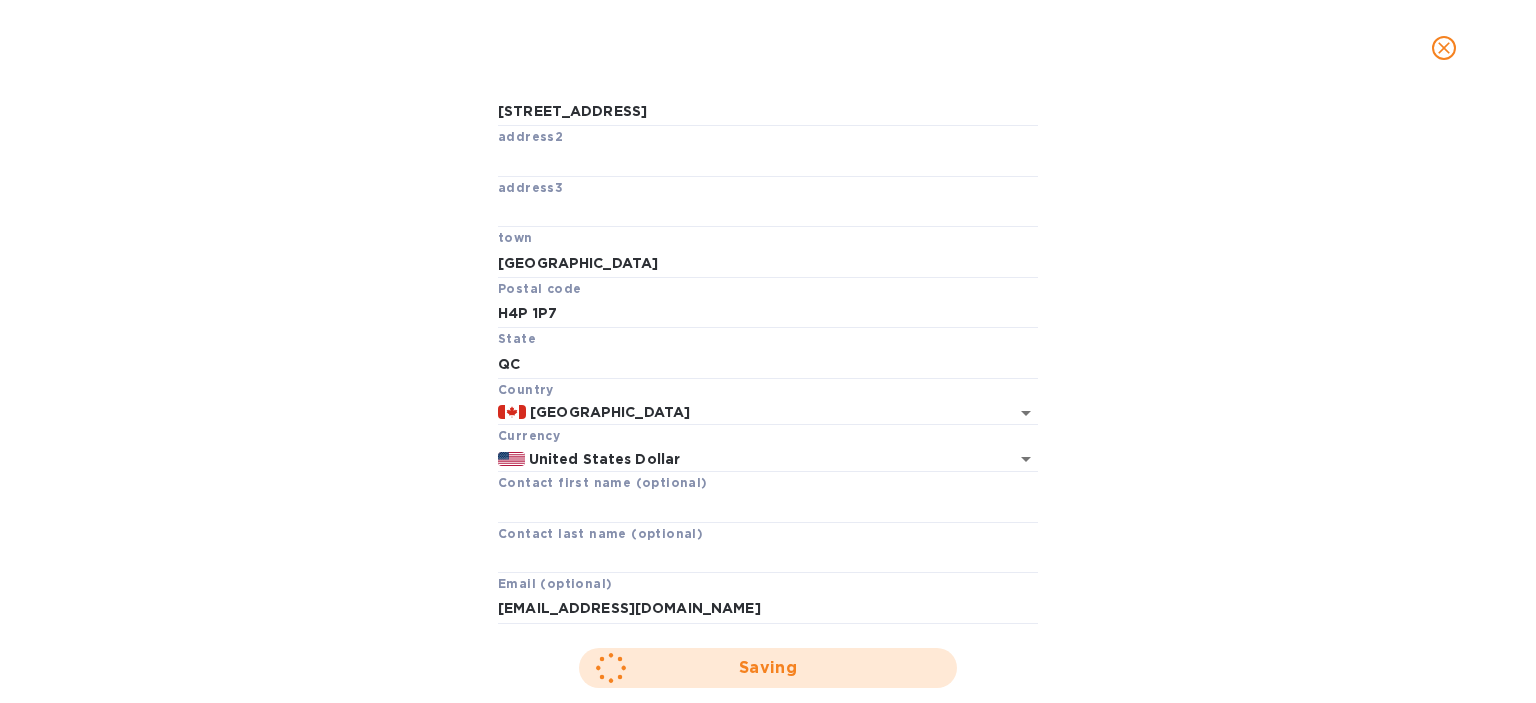type 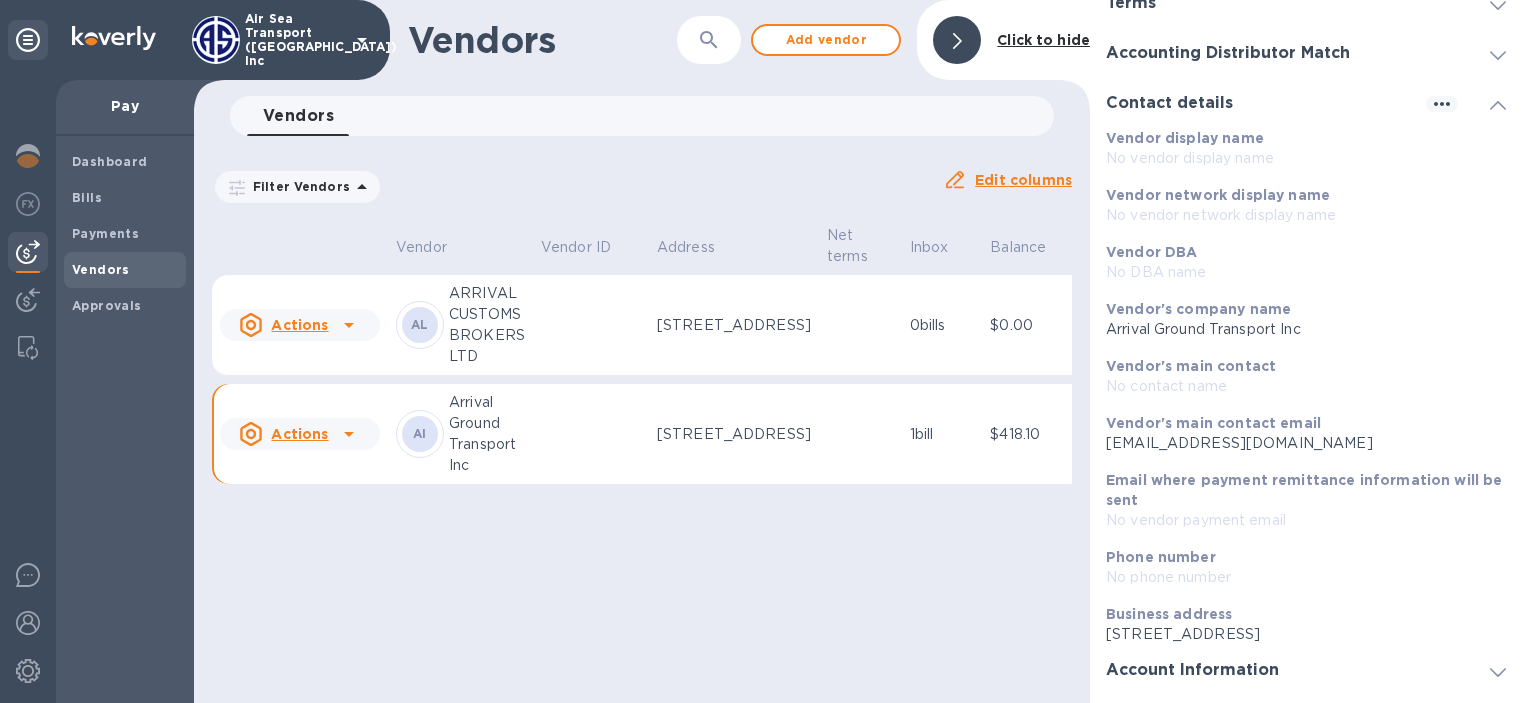 scroll, scrollTop: 349, scrollLeft: 0, axis: vertical 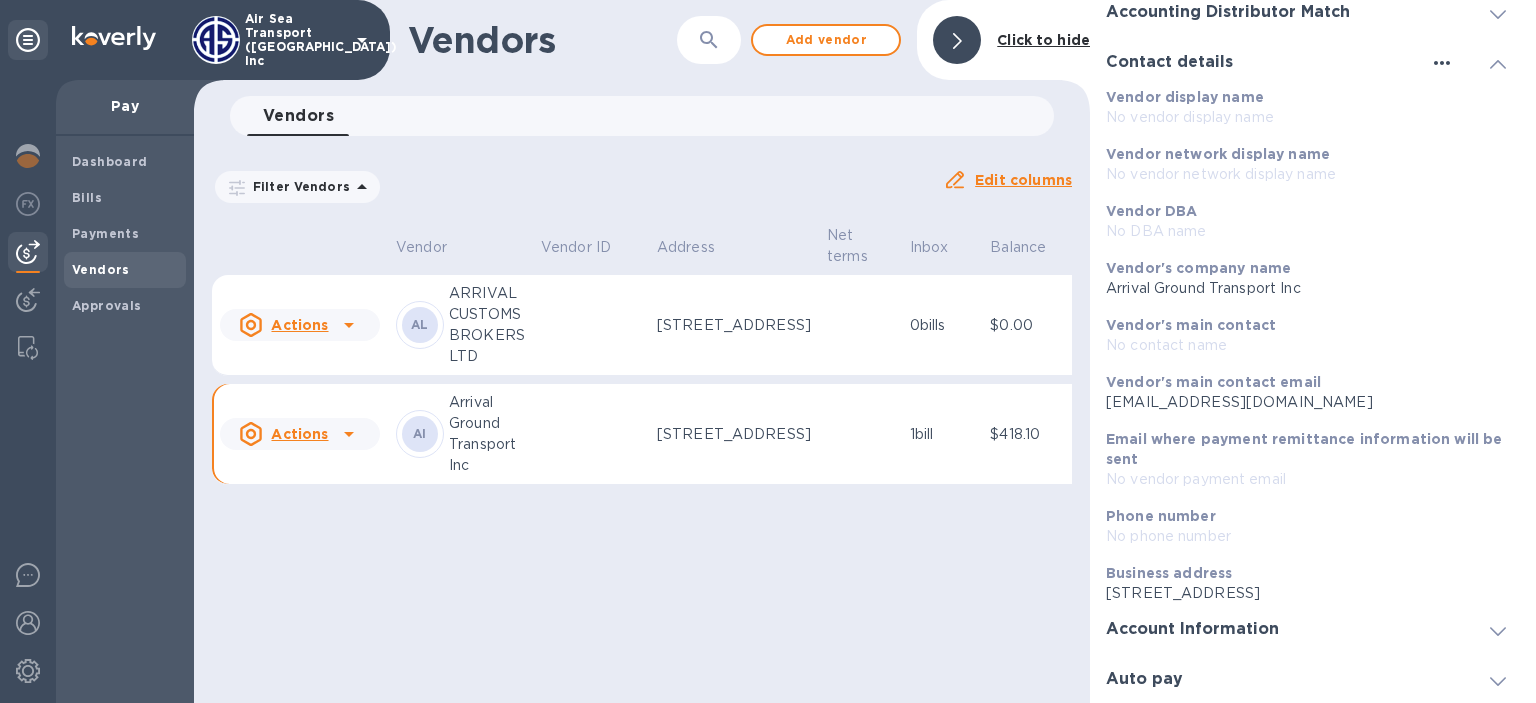 click 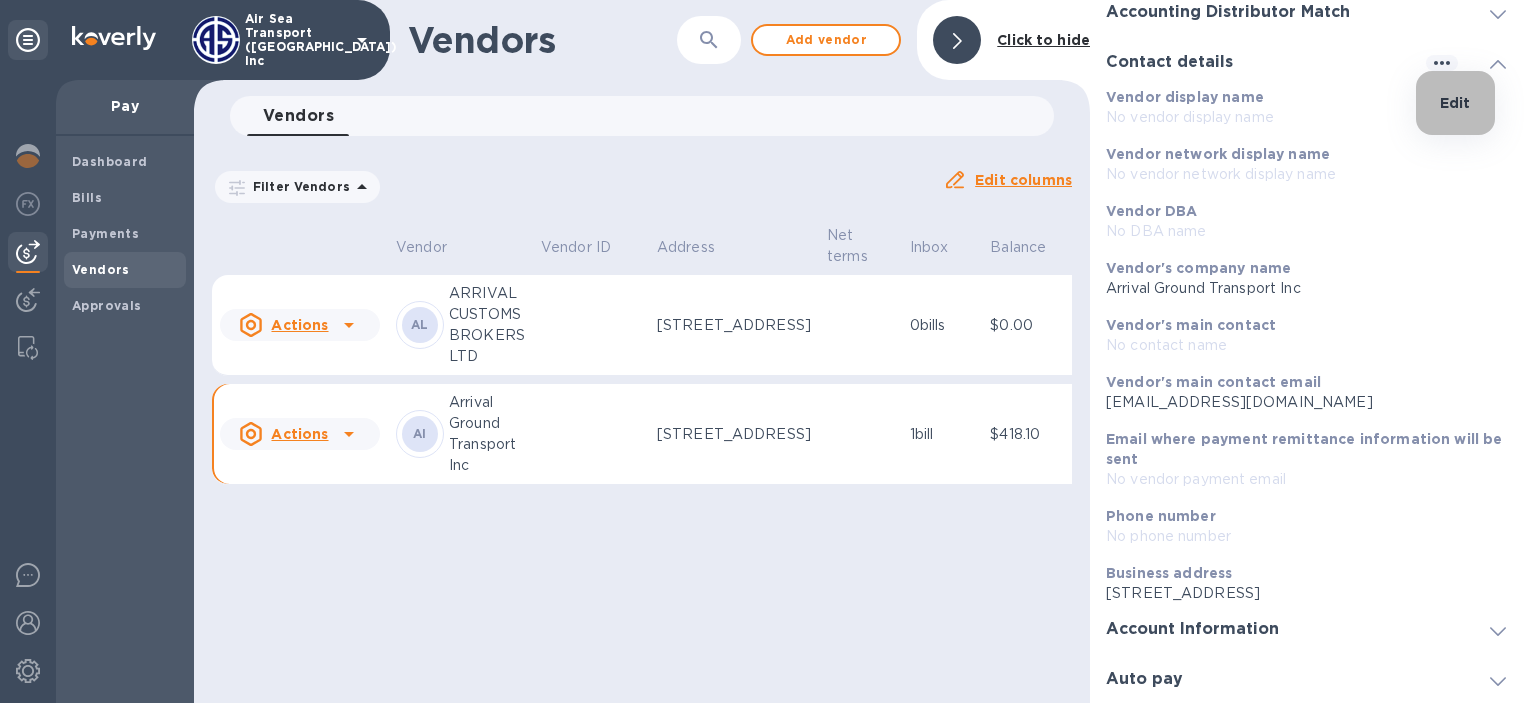 click on "Edit" at bounding box center (1455, 103) 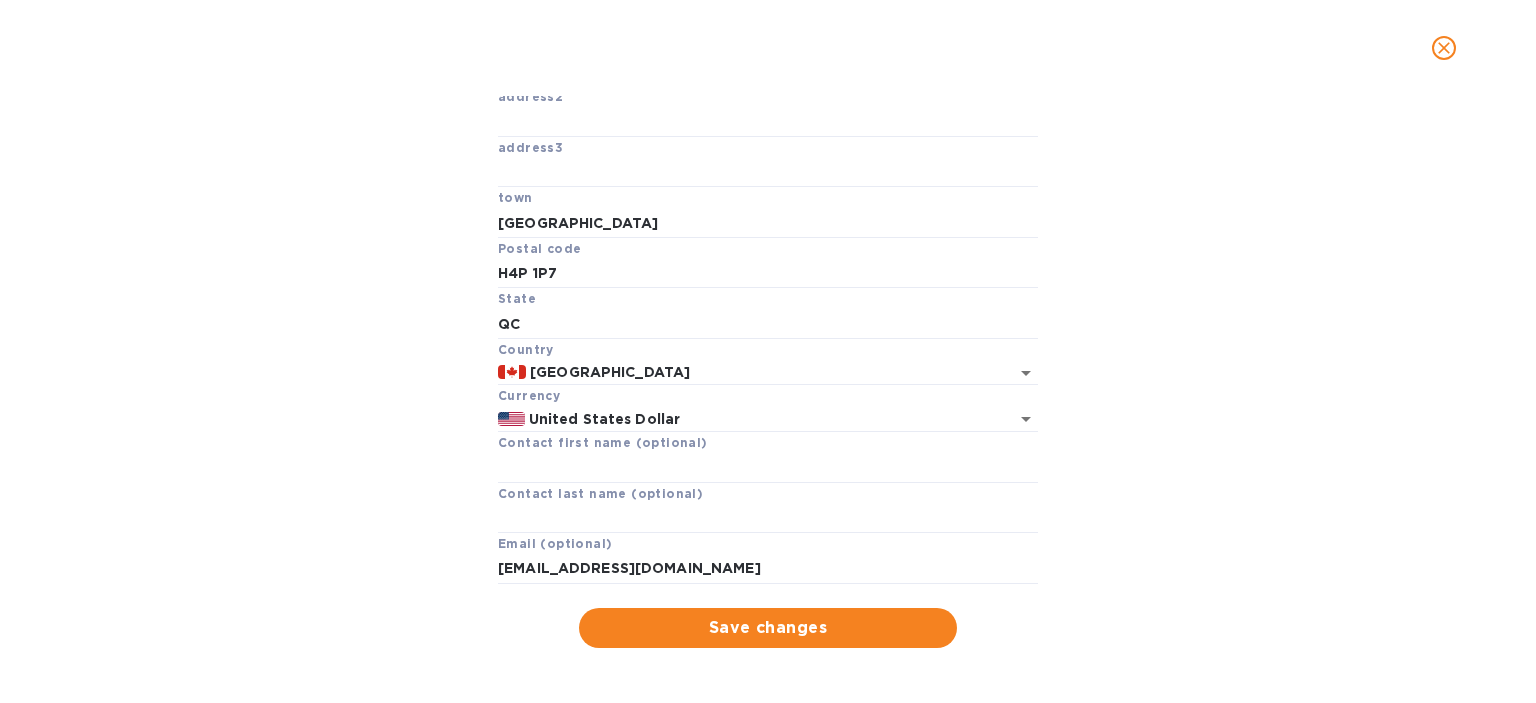 scroll, scrollTop: 252, scrollLeft: 0, axis: vertical 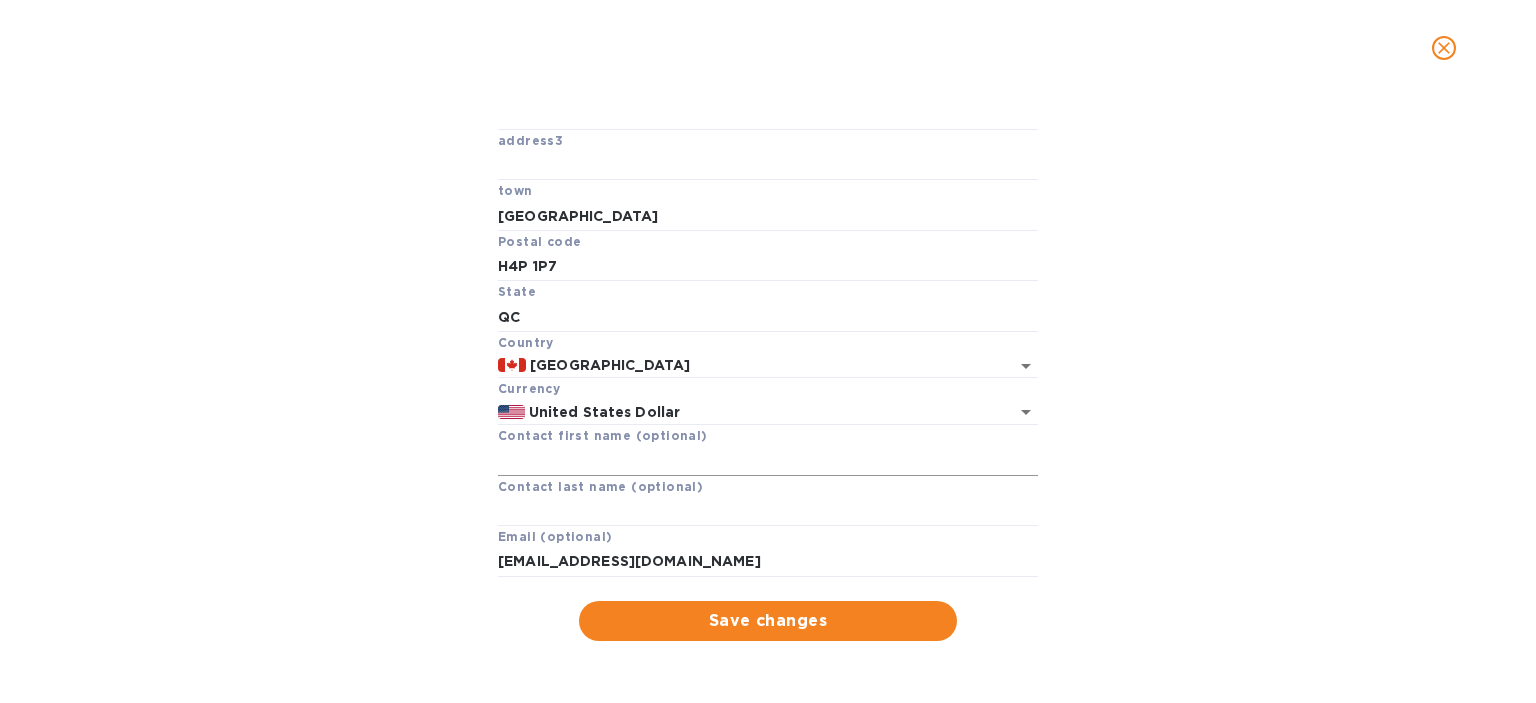 click at bounding box center [768, 461] 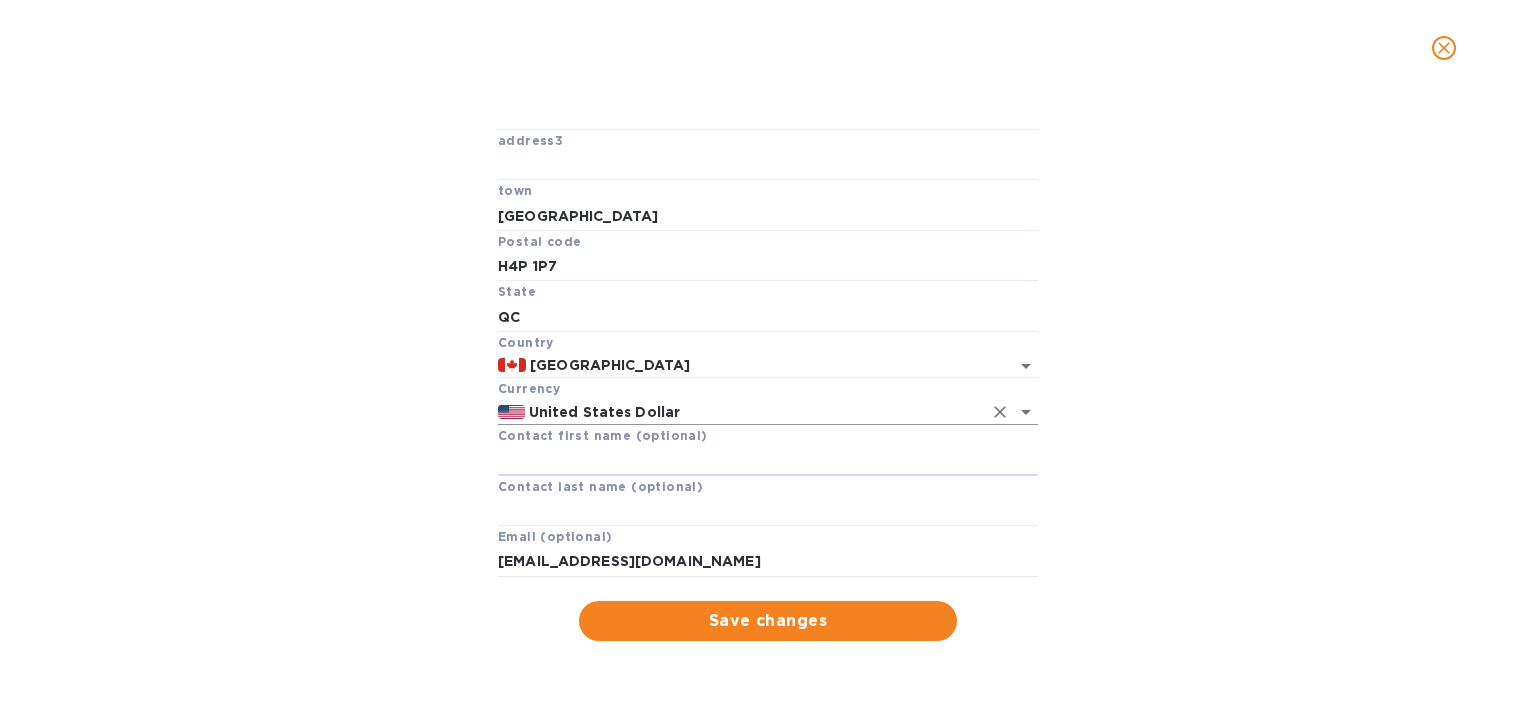 paste on "[PERSON_NAME]" 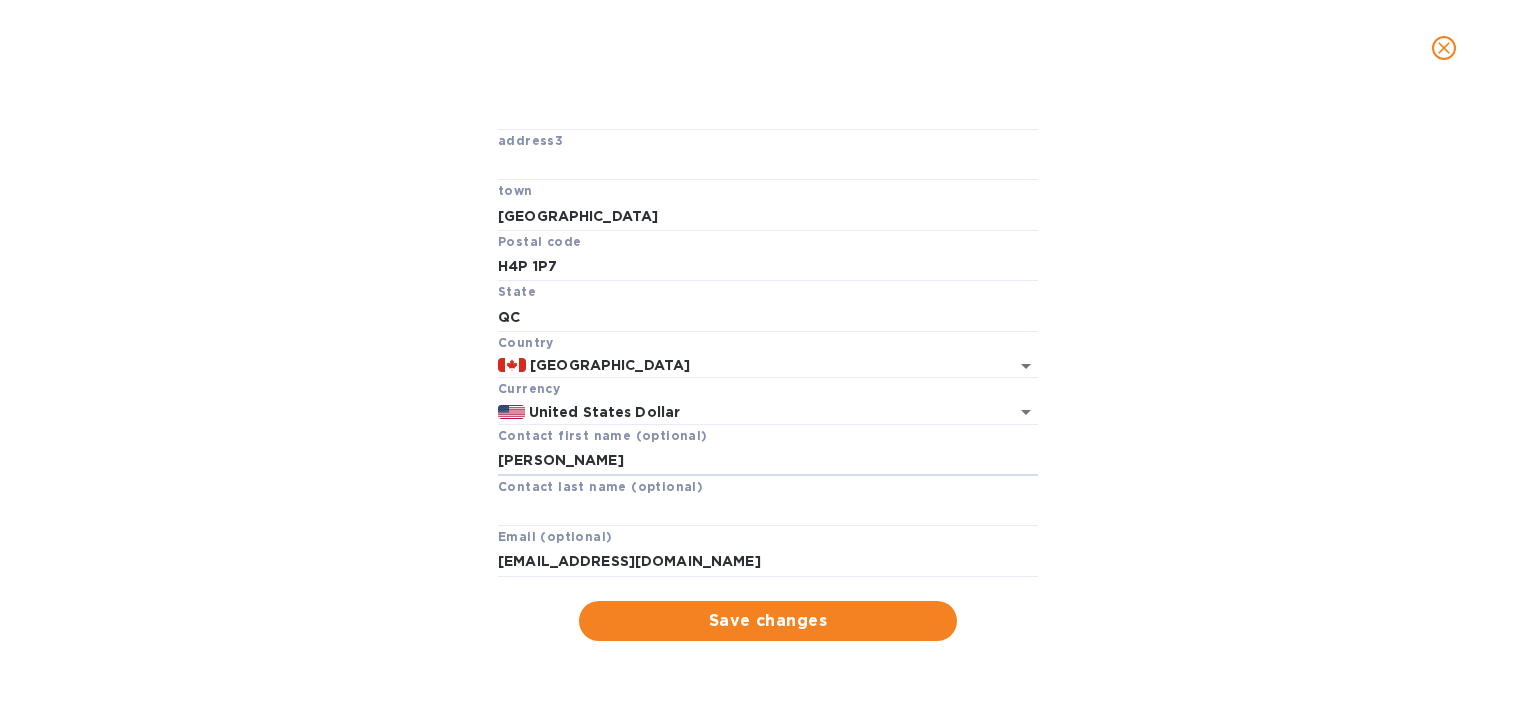 type on "[PERSON_NAME]" 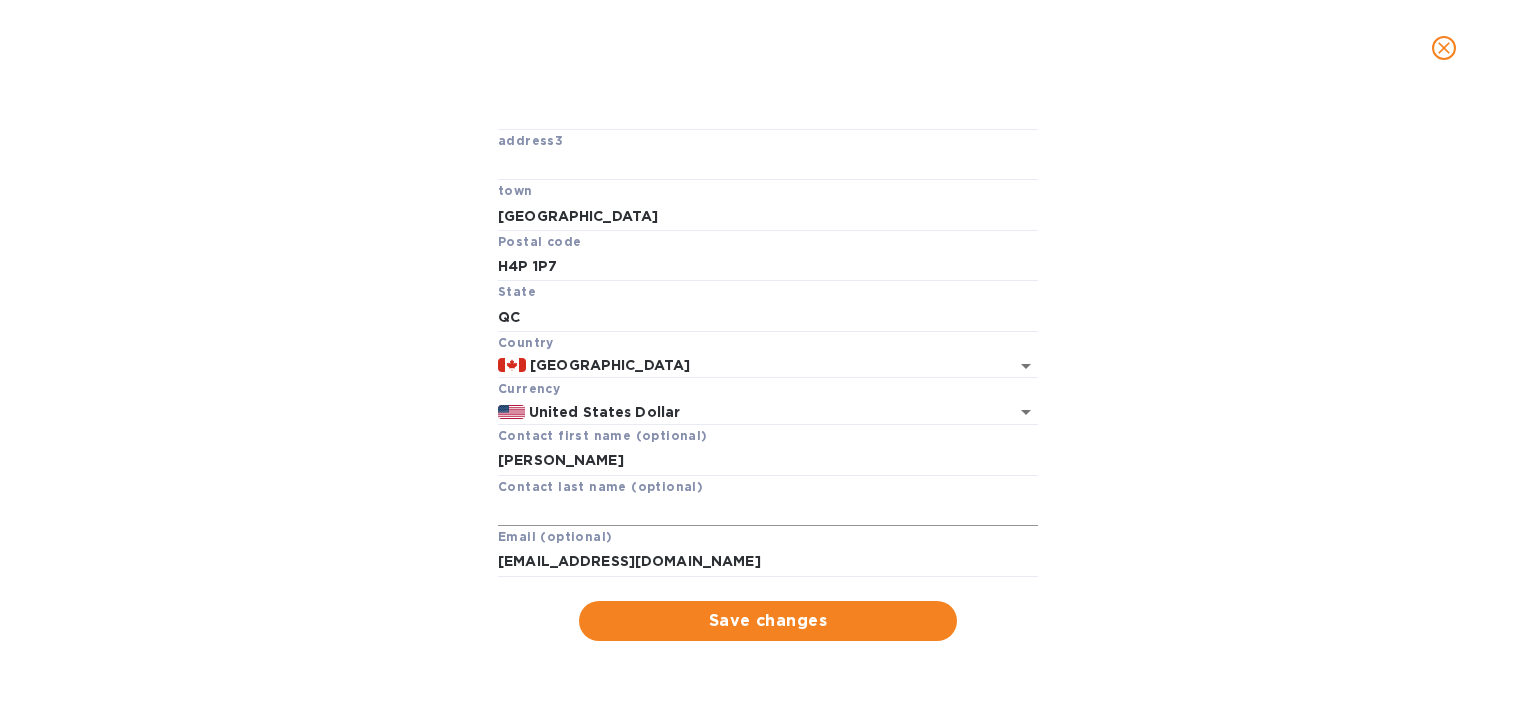 click at bounding box center (768, 511) 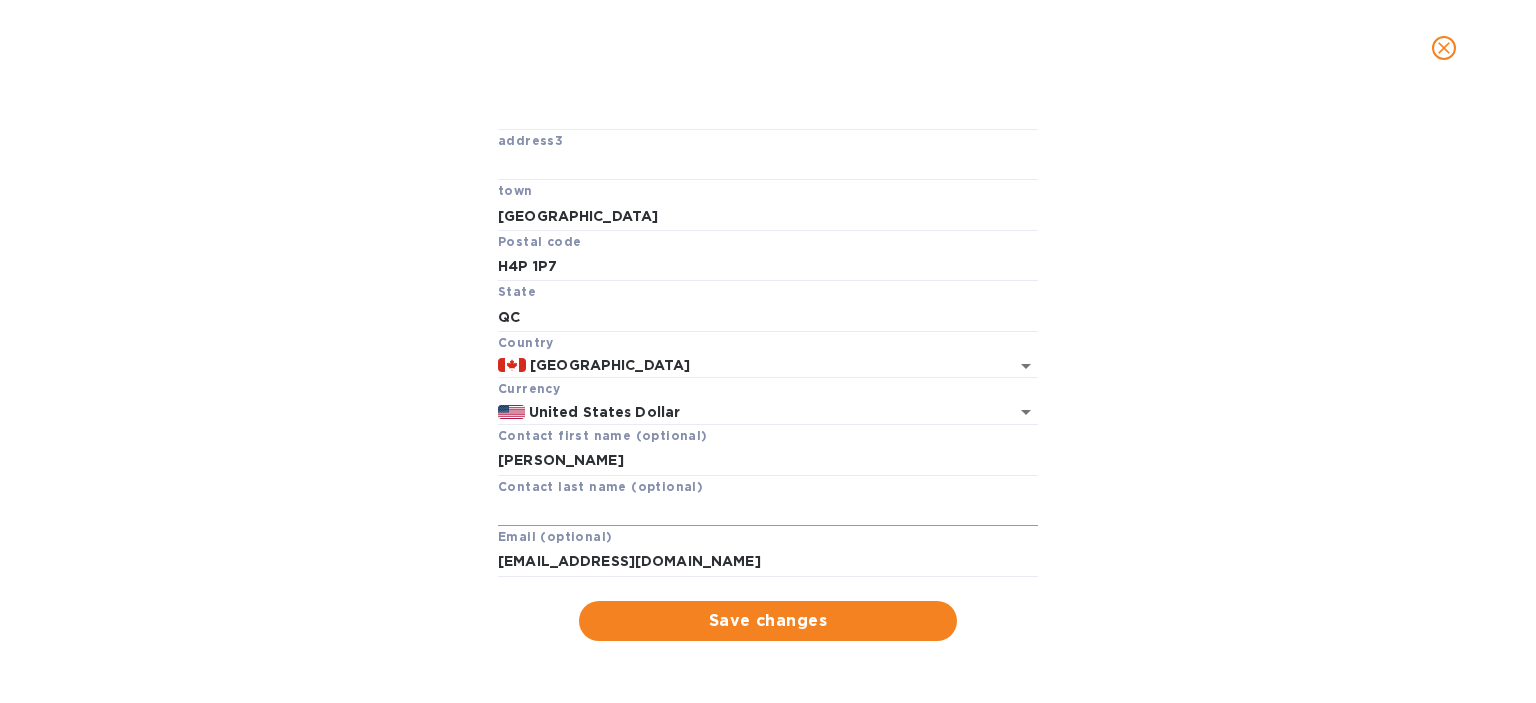 paste on "Puvindrarajah" 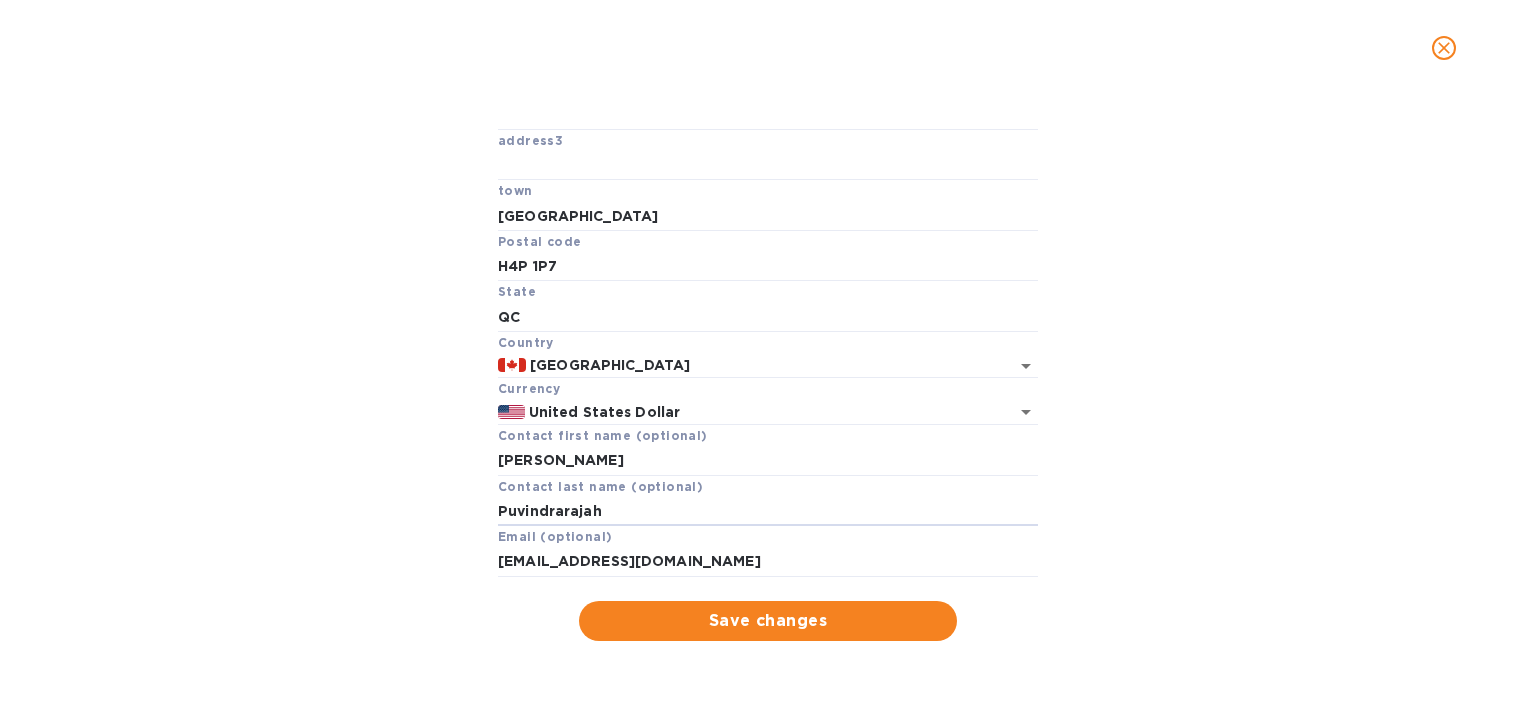 type on "Puvindrarajah" 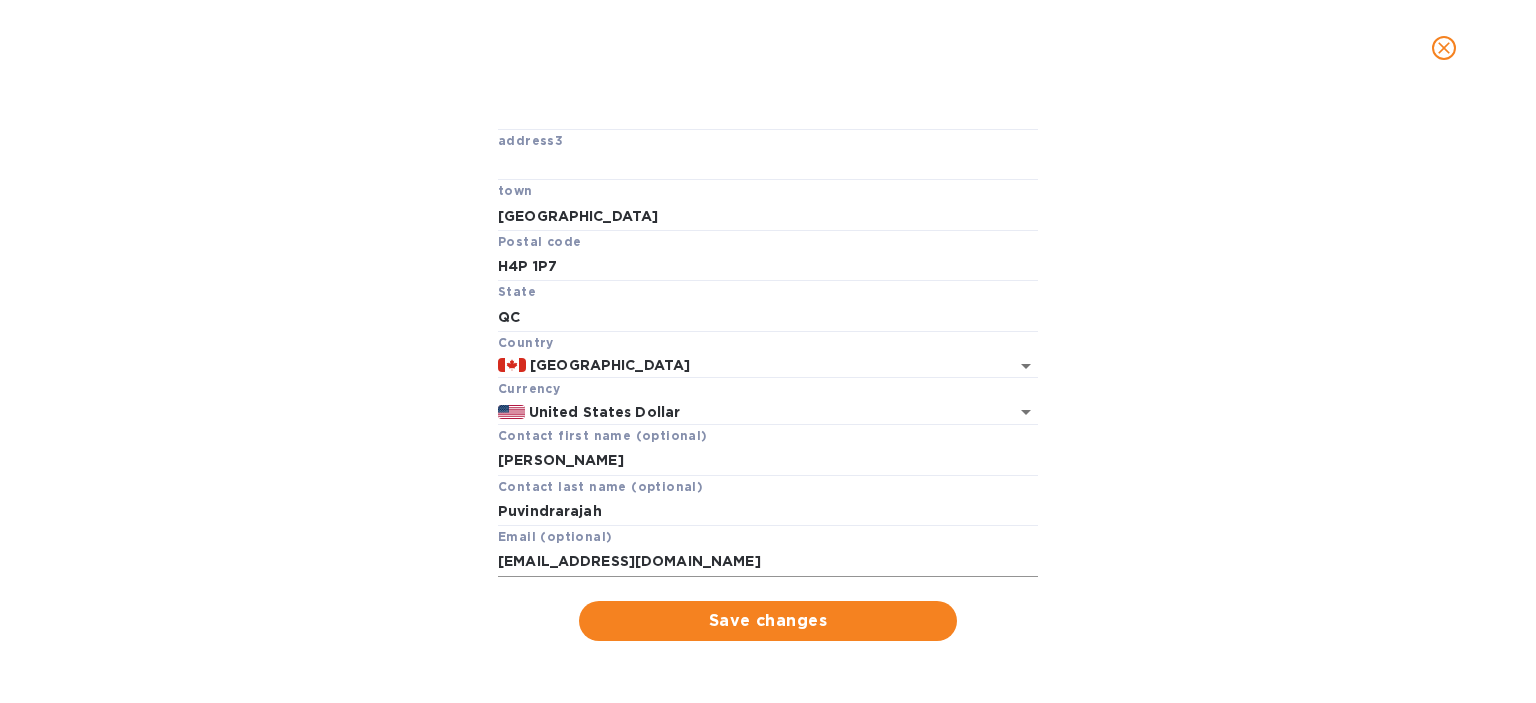 drag, startPoint x: 684, startPoint y: 563, endPoint x: 678, endPoint y: 576, distance: 14.3178215 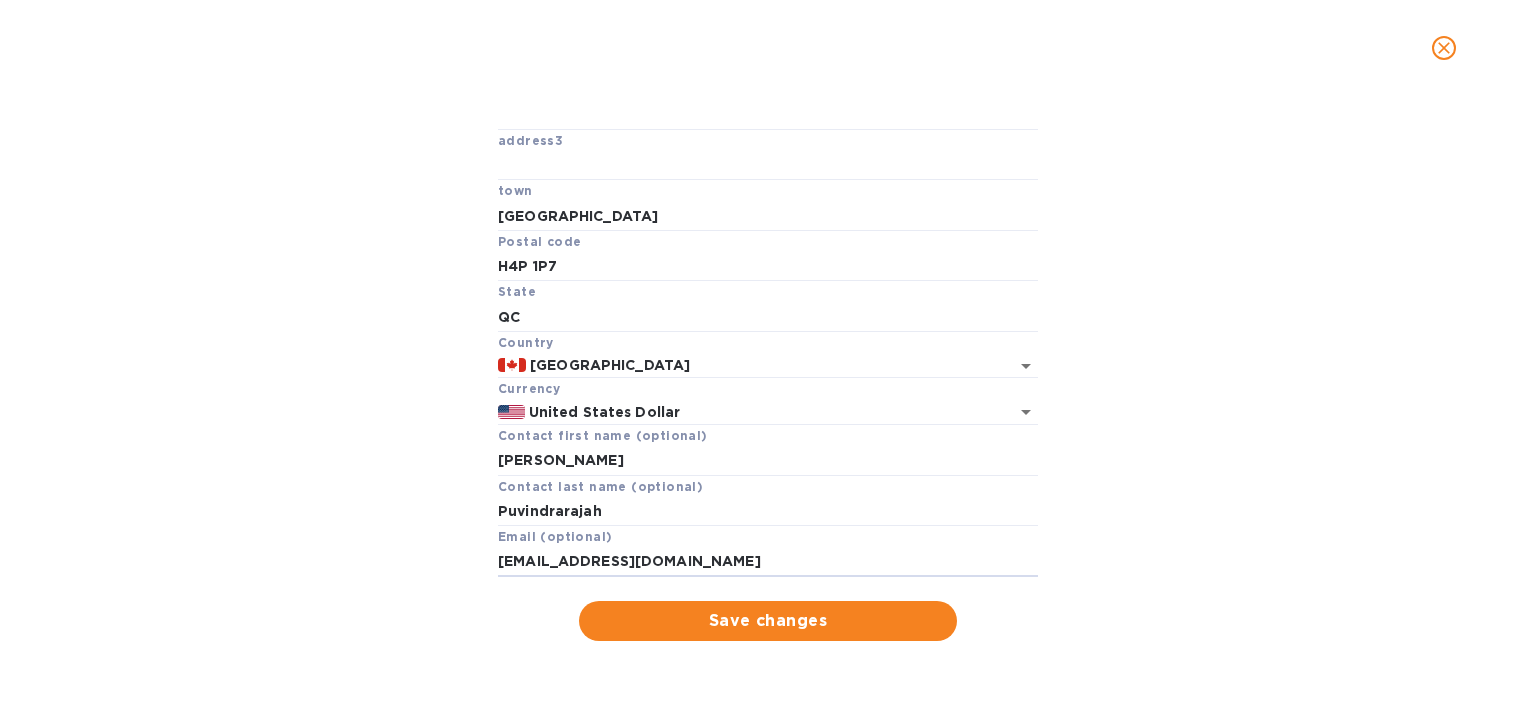 drag, startPoint x: 662, startPoint y: 574, endPoint x: 392, endPoint y: 545, distance: 271.55295 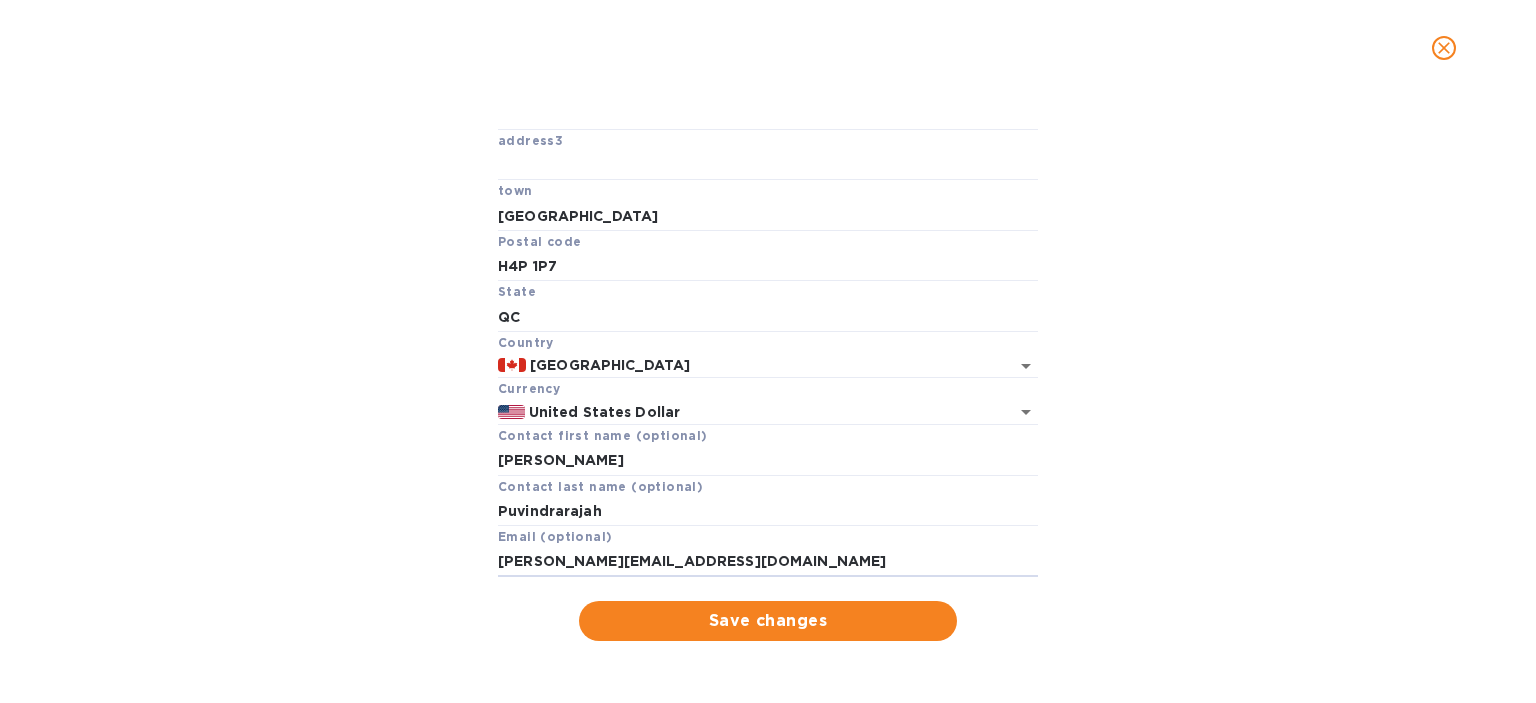 type on "[PERSON_NAME][EMAIL_ADDRESS][DOMAIN_NAME]" 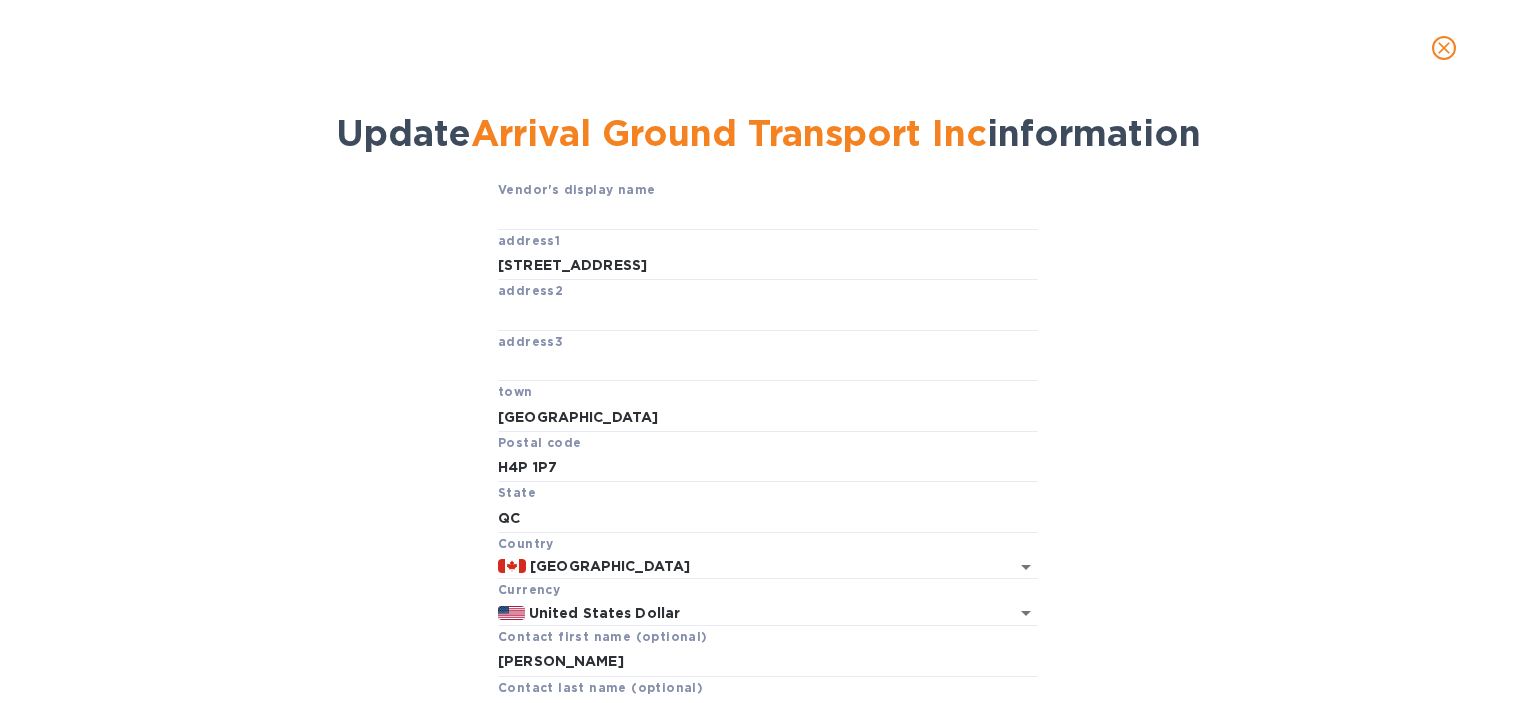 scroll, scrollTop: 0, scrollLeft: 0, axis: both 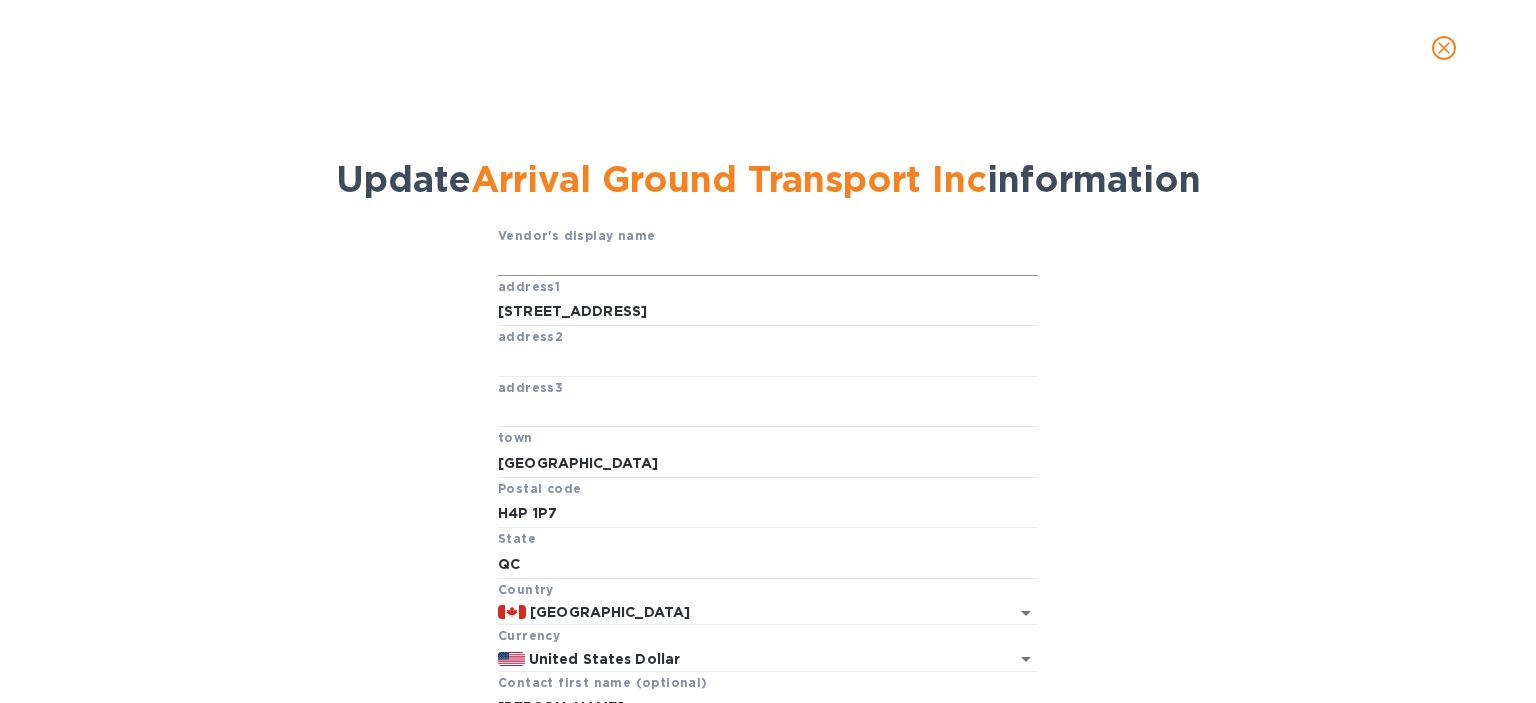 click at bounding box center [768, 261] 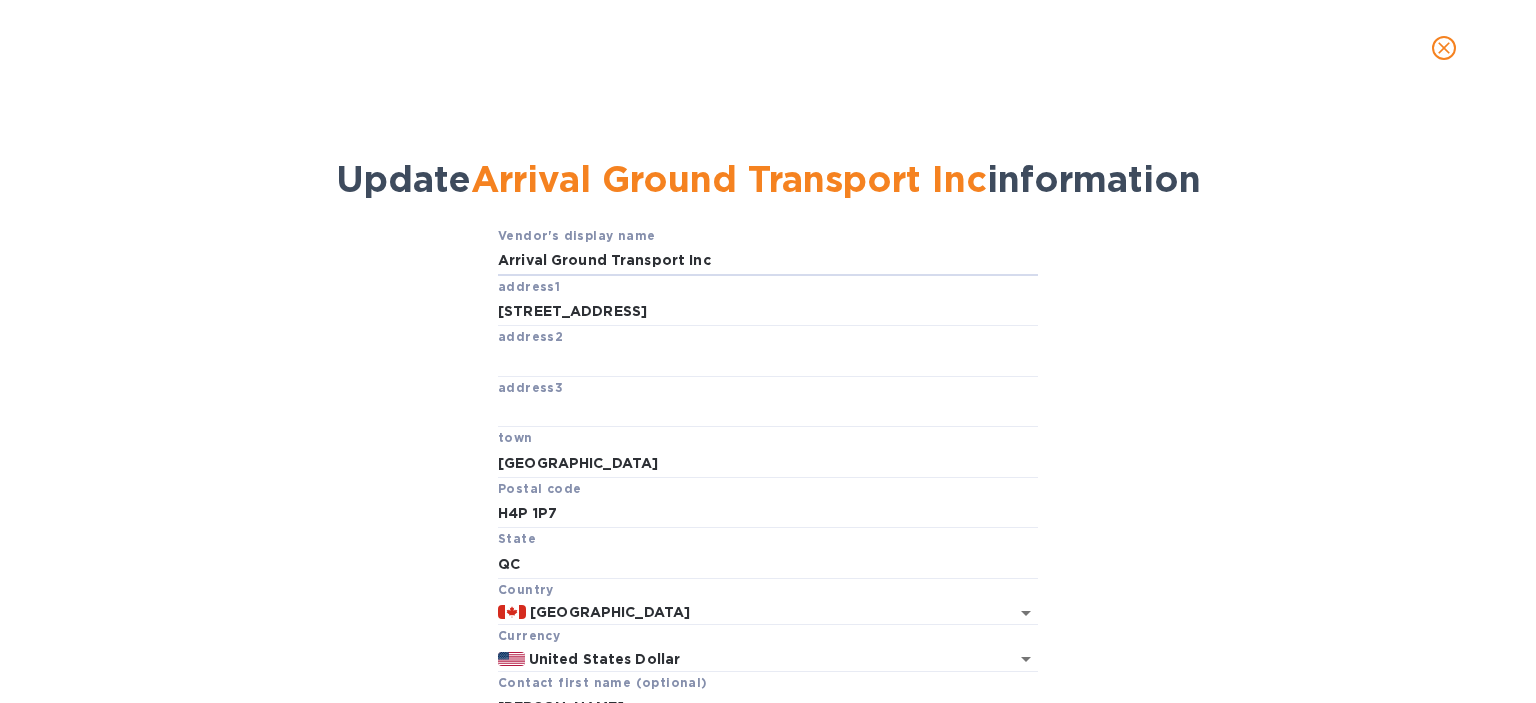 type on "Arrival Ground Transport Inc" 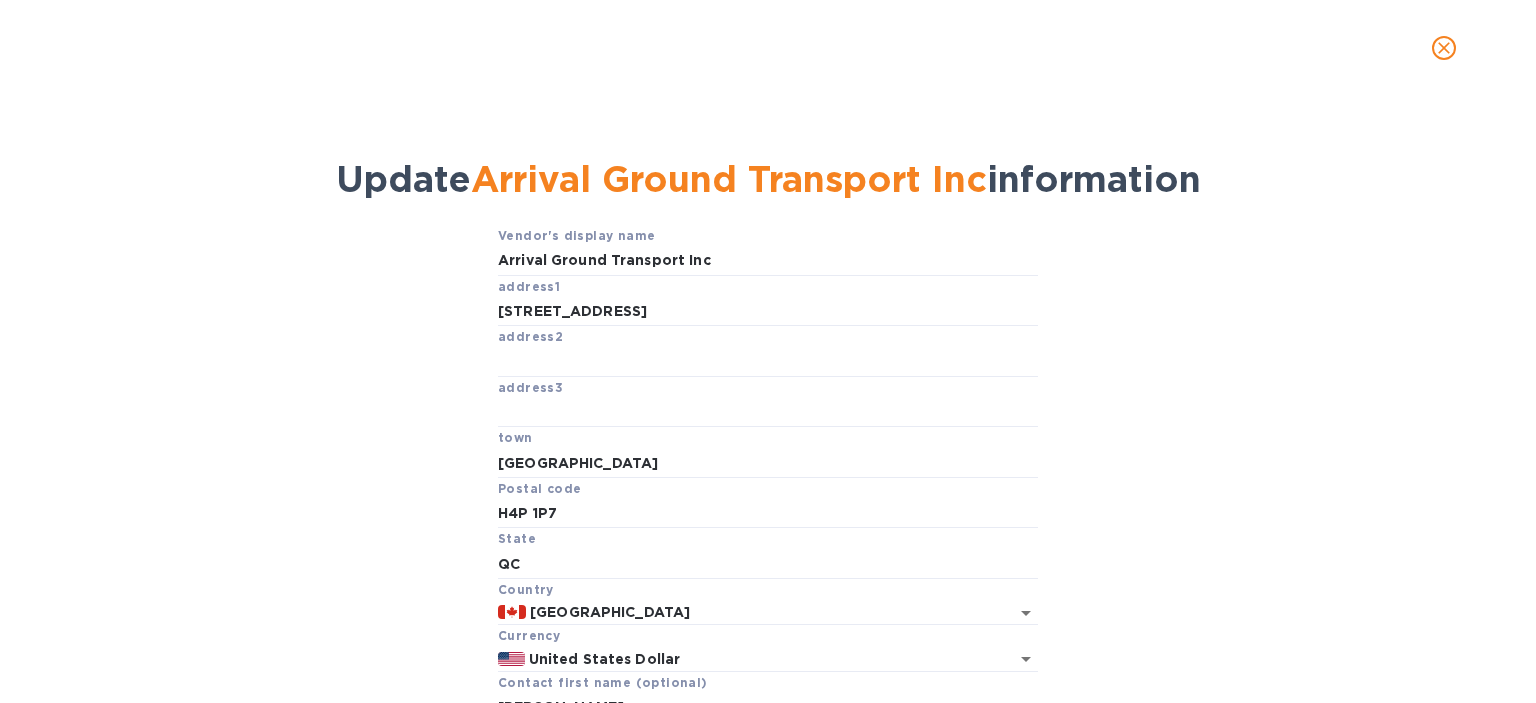 click on "Vendor's display name Arrival Ground Transport Inc address1 [STREET_ADDRESS] Dollar Contact first name (optional) [PERSON_NAME] Contact last name (optional) Puvindrarajah Email (optional) [PERSON_NAME][EMAIL_ADDRESS][DOMAIN_NAME] Save changes" at bounding box center (768, 556) 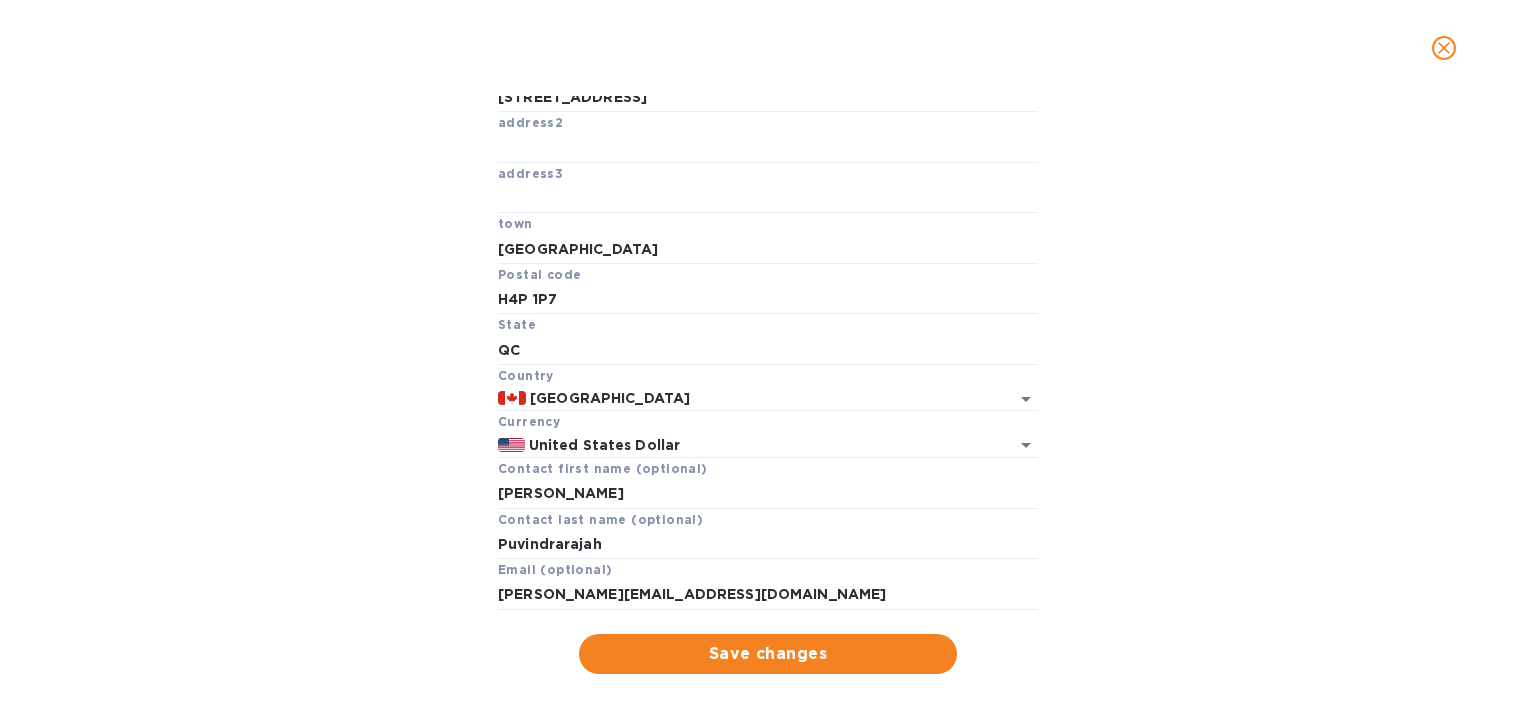 scroll, scrollTop: 252, scrollLeft: 0, axis: vertical 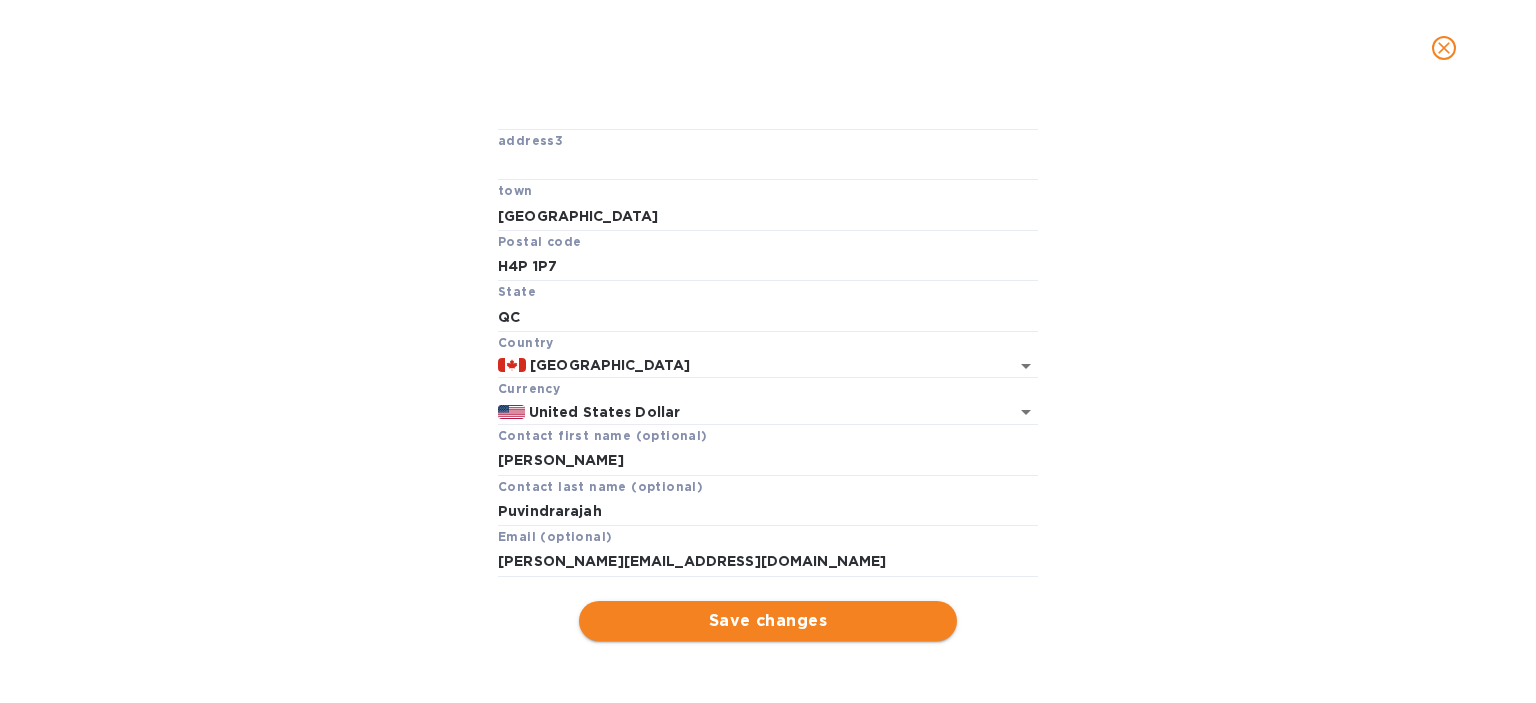 click on "Save changes" at bounding box center (768, 621) 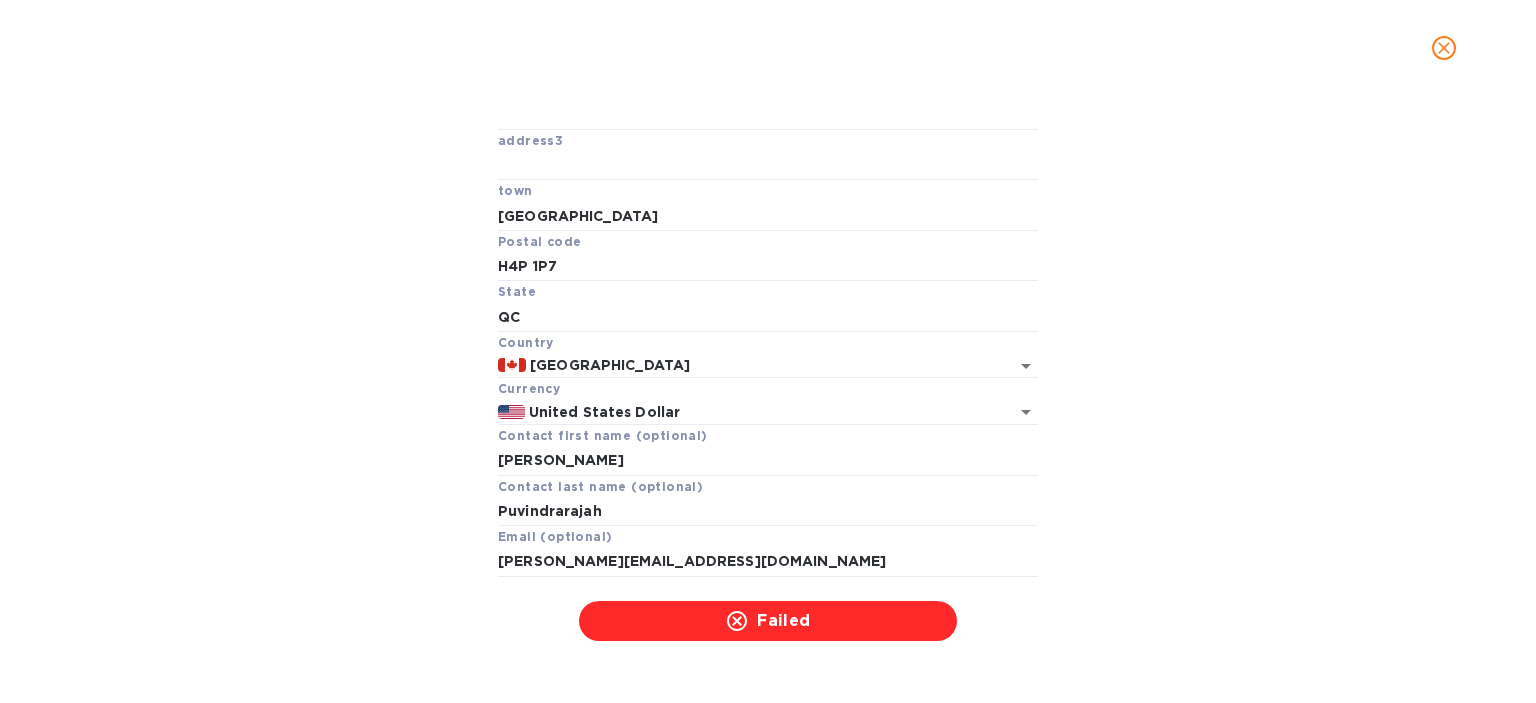 click on "Vendor's display name Arrival Ground Transport Inc address1 [STREET_ADDRESS] Dollar Contact first name (optional) [PERSON_NAME] Contact last name (optional) Puvindrarajah Email (optional) [PERSON_NAME][EMAIL_ADDRESS][DOMAIN_NAME] Failed" at bounding box center (768, 309) 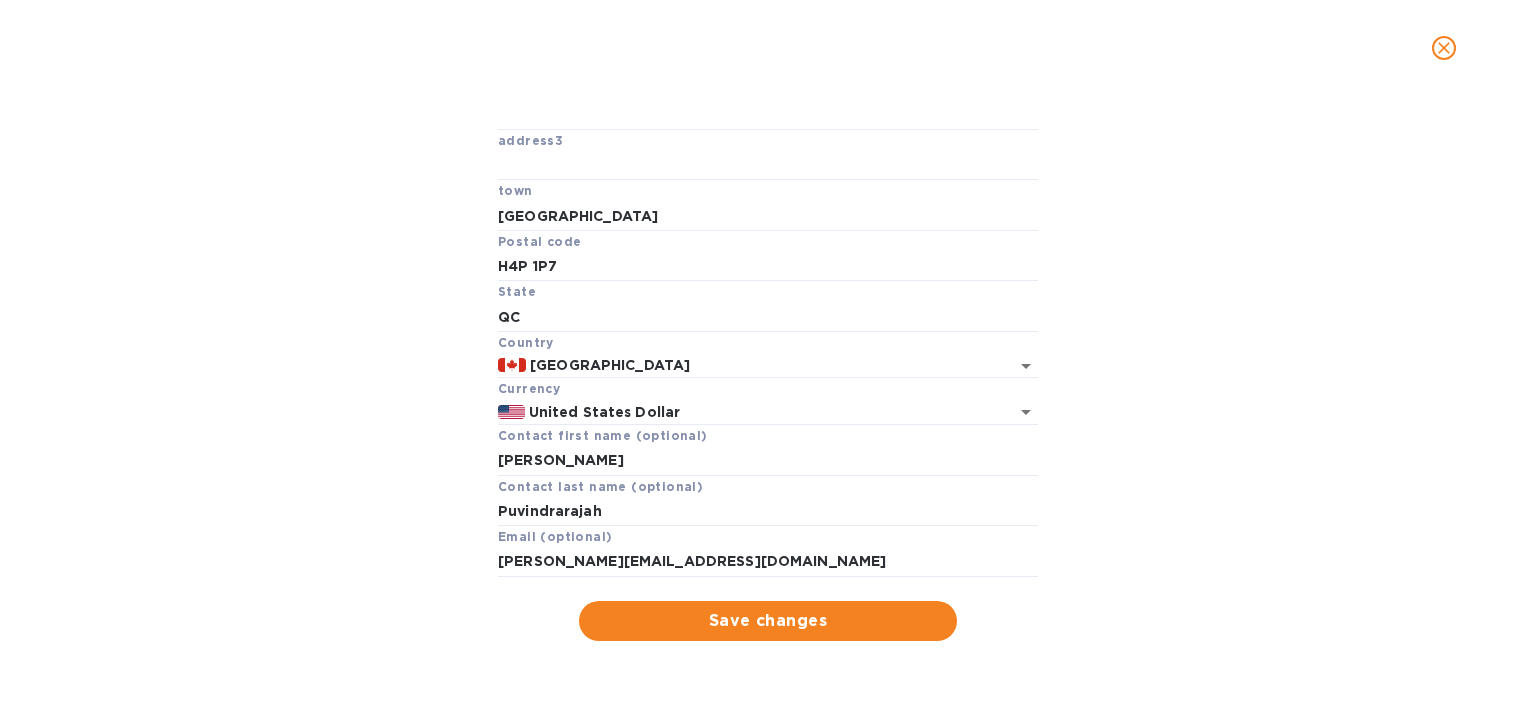 click on "Vendor's display name Arrival Ground Transport Inc address1 [STREET_ADDRESS] Dollar Contact first name (optional) [PERSON_NAME] Contact last name (optional) Puvindrarajah Email (optional) [PERSON_NAME][EMAIL_ADDRESS][DOMAIN_NAME] Save changes" at bounding box center (768, 309) 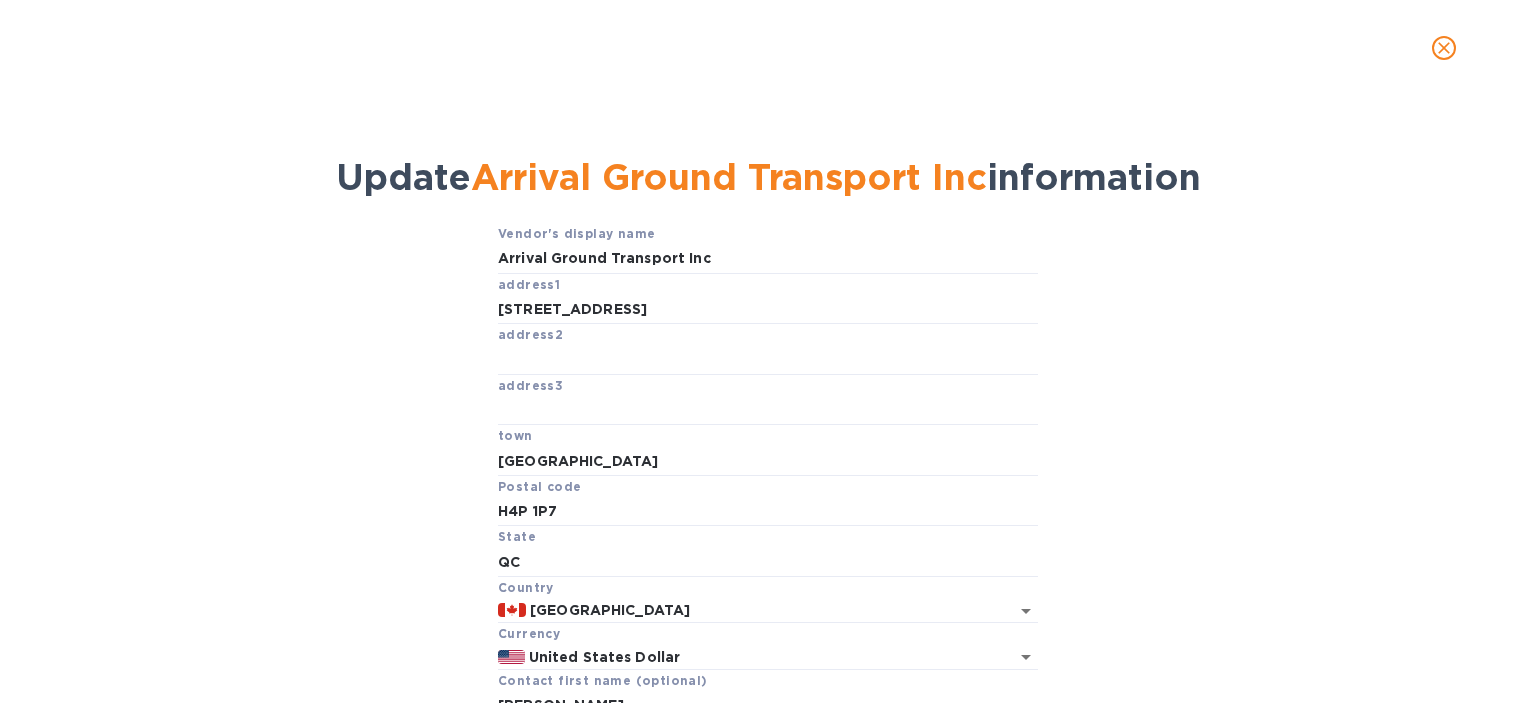 scroll, scrollTop: 0, scrollLeft: 0, axis: both 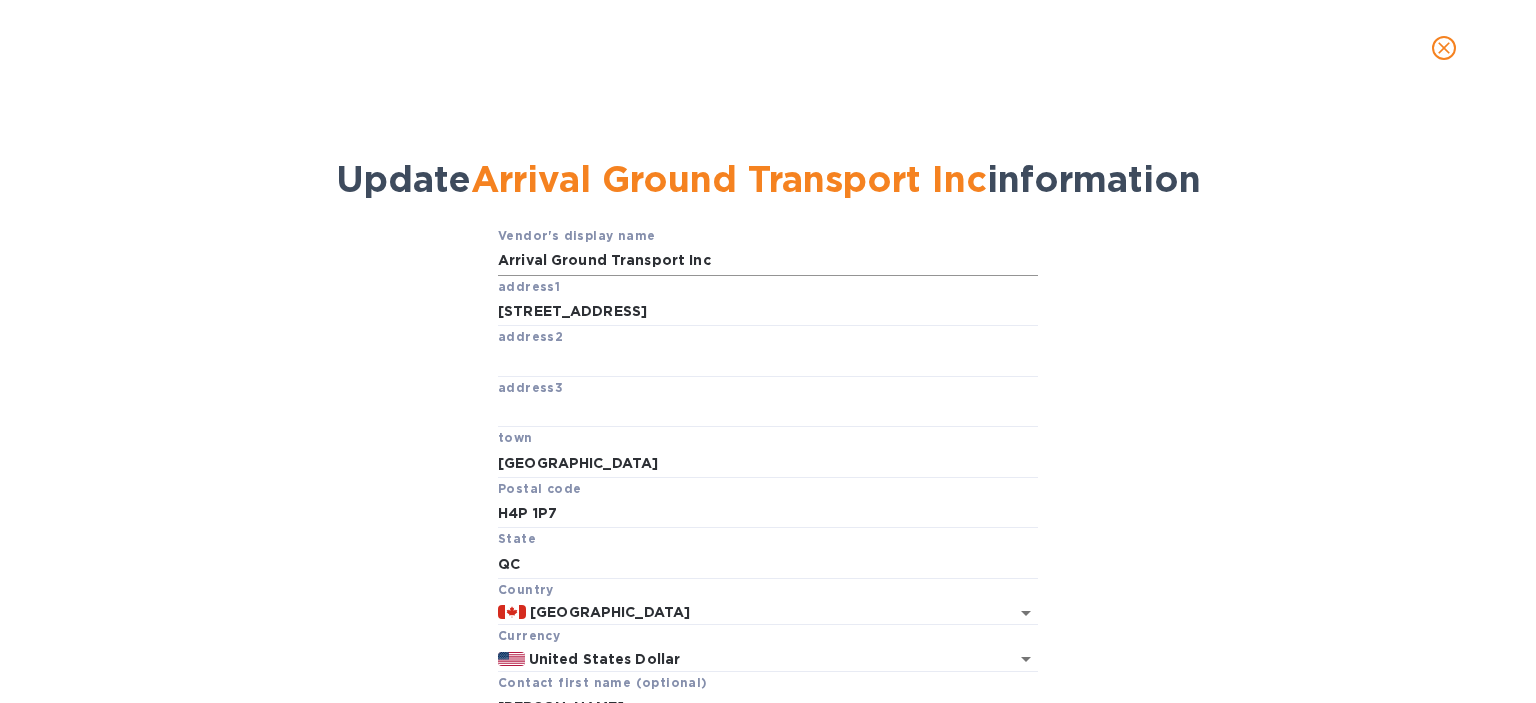 click on "Arrival Ground Transport Inc" at bounding box center [768, 261] 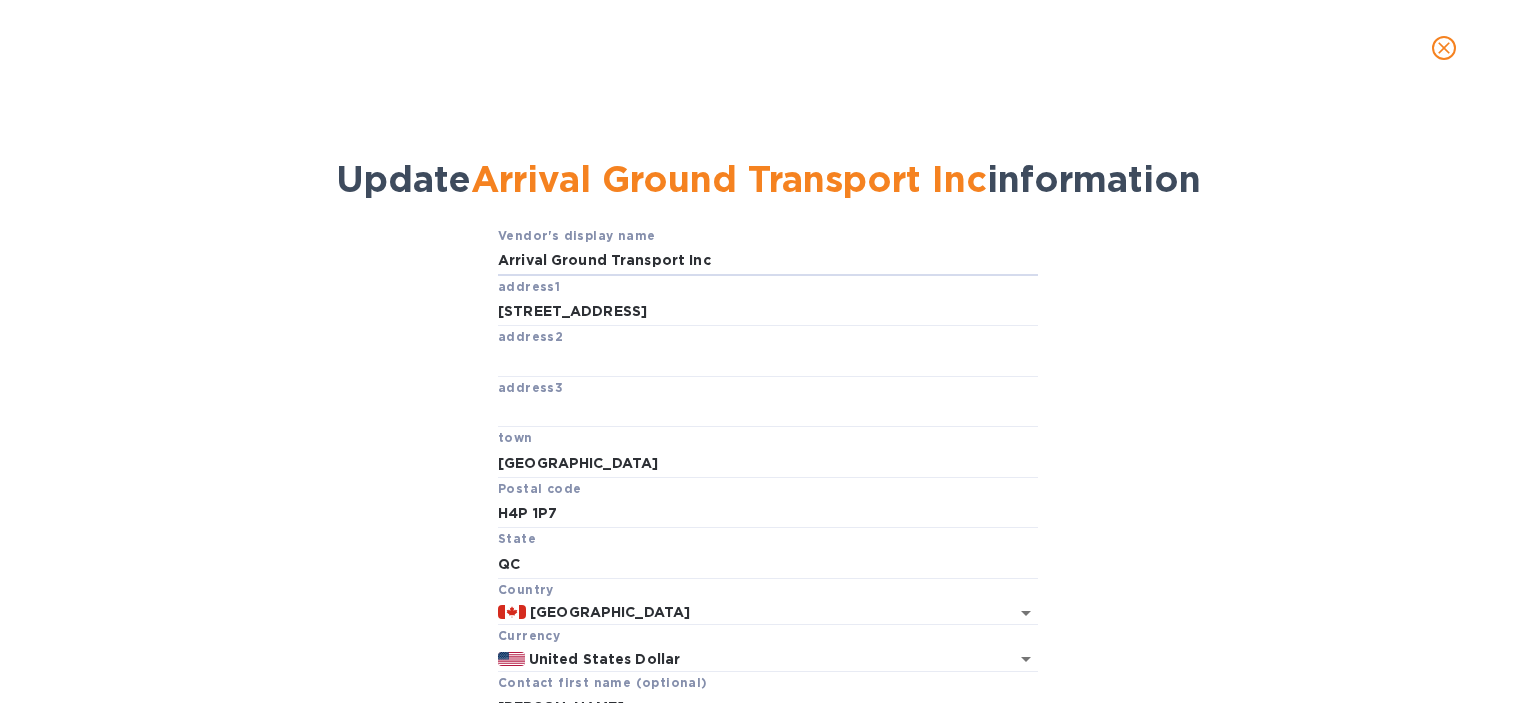 click on "Vendor's display name Arrival Ground Transport Inc address1 [STREET_ADDRESS] Dollar Contact first name (optional) [PERSON_NAME] Contact last name (optional) Puvindrarajah Email (optional) [PERSON_NAME][EMAIL_ADDRESS][DOMAIN_NAME] Save changes" at bounding box center [768, 556] 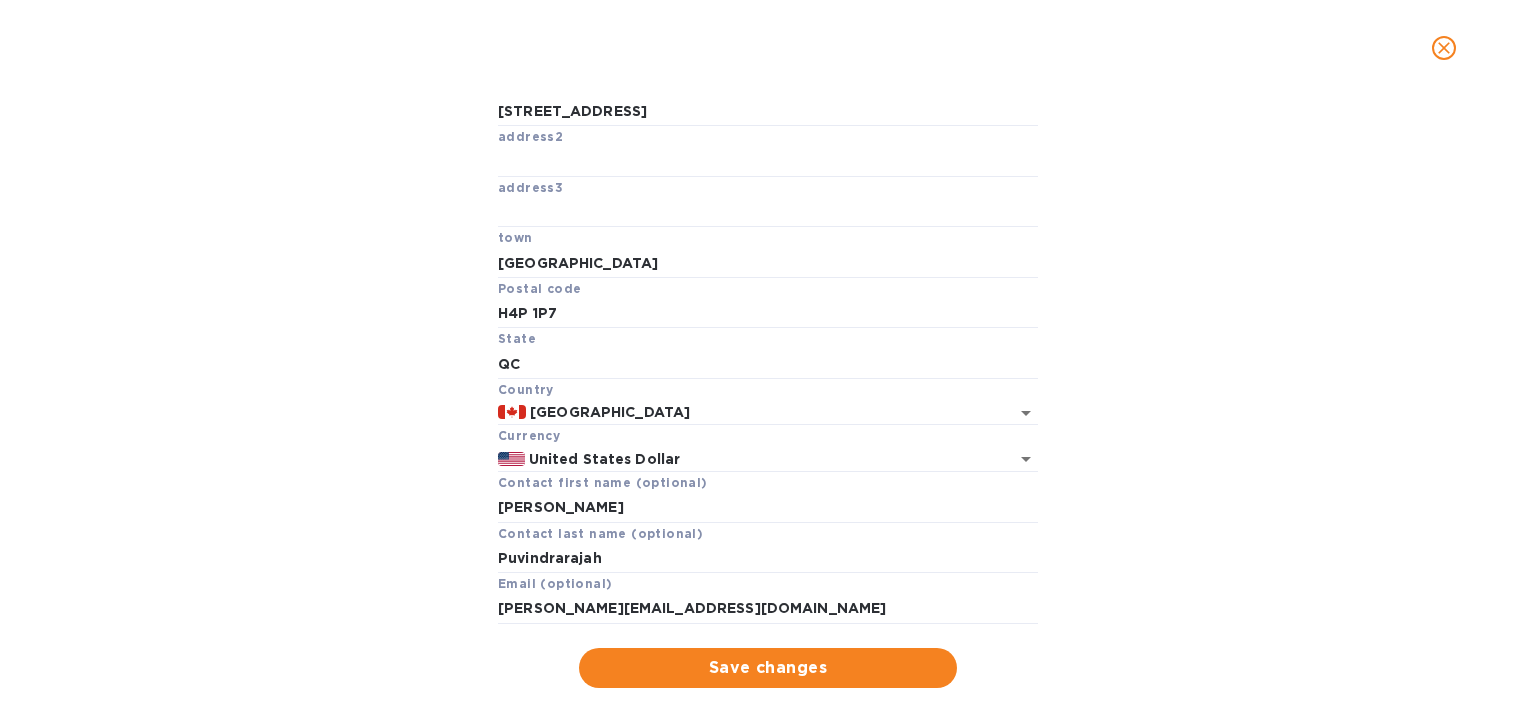 scroll, scrollTop: 252, scrollLeft: 0, axis: vertical 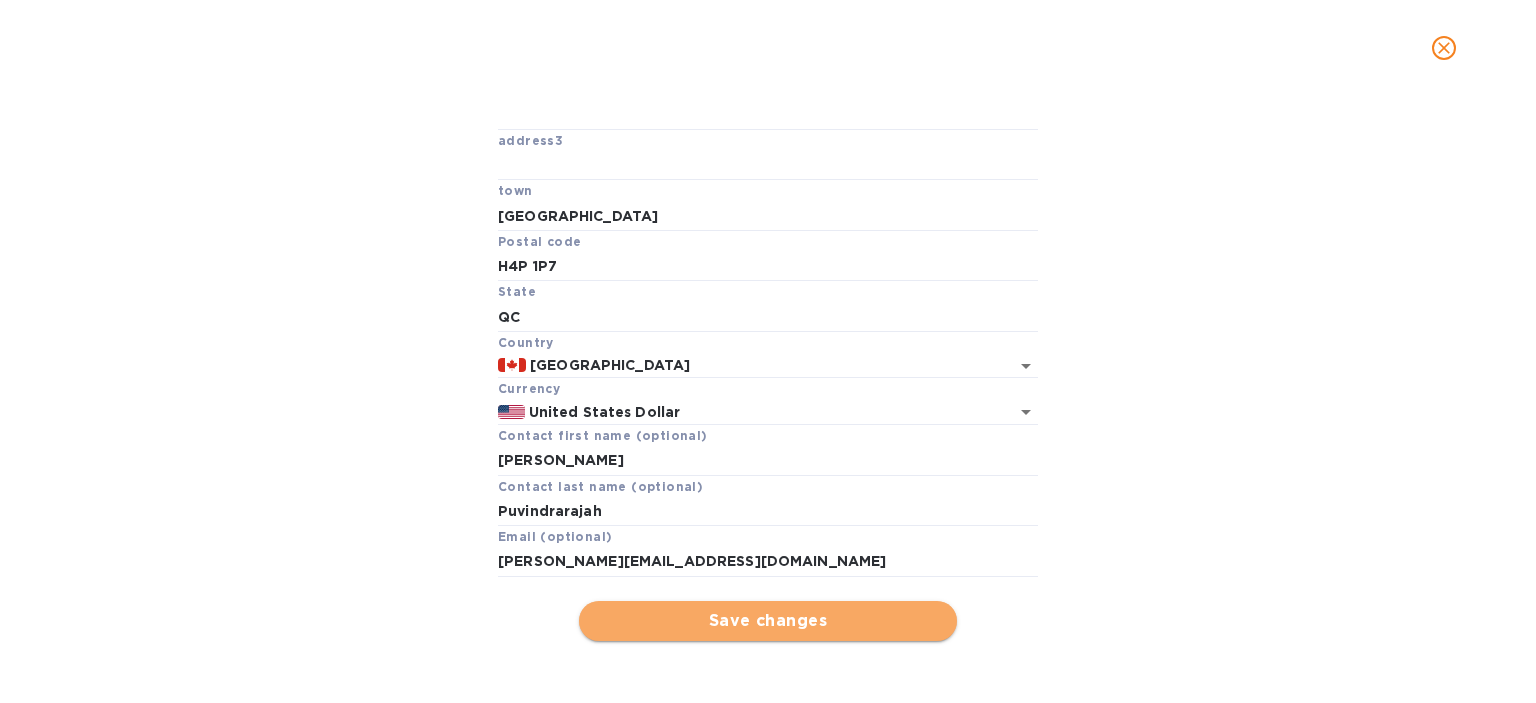 click on "Save changes" at bounding box center (768, 621) 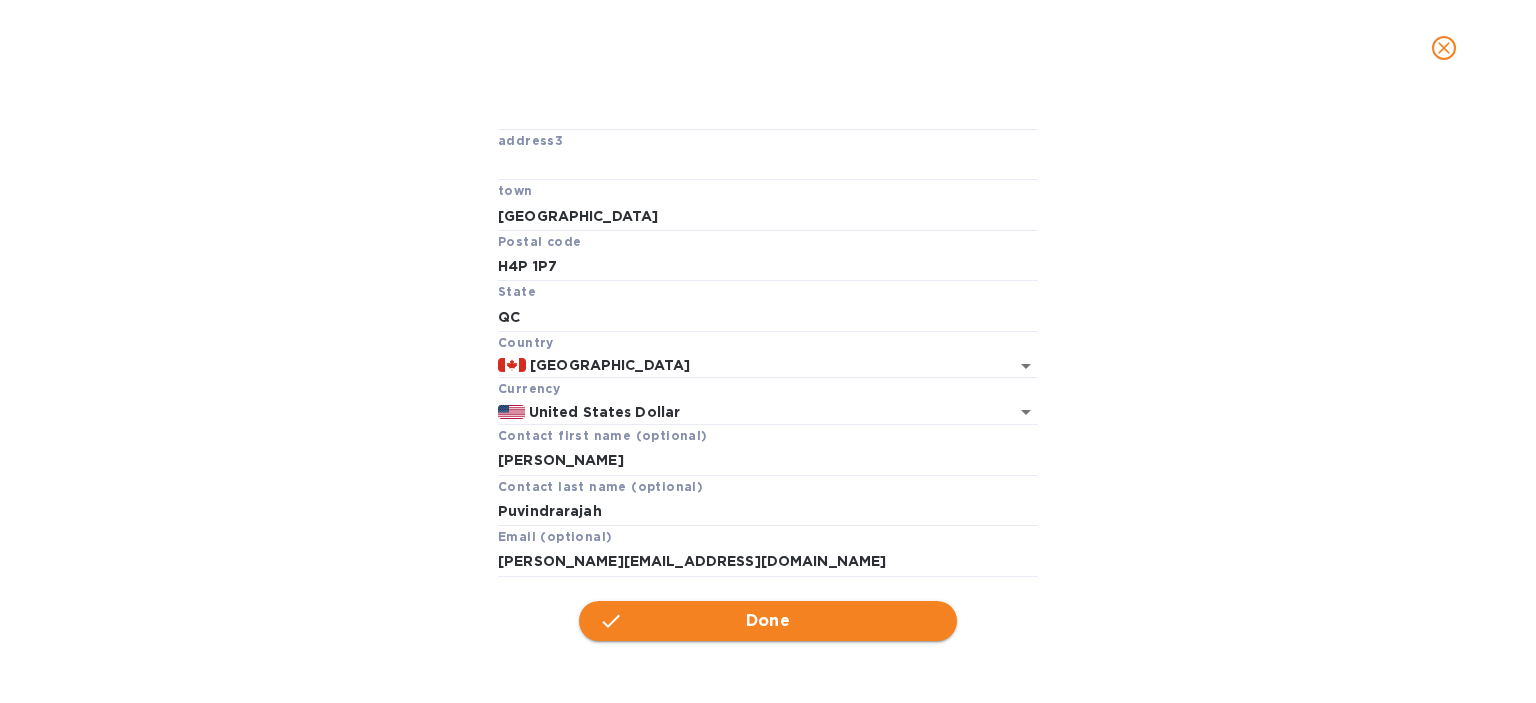 click on "Done" at bounding box center (768, 621) 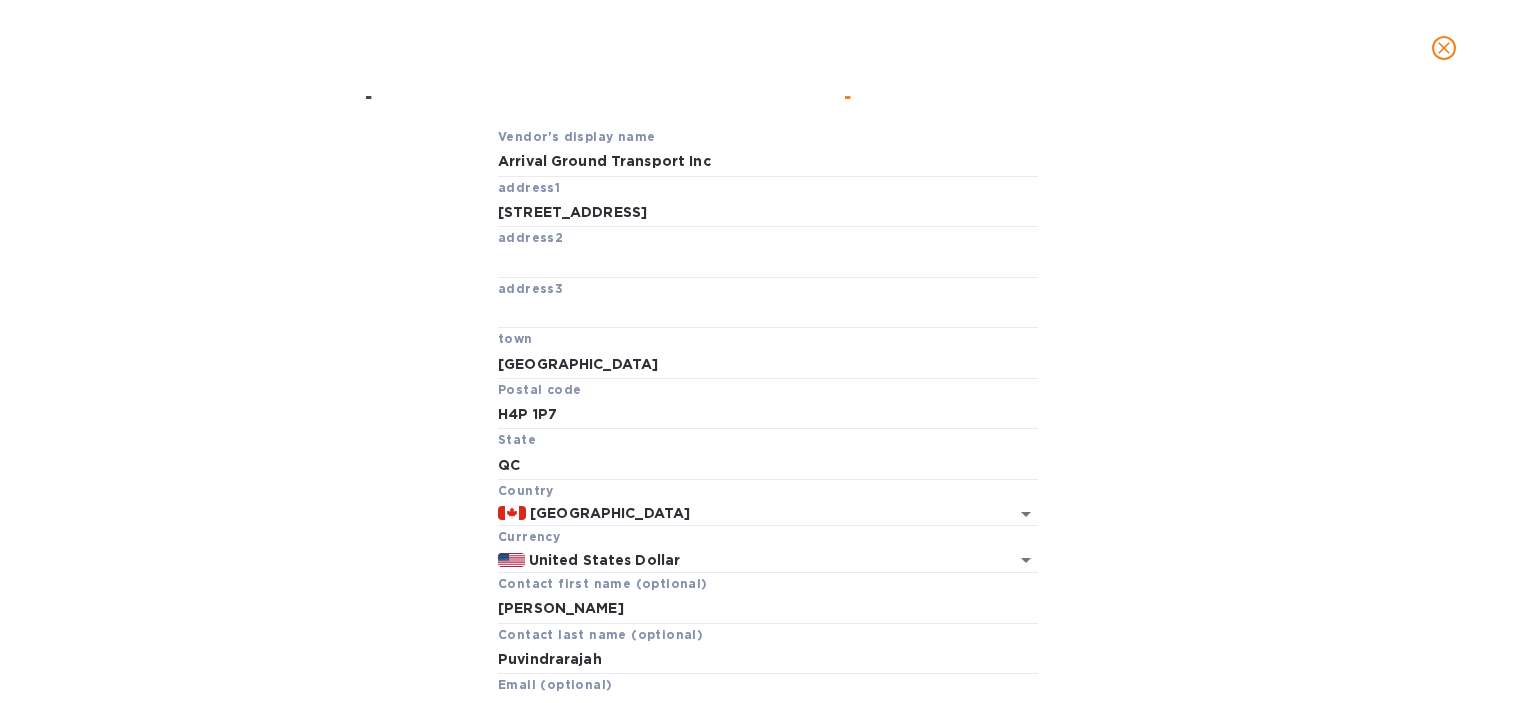 scroll, scrollTop: 0, scrollLeft: 0, axis: both 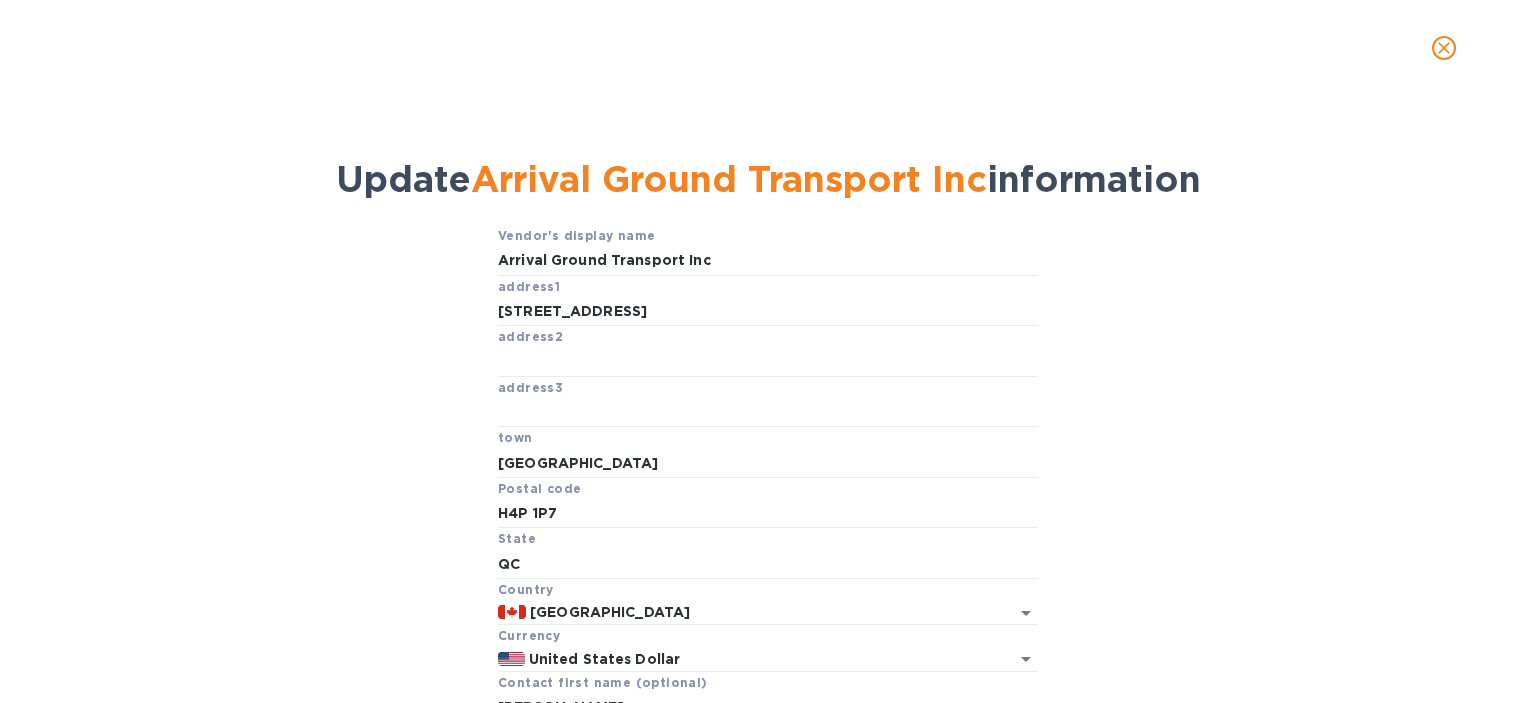 click 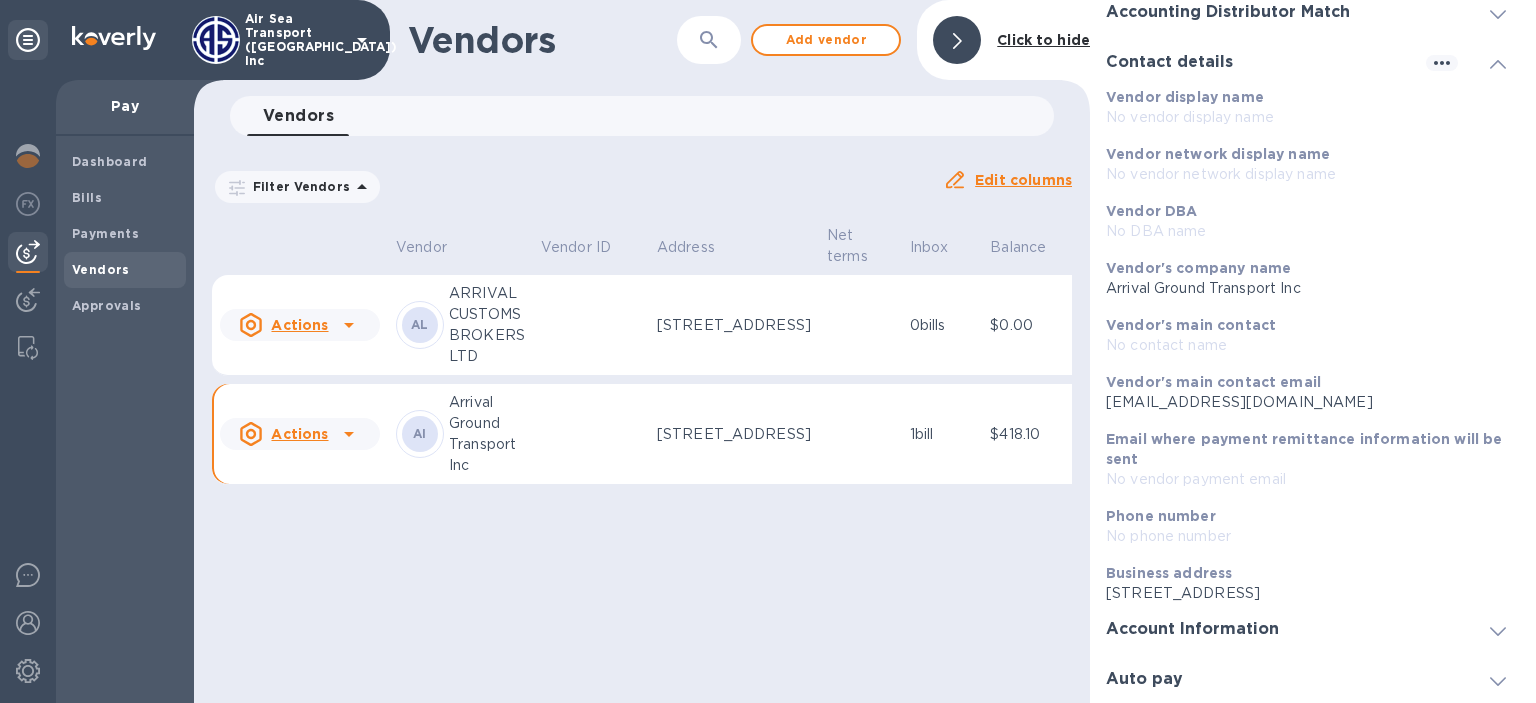 click on "[STREET_ADDRESS]" at bounding box center [1306, 593] 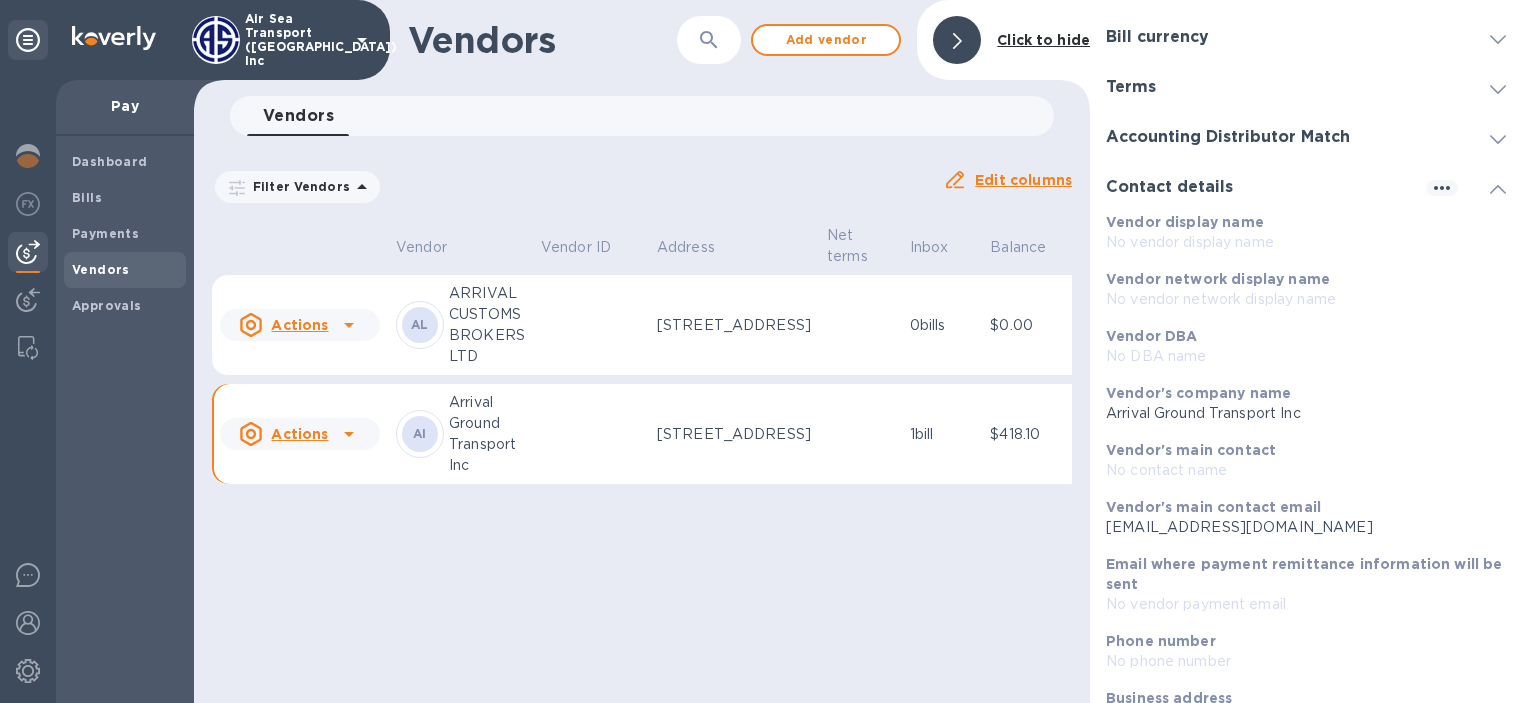 scroll, scrollTop: 0, scrollLeft: 0, axis: both 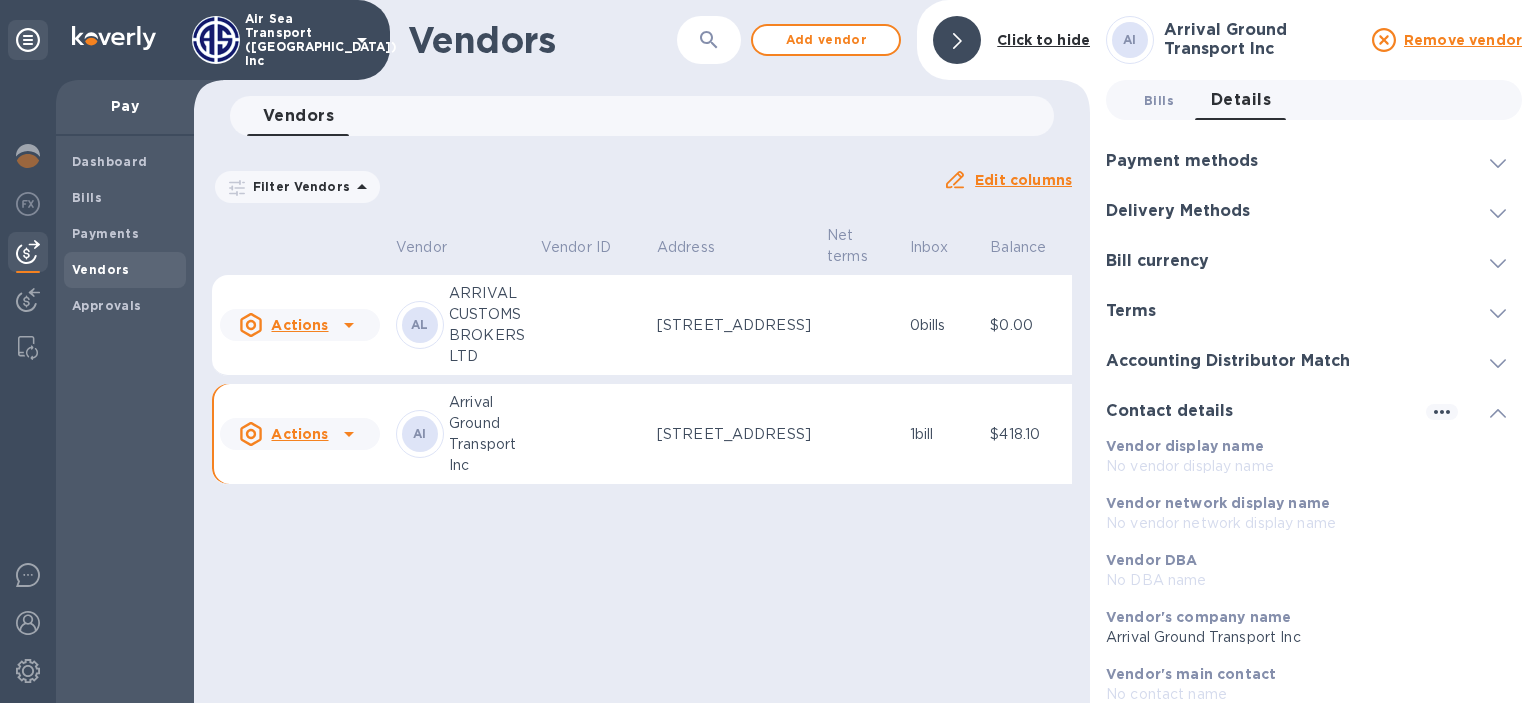 click on "Bills 0" at bounding box center (1159, 100) 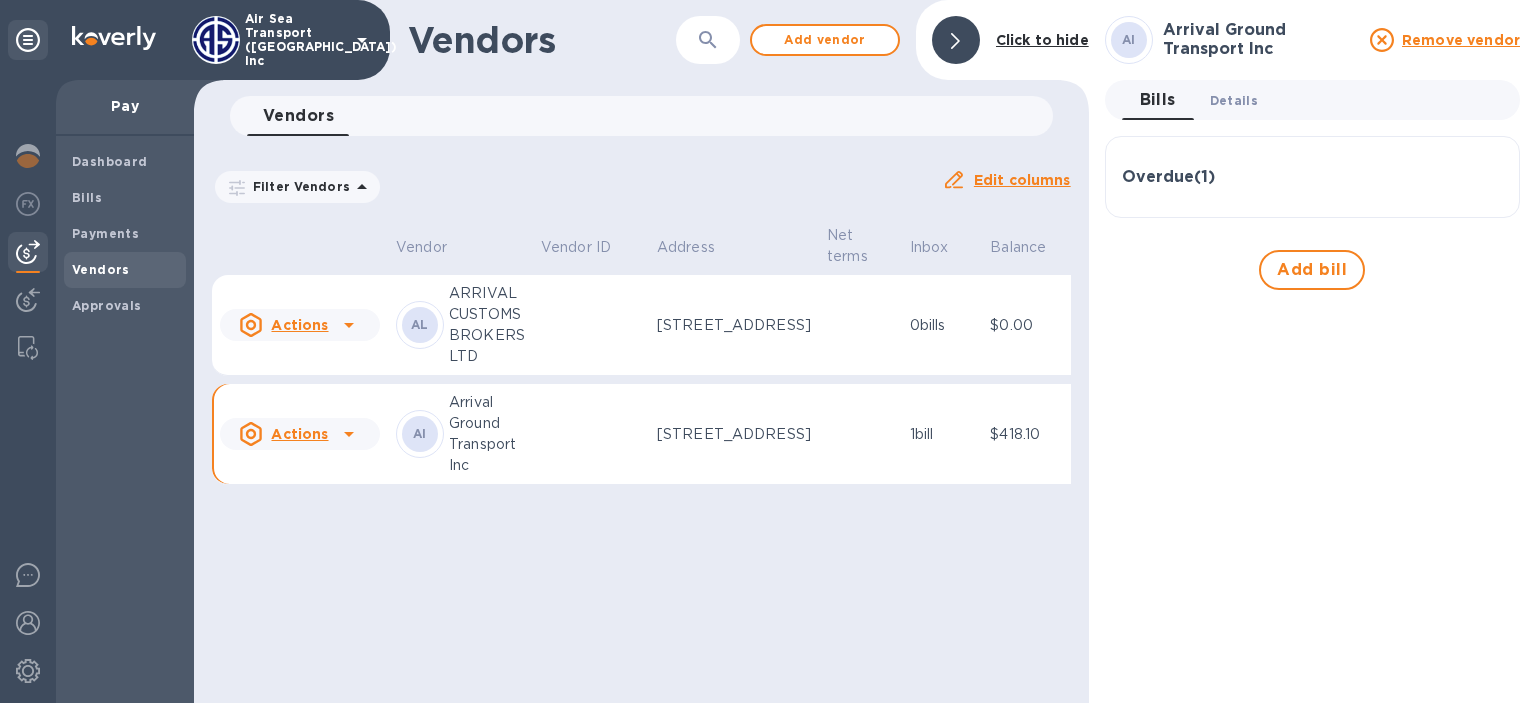 click on "Details 0" at bounding box center [1234, 100] 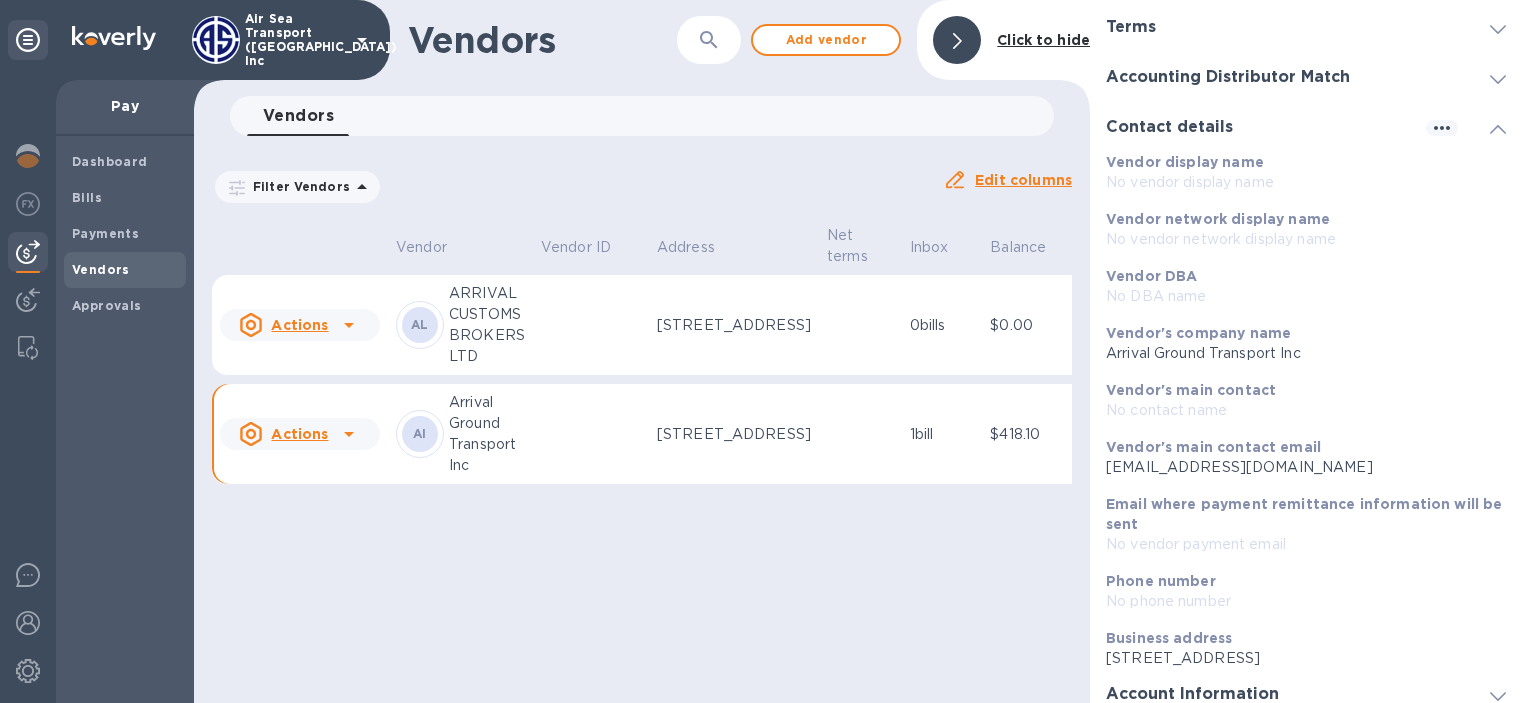 scroll, scrollTop: 349, scrollLeft: 0, axis: vertical 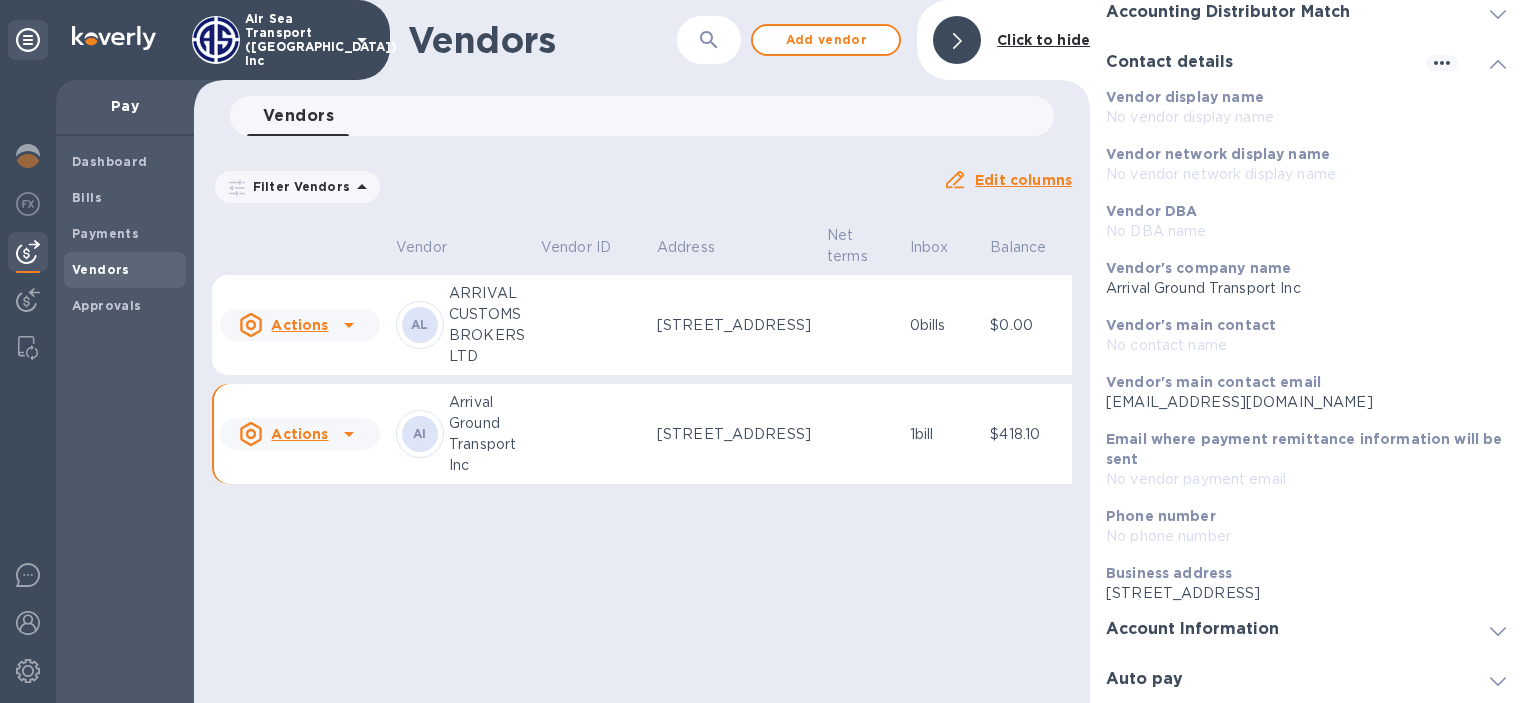 click at bounding box center (1498, 629) 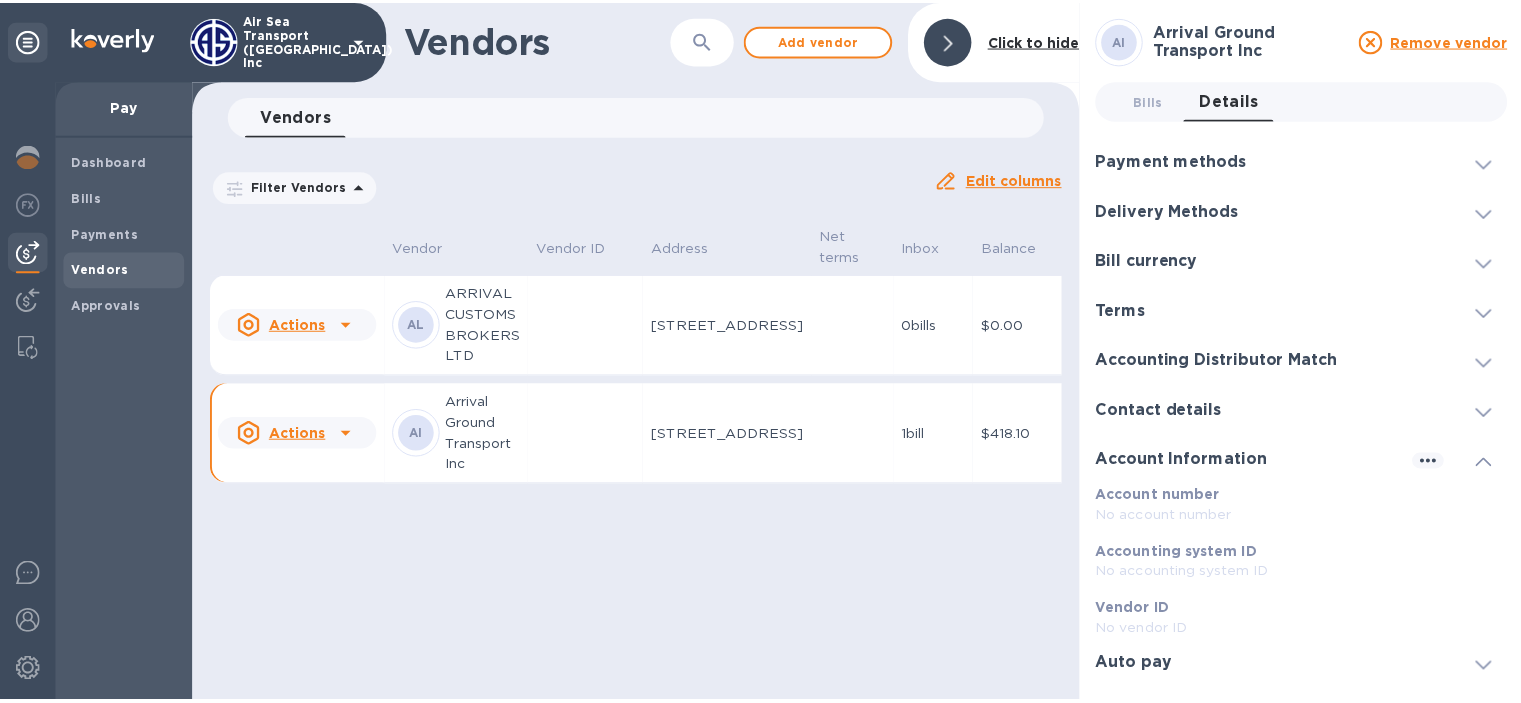 scroll, scrollTop: 0, scrollLeft: 0, axis: both 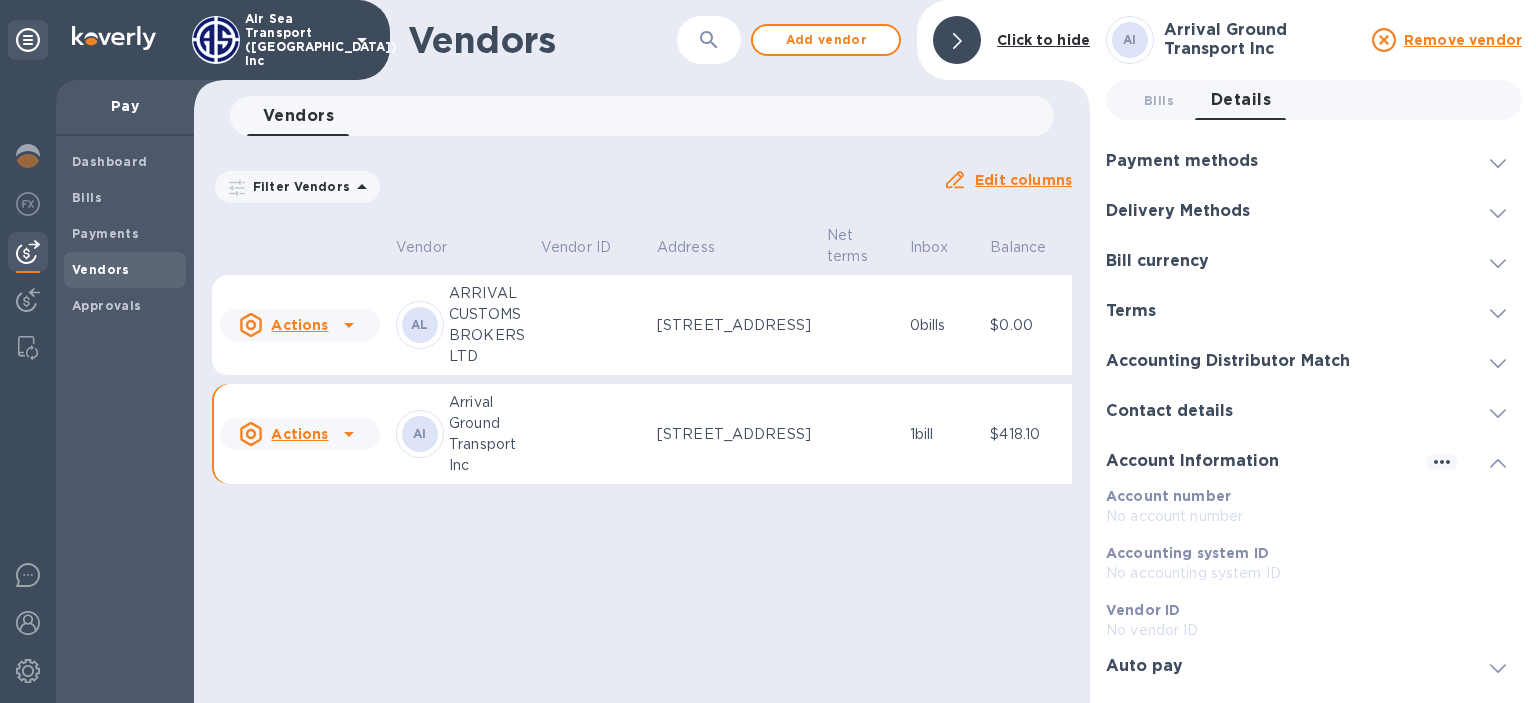 click on "Arrival Ground Transport Inc" at bounding box center (487, 434) 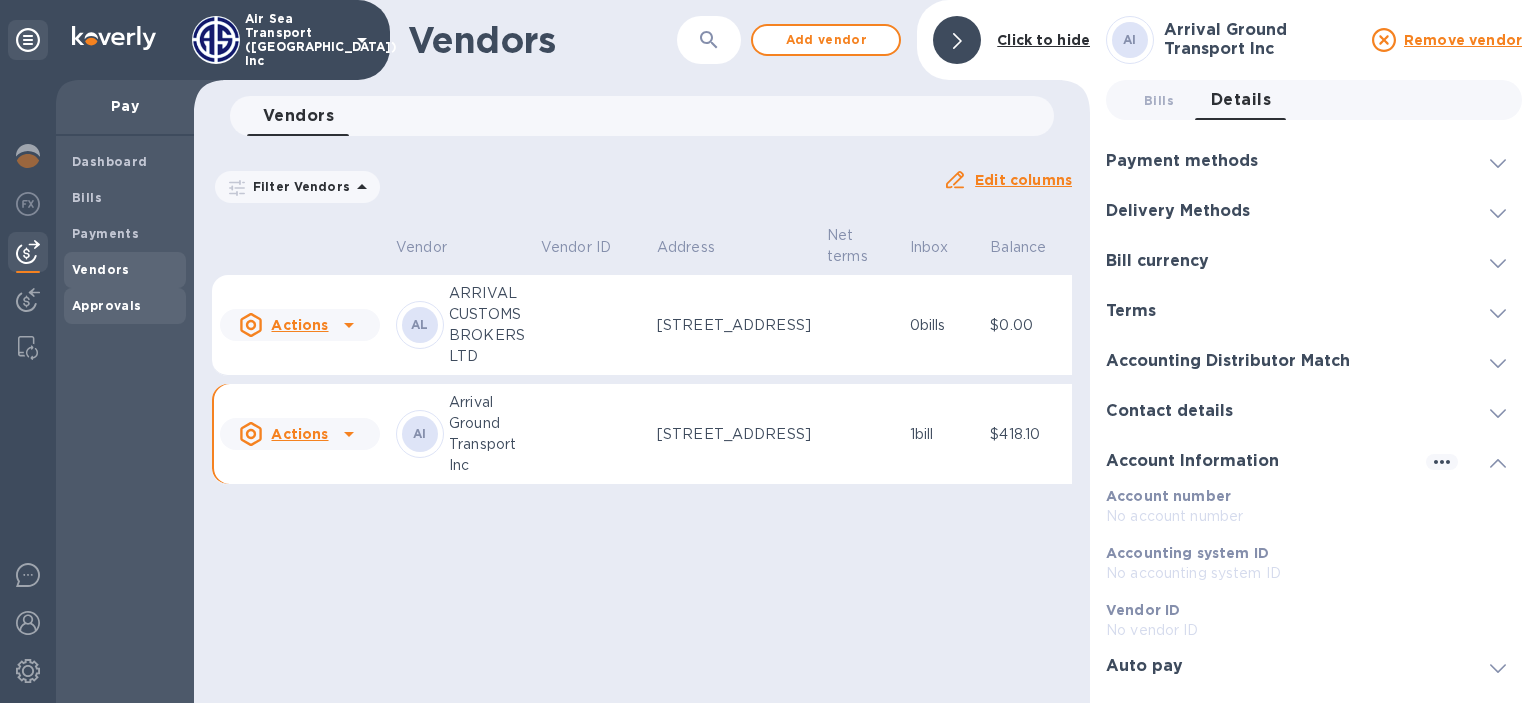 click on "Approvals" at bounding box center (107, 305) 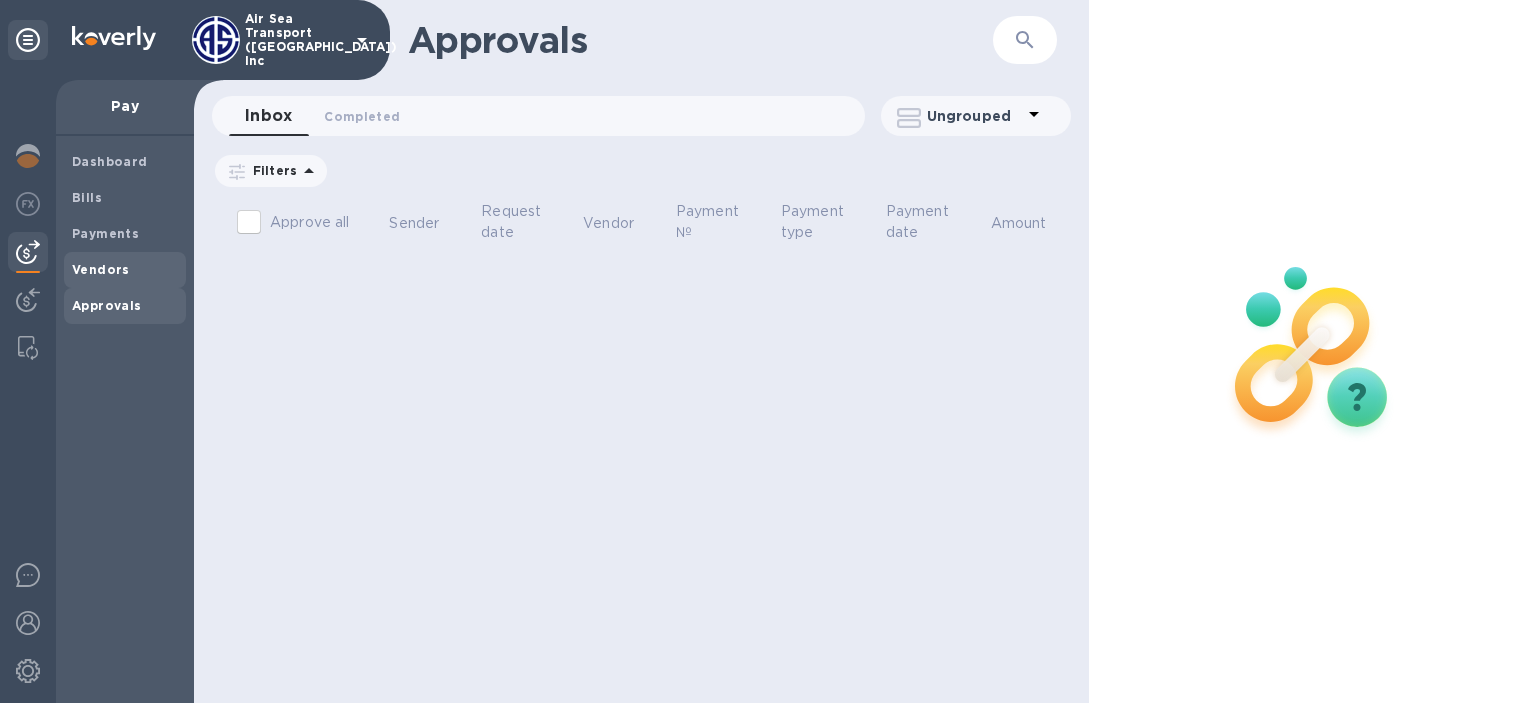 click on "Vendors" at bounding box center (101, 270) 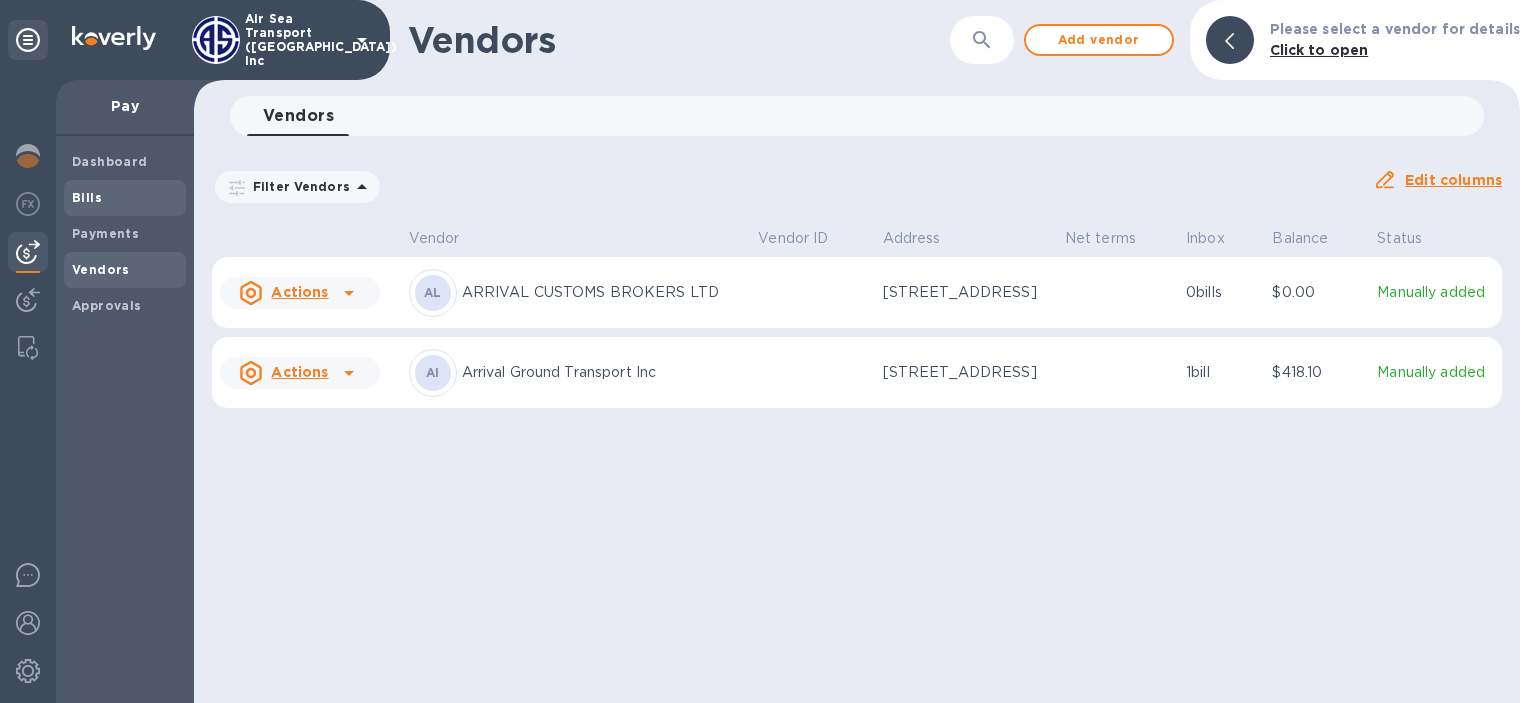 click on "Bills" at bounding box center [87, 197] 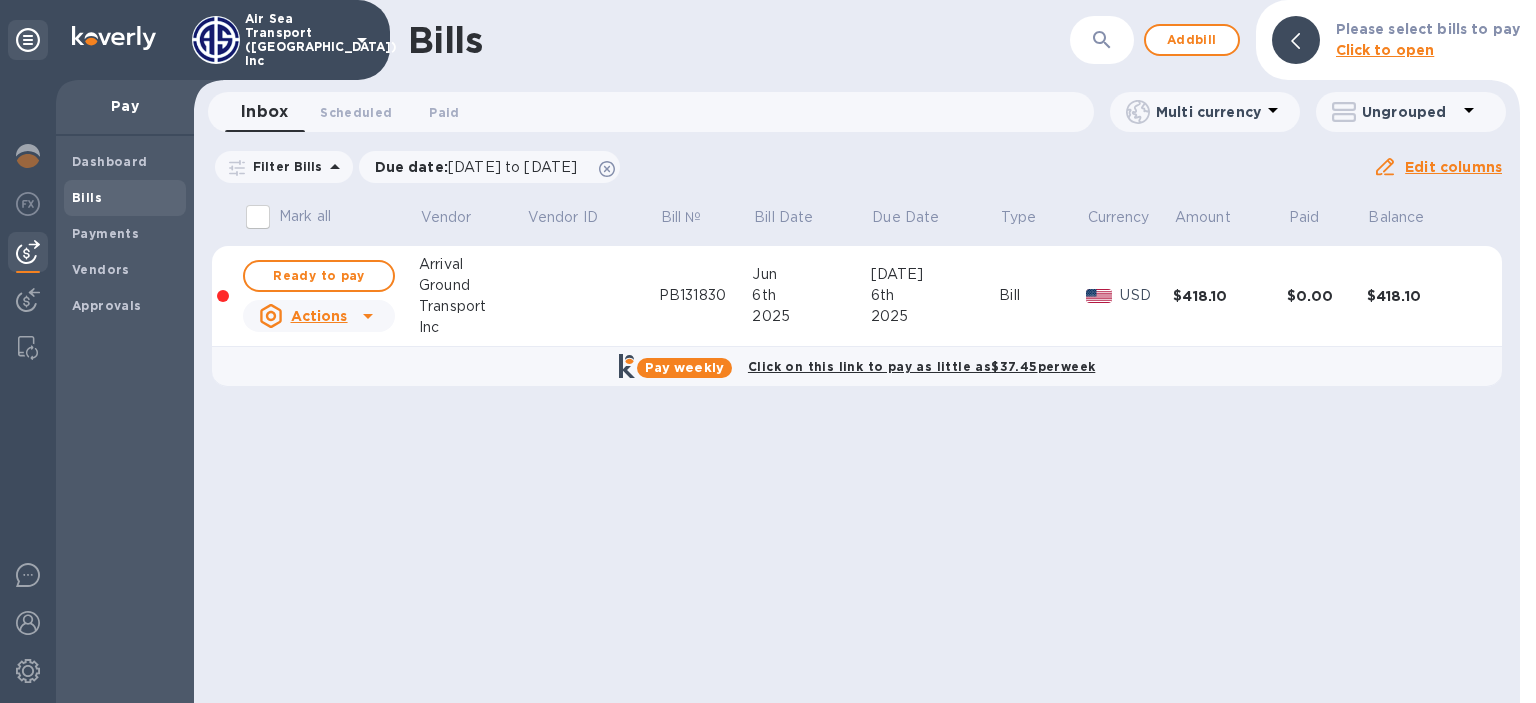 click on "Mark all" at bounding box center (258, 217) 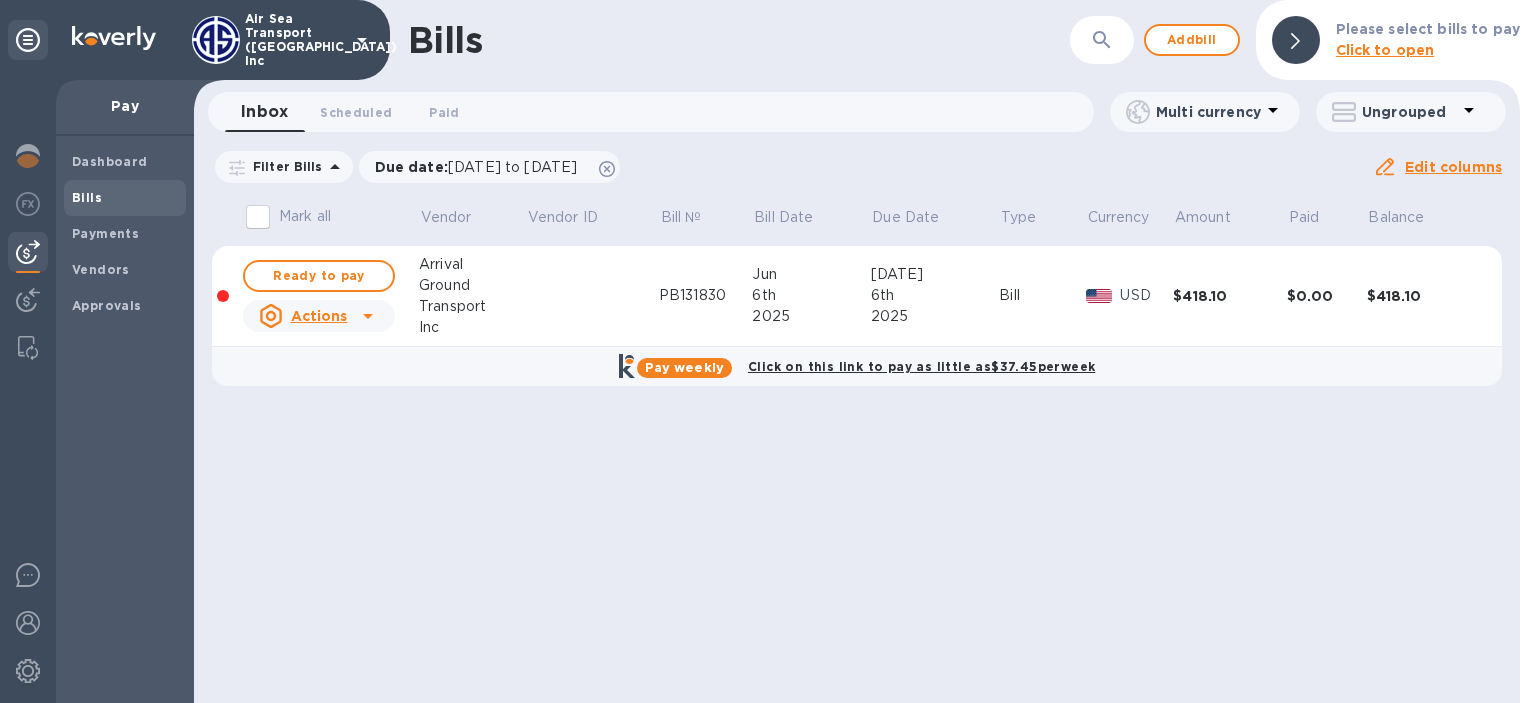 checkbox on "true" 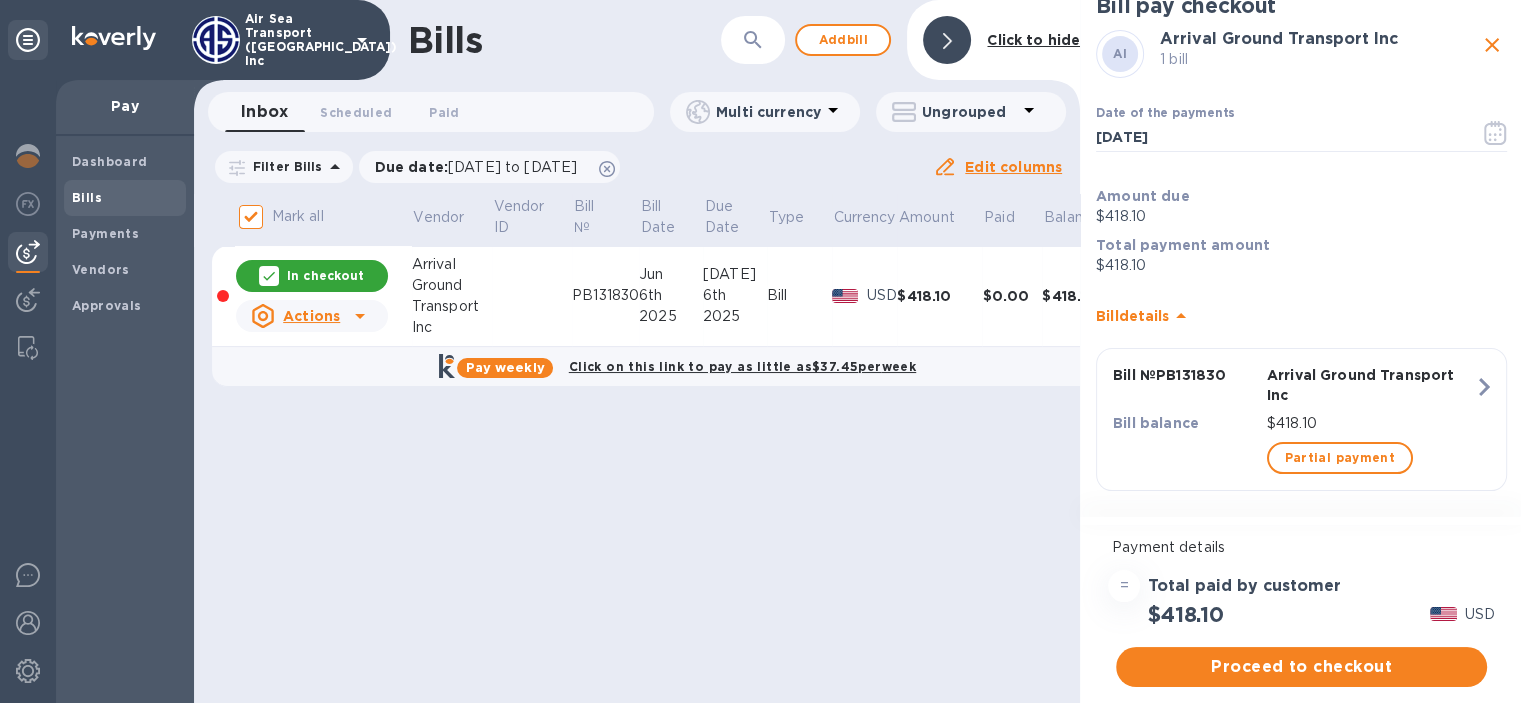 scroll, scrollTop: 34, scrollLeft: 0, axis: vertical 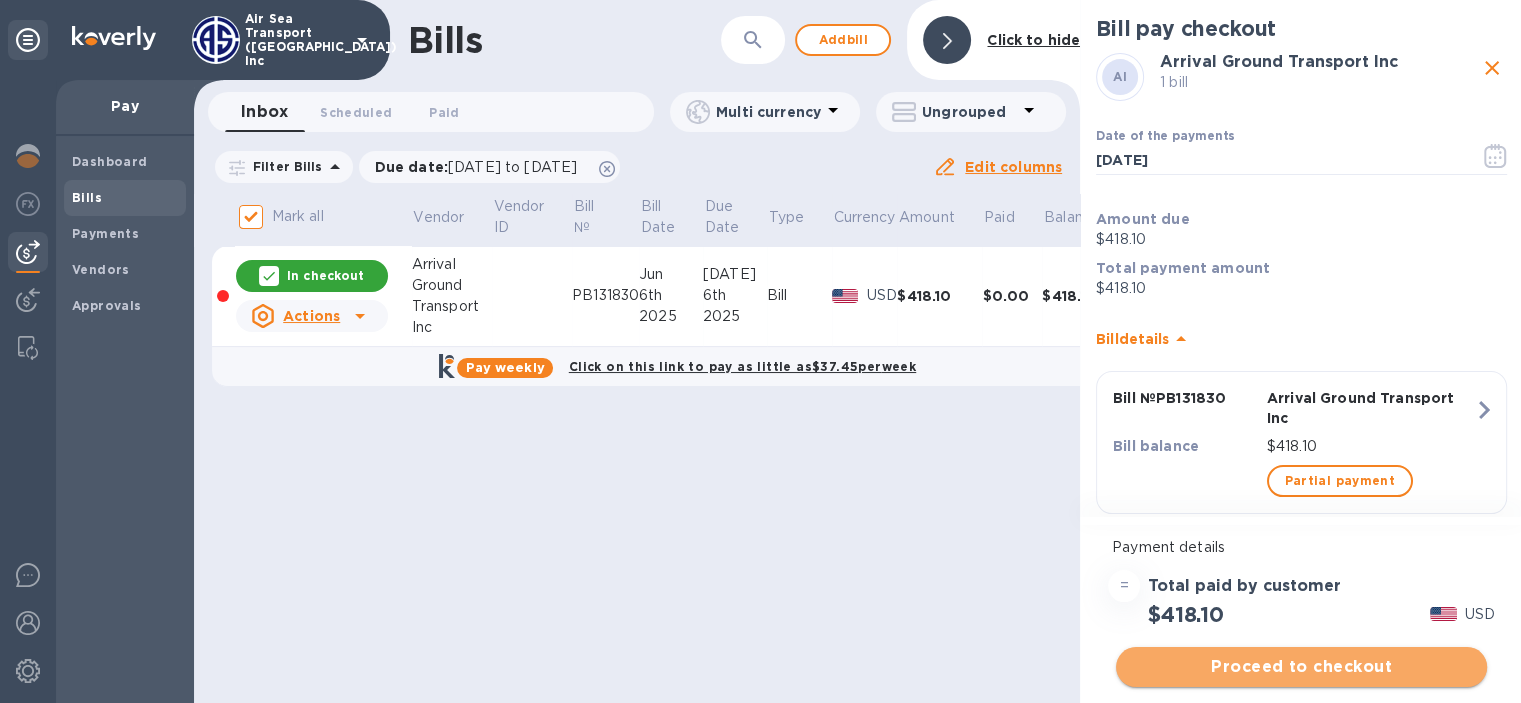click on "Proceed to checkout" at bounding box center [1301, 667] 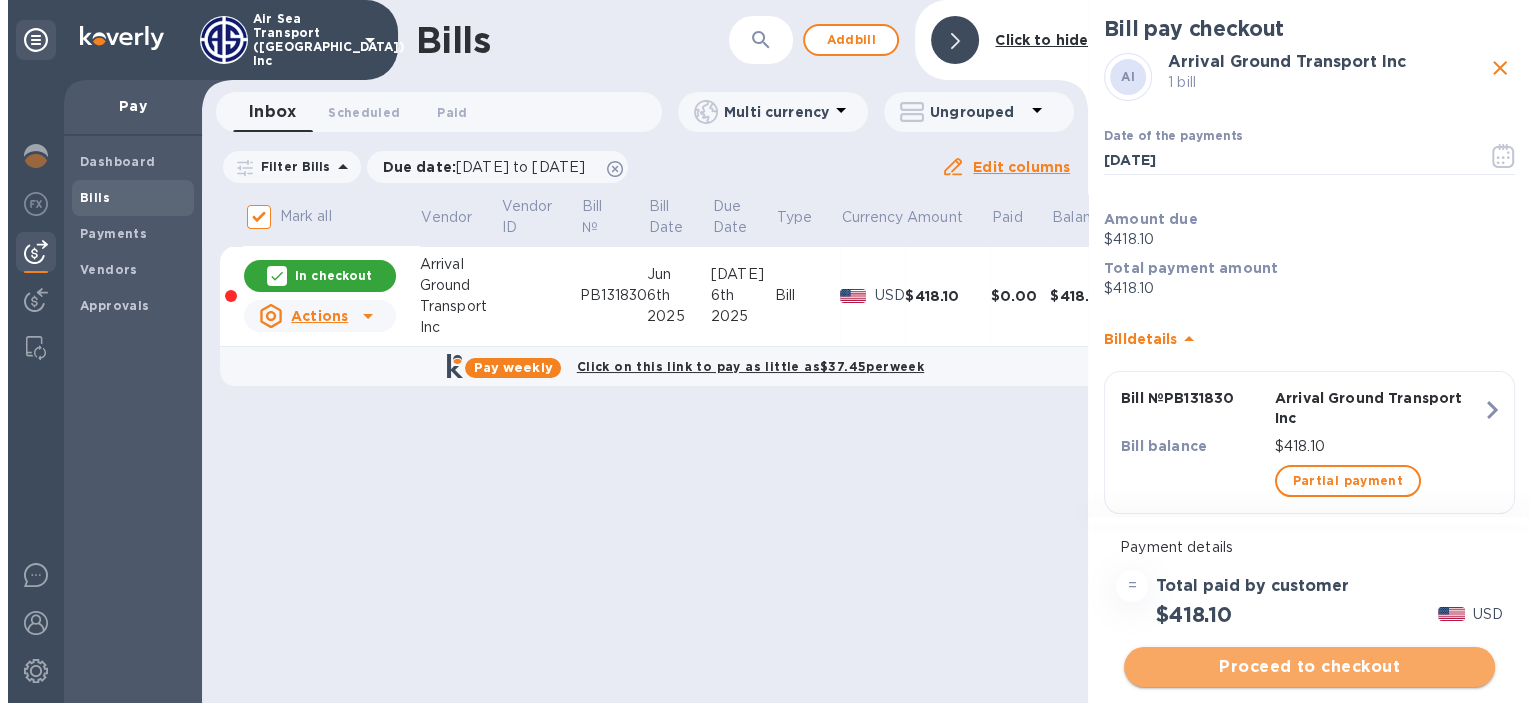 scroll, scrollTop: 0, scrollLeft: 0, axis: both 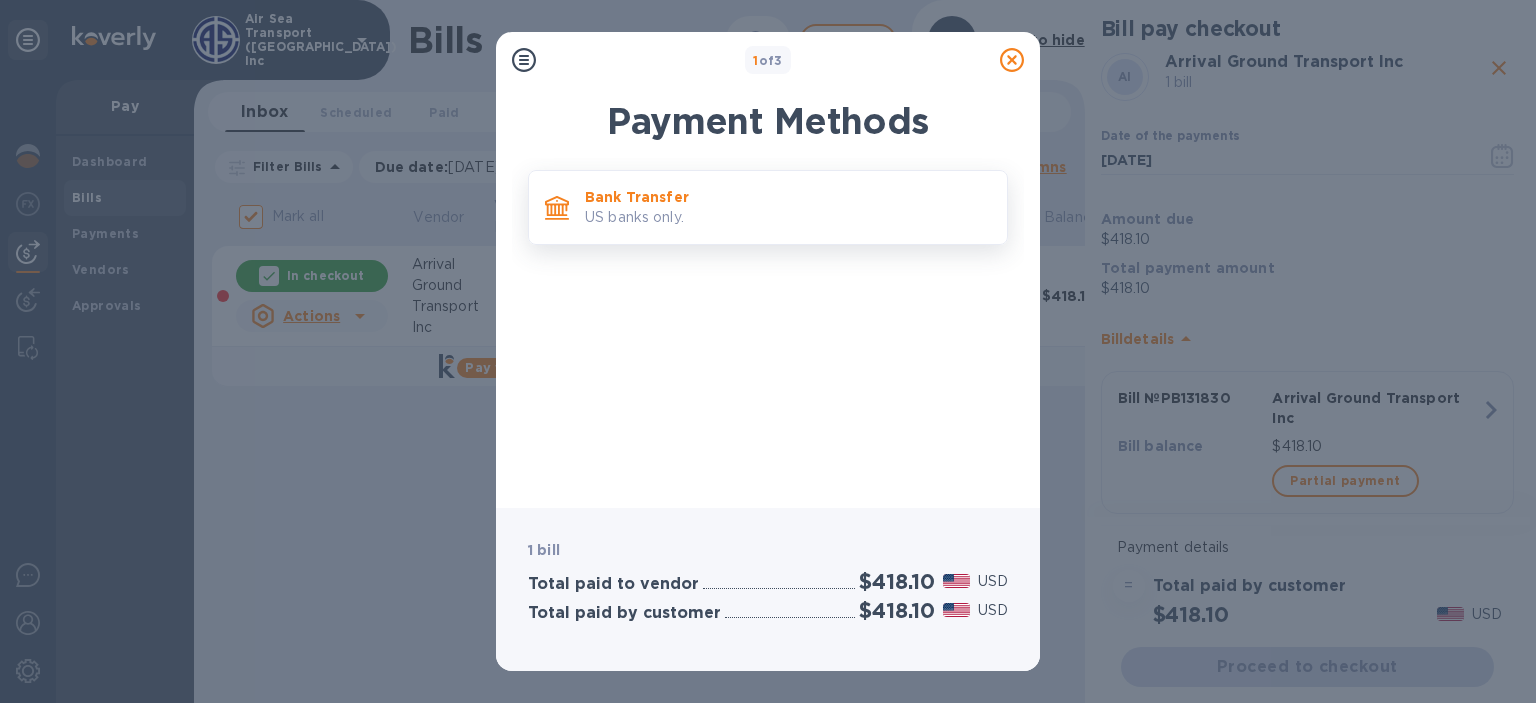 click on "Bank Transfer" at bounding box center [788, 197] 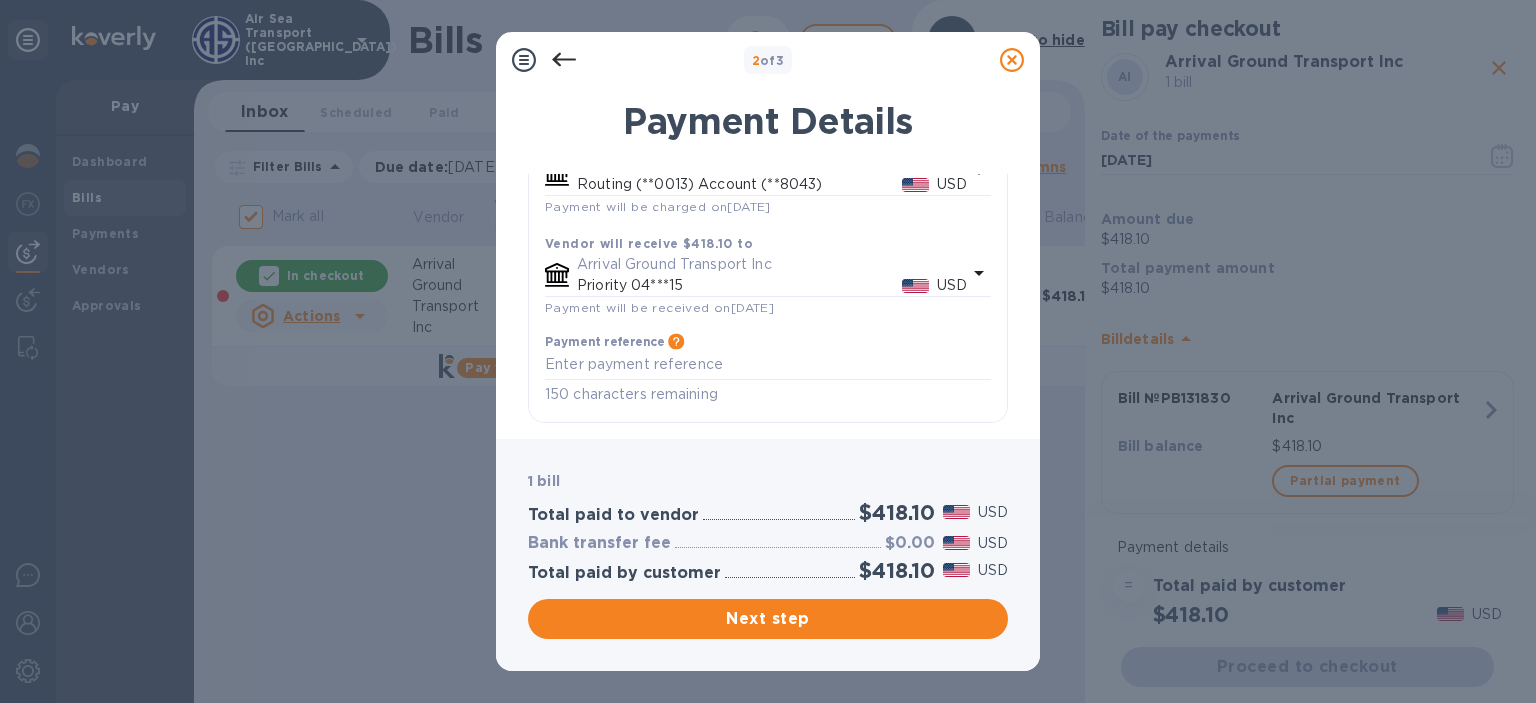 scroll, scrollTop: 0, scrollLeft: 0, axis: both 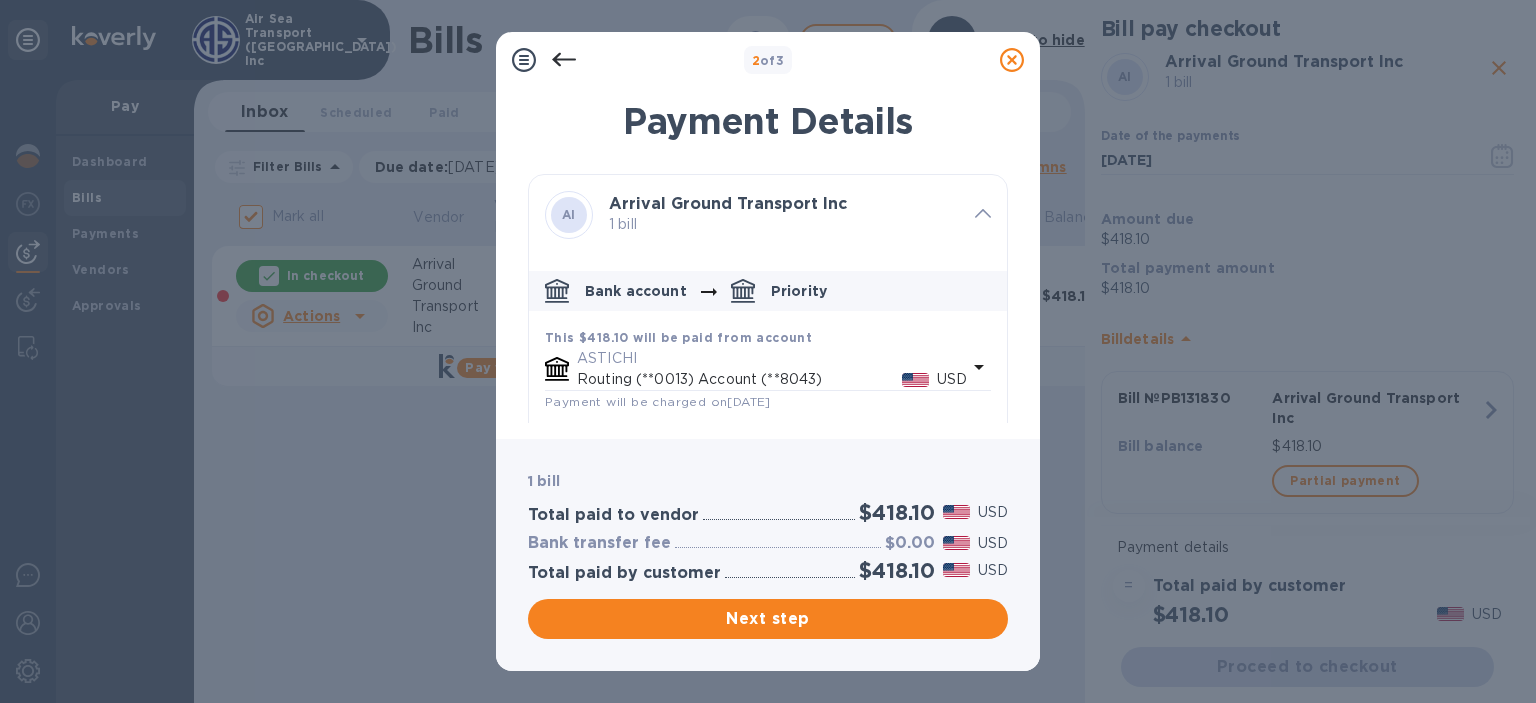 click 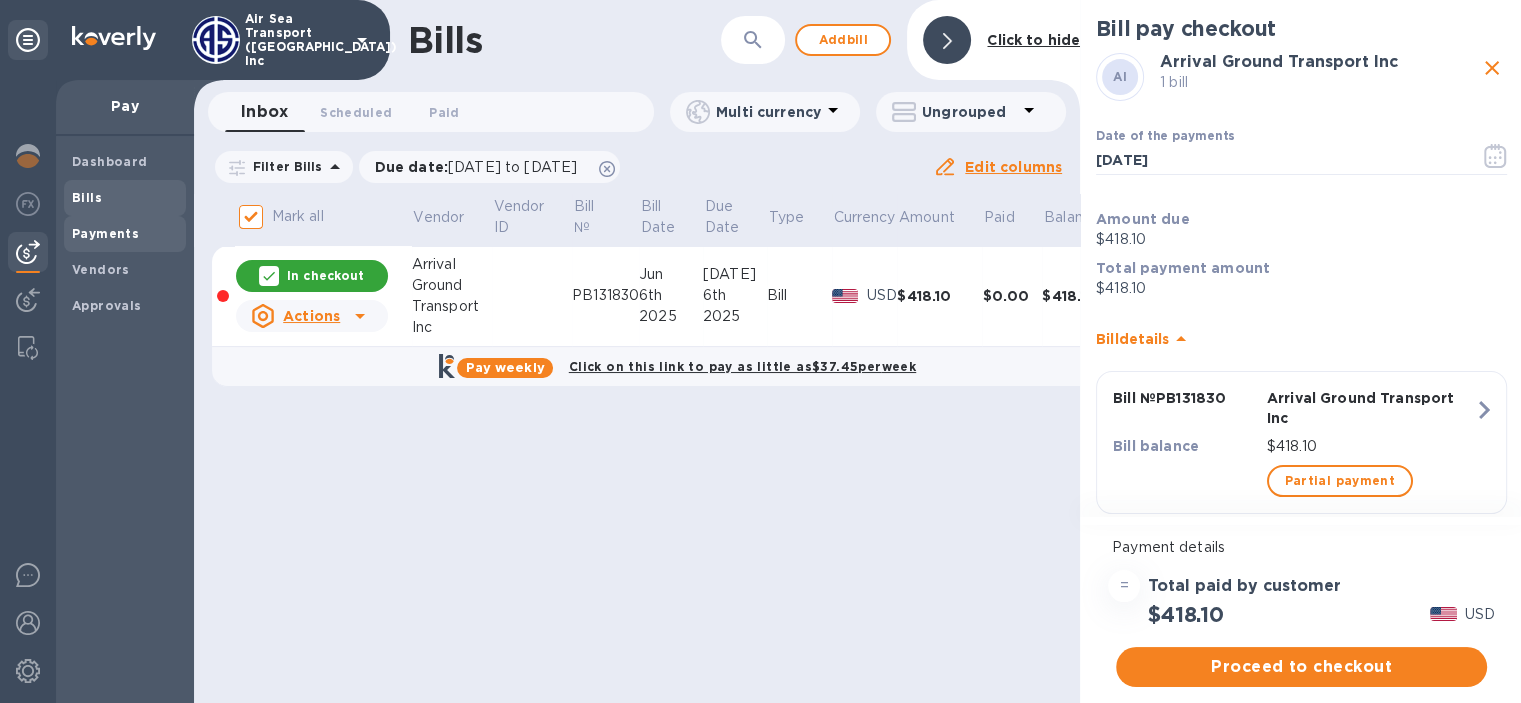 click on "Payments" at bounding box center [105, 233] 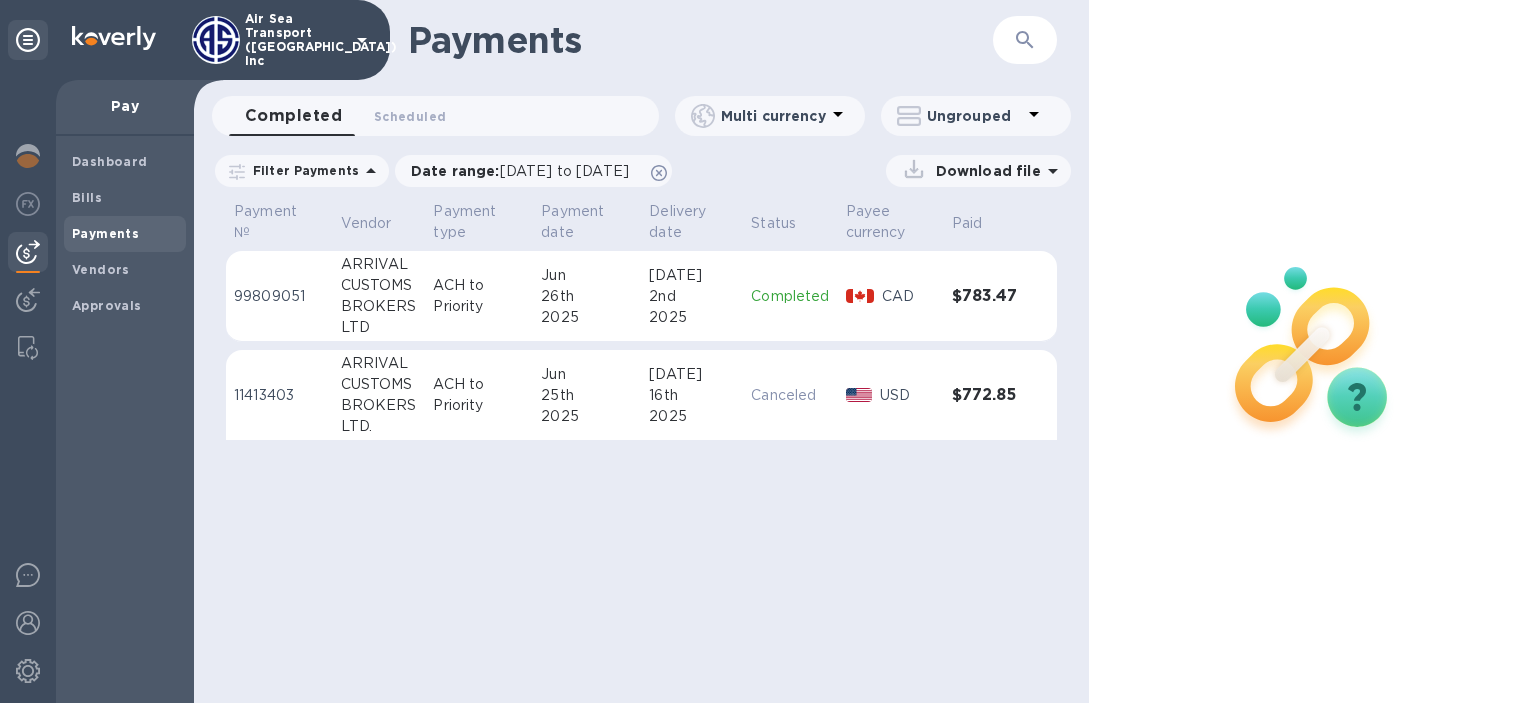 click on "Completed" at bounding box center (790, 296) 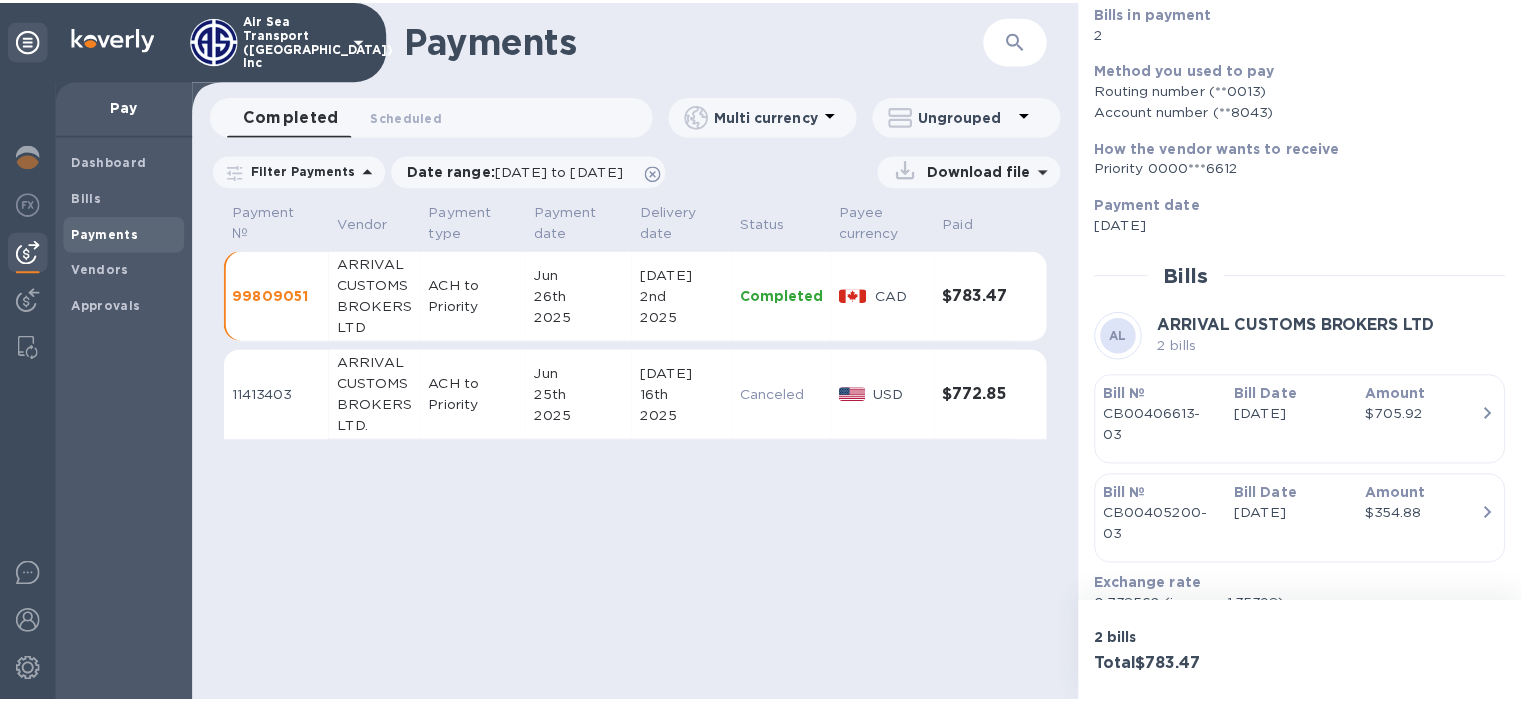 scroll, scrollTop: 300, scrollLeft: 0, axis: vertical 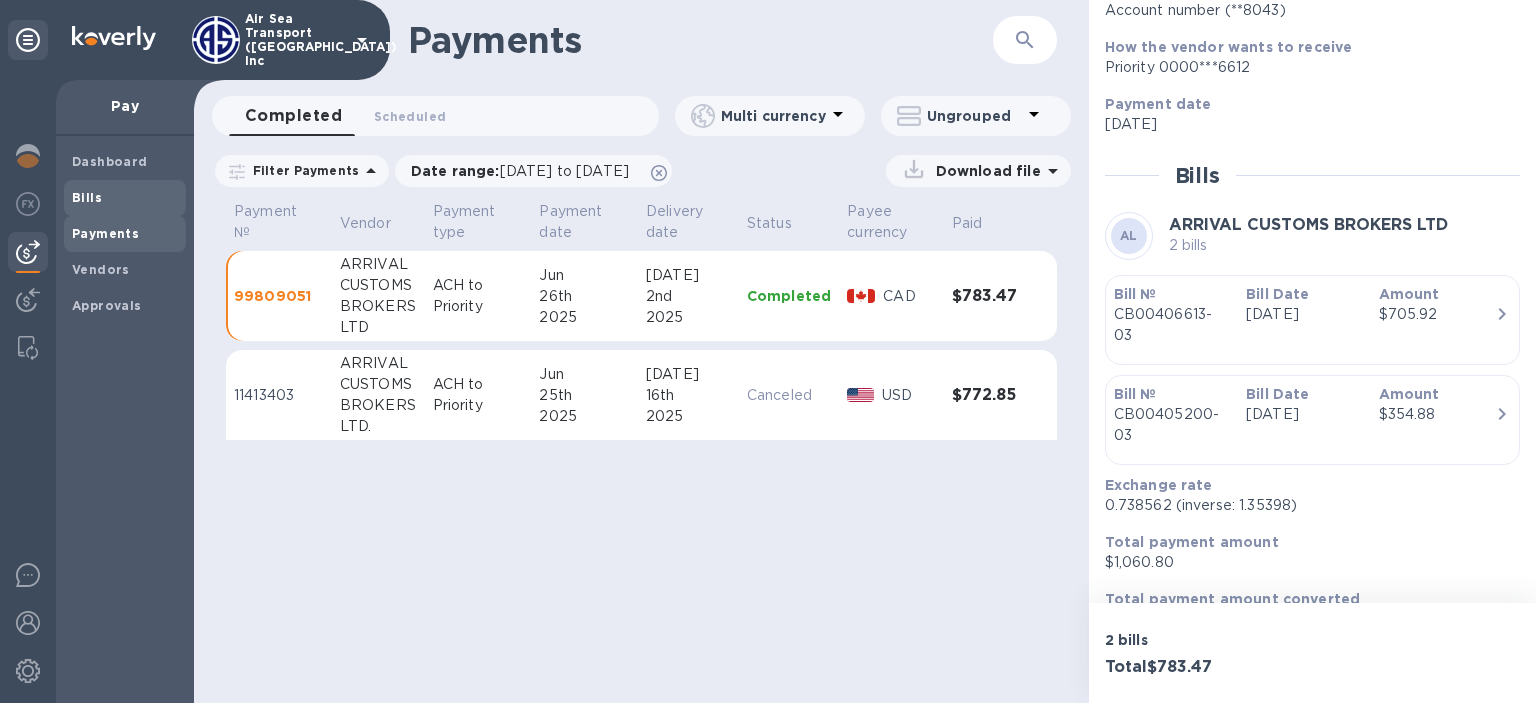 click on "Bills" at bounding box center (125, 198) 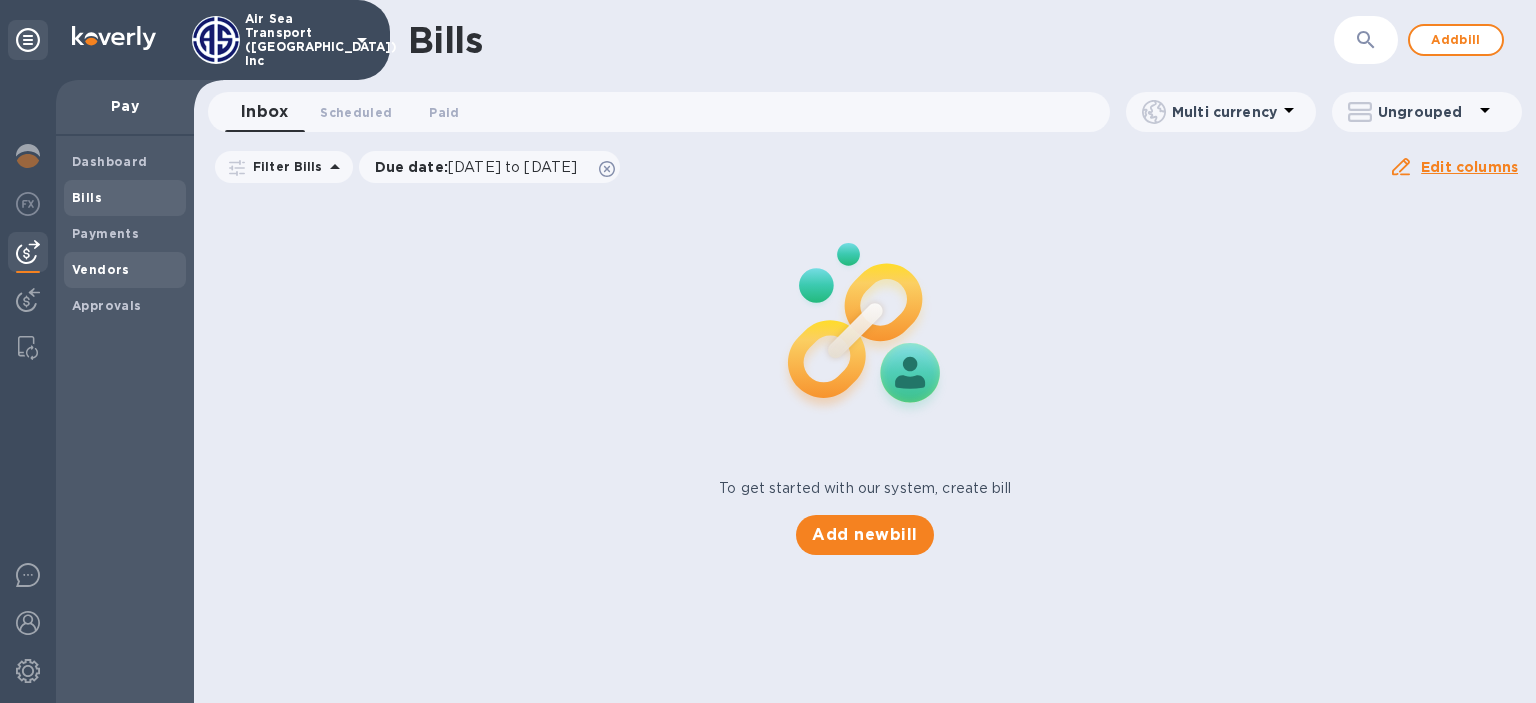 click on "Vendors" at bounding box center (125, 270) 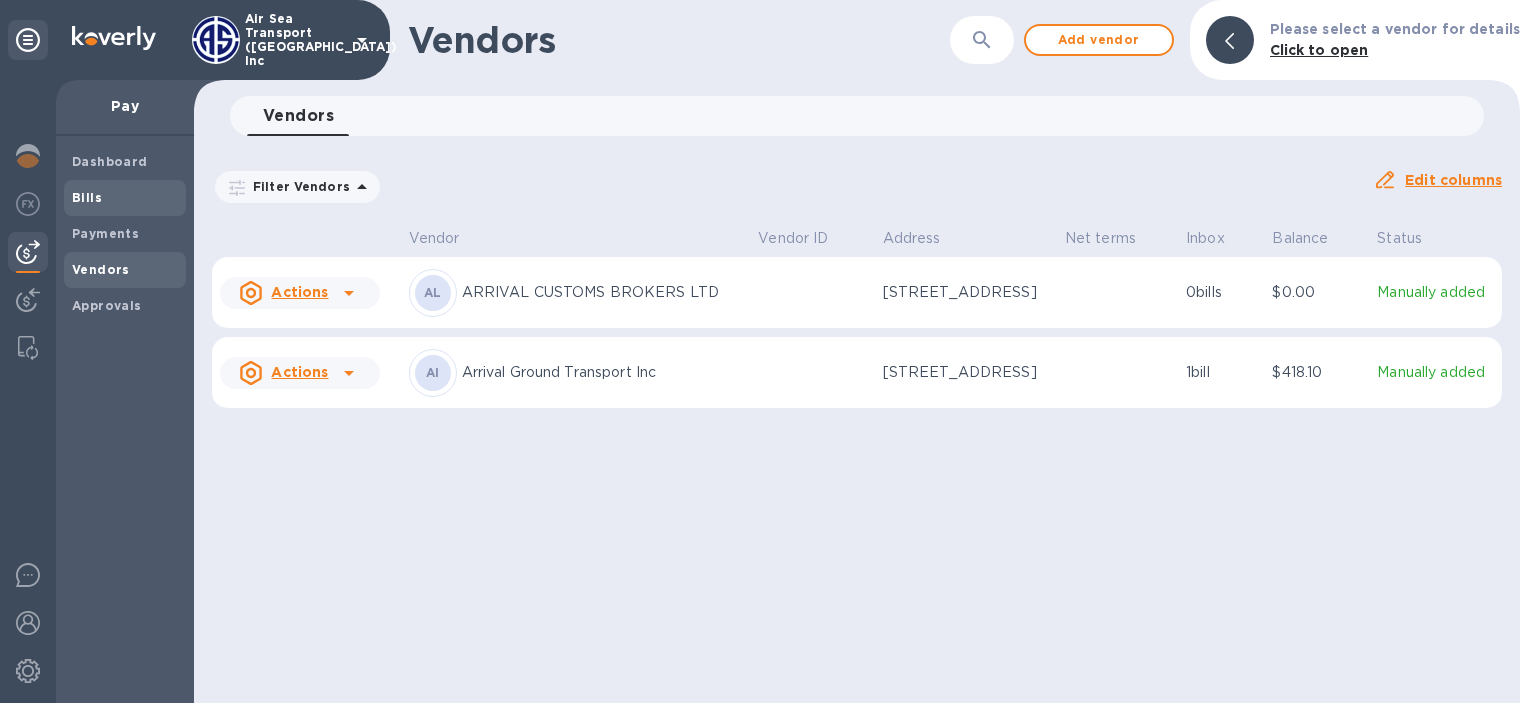click on "Bills" at bounding box center (125, 198) 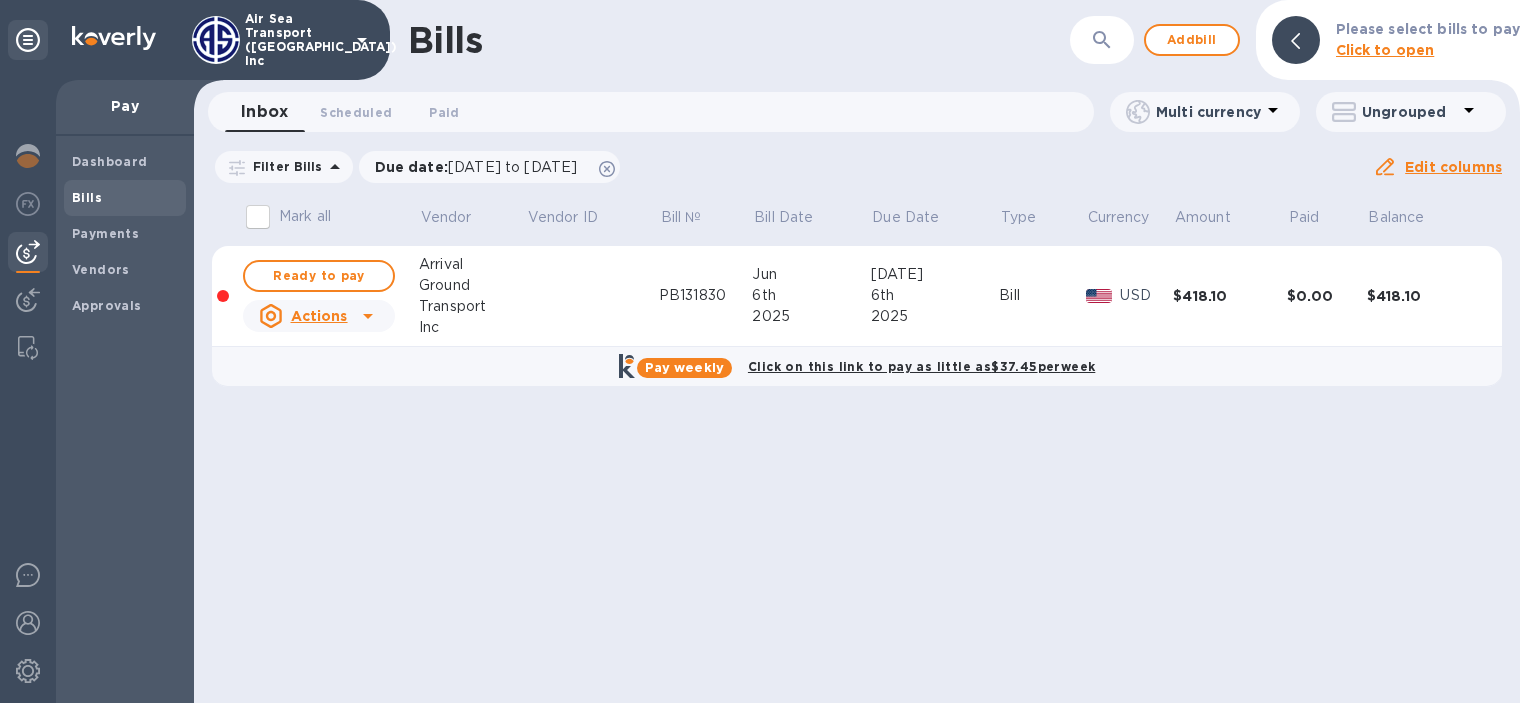 click on "Mark all" at bounding box center [258, 217] 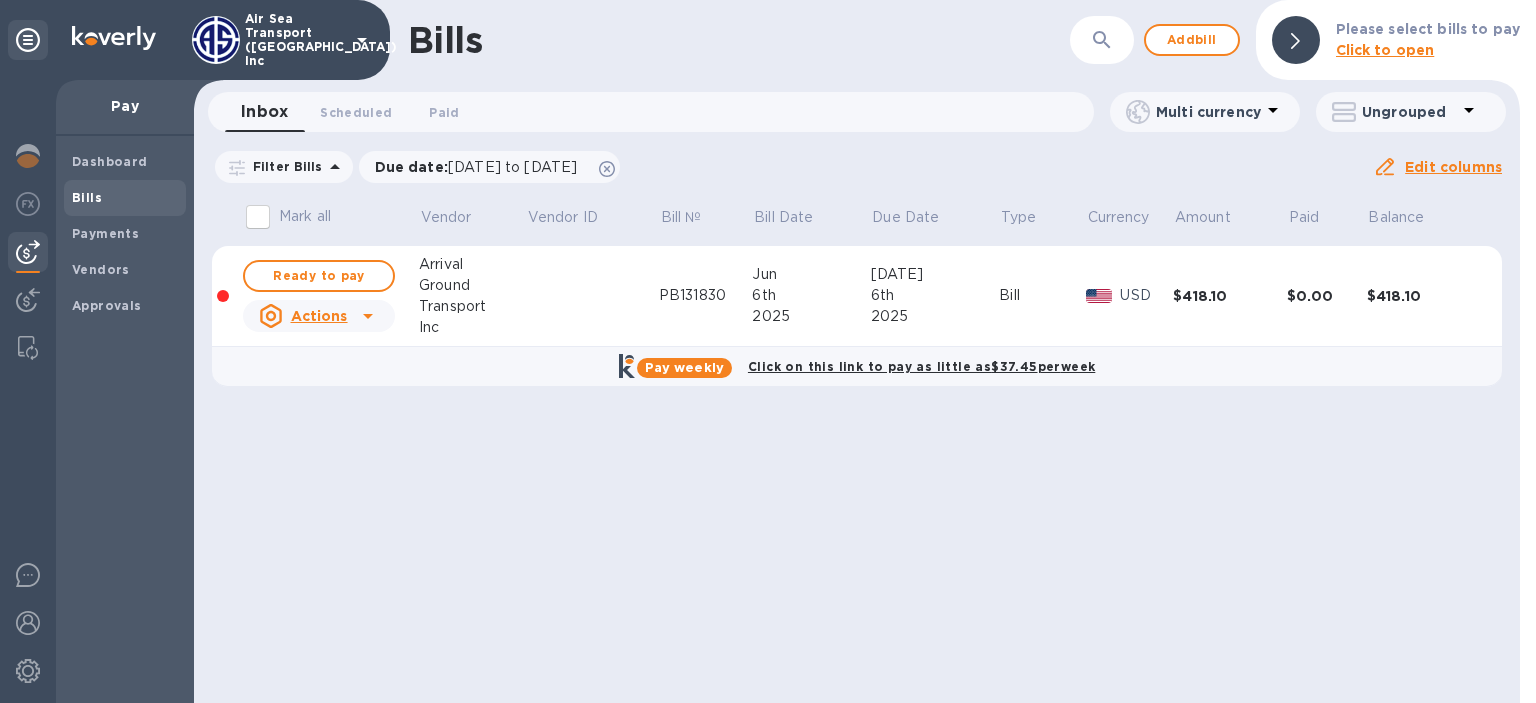 checkbox on "true" 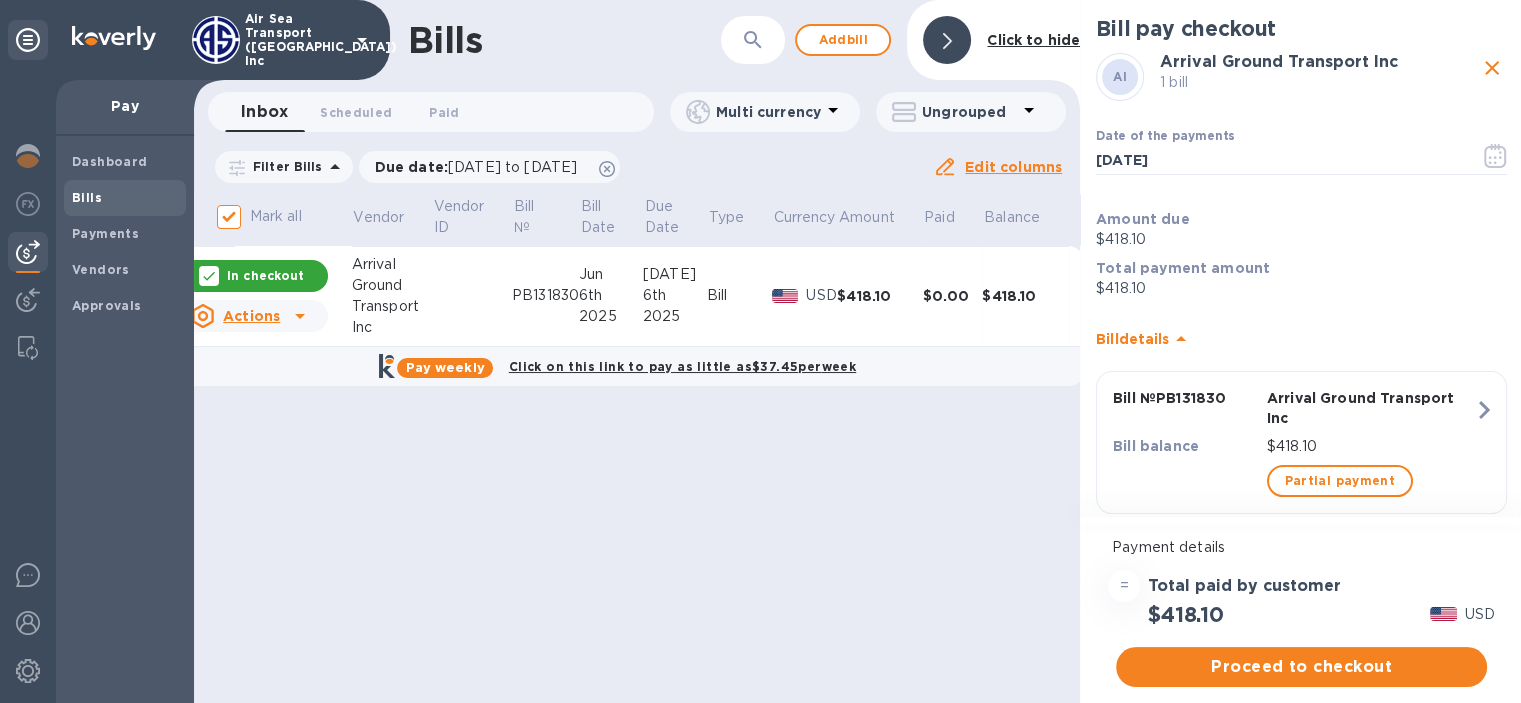 scroll, scrollTop: 0, scrollLeft: 70, axis: horizontal 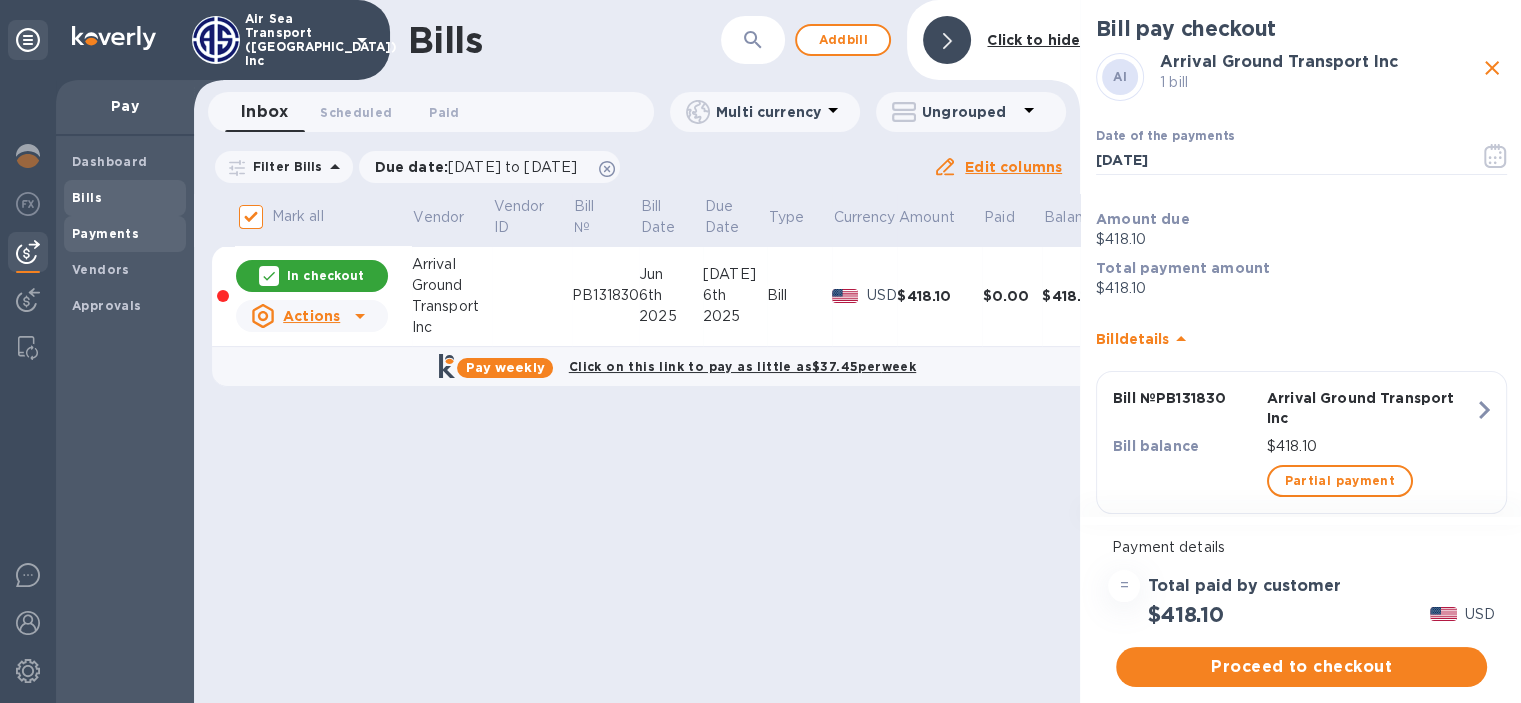 click on "Payments" at bounding box center [105, 233] 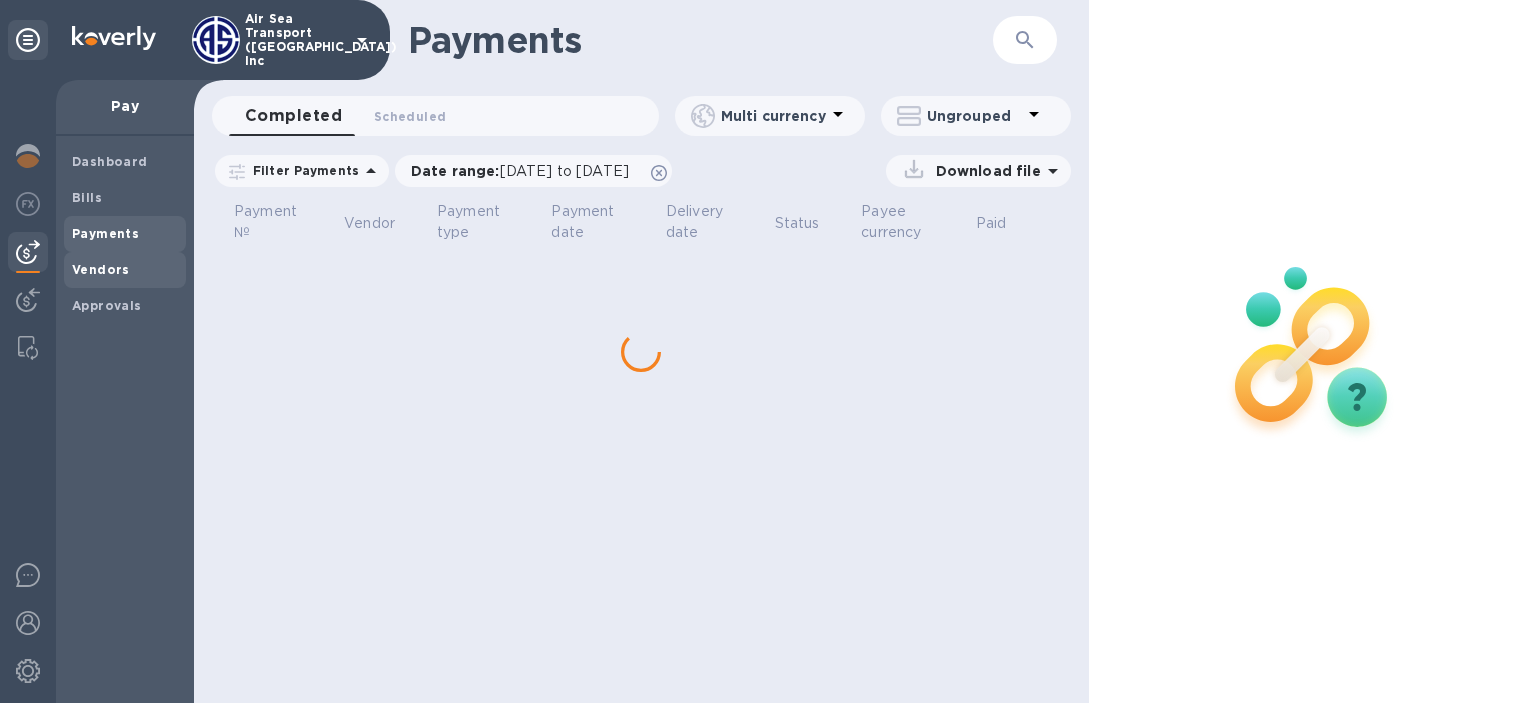 click on "Vendors" at bounding box center (101, 269) 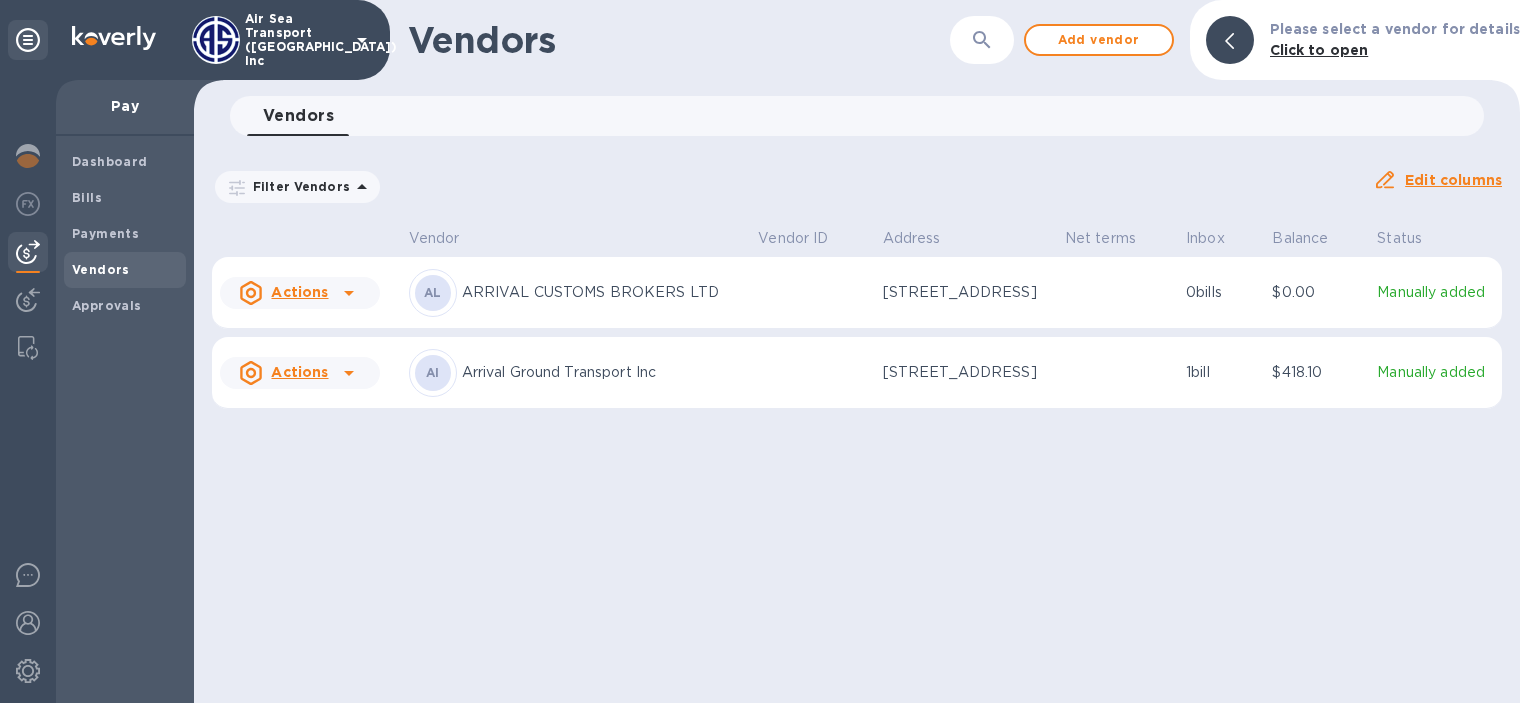 click on "Arrival Ground Transport Inc" at bounding box center [602, 372] 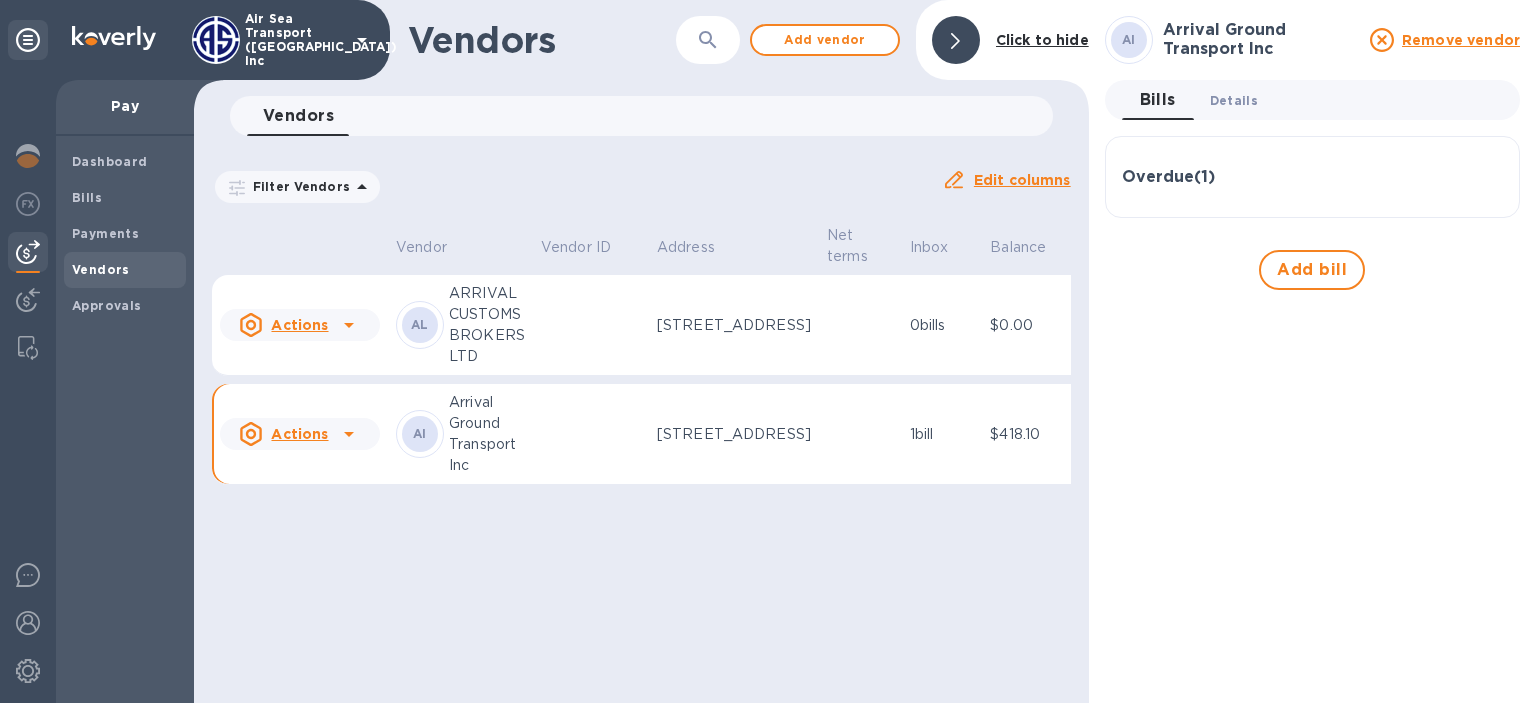 click on "Details 0" at bounding box center [1234, 100] 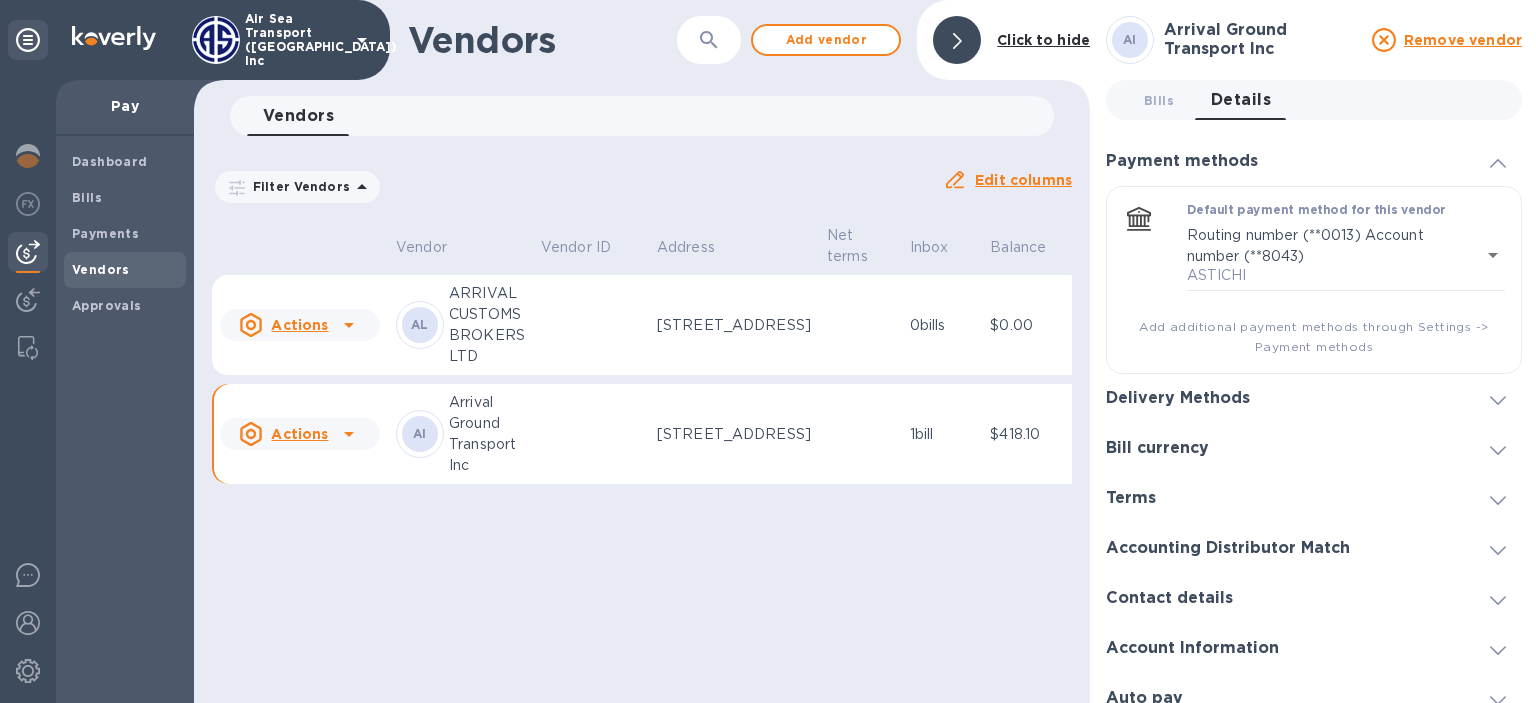 click on "Add additional payment methods through Settings -> Payment methods" at bounding box center [1314, 337] 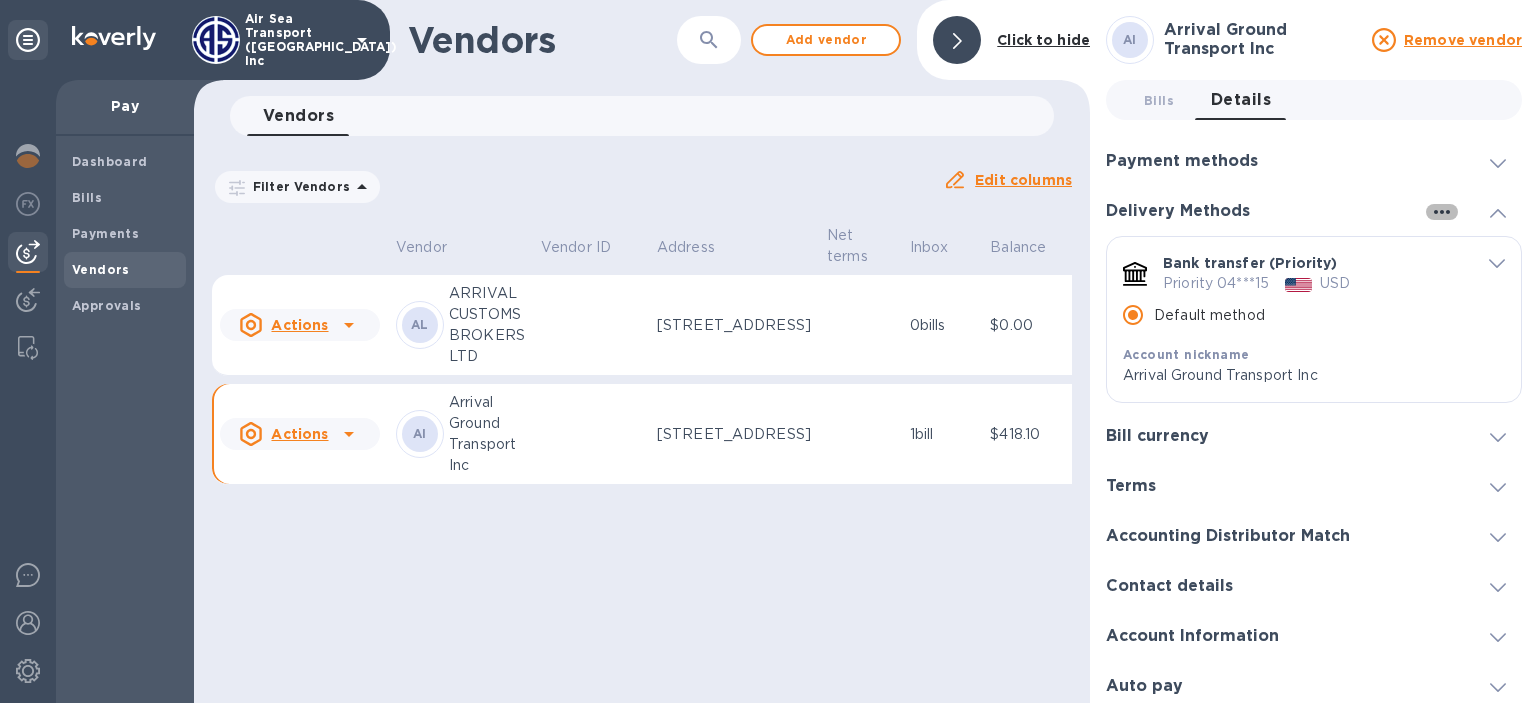click 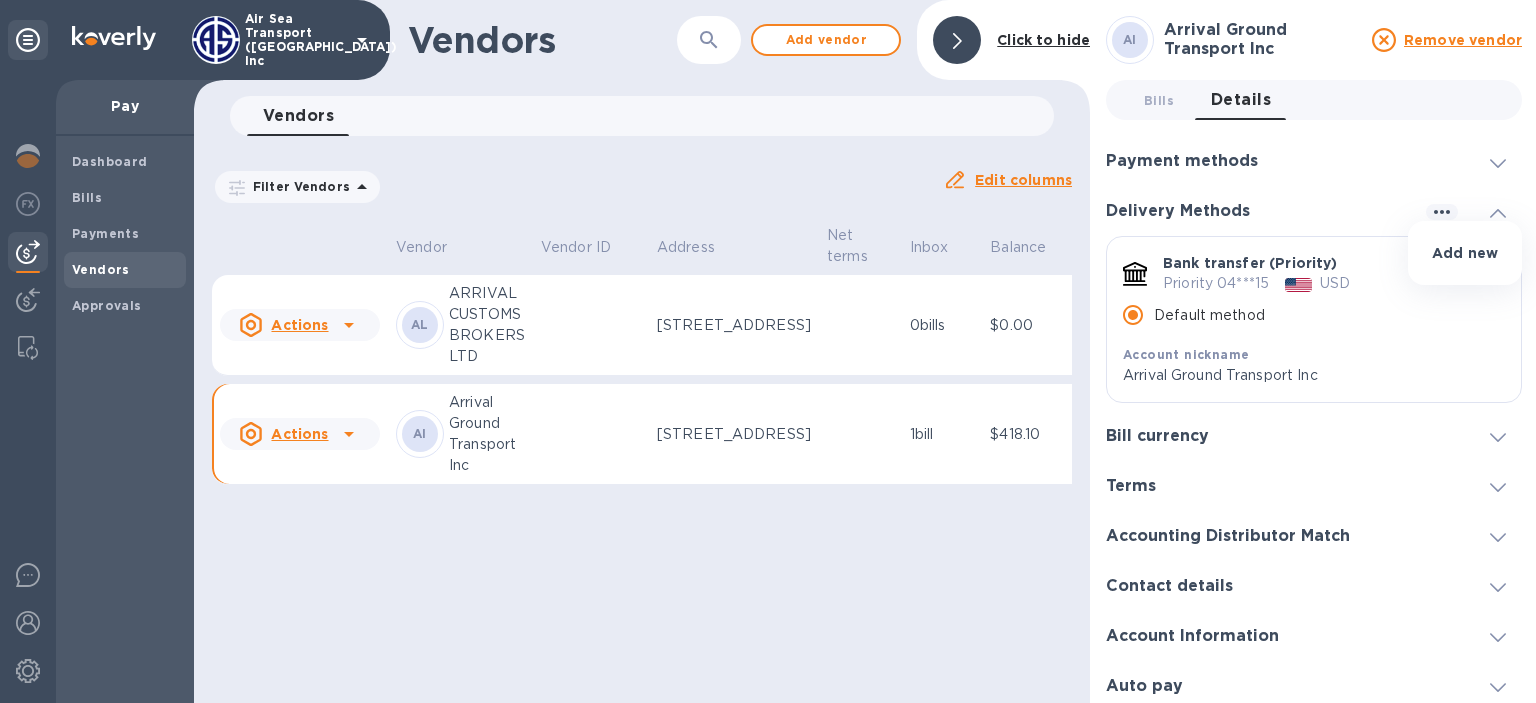 click at bounding box center (768, 351) 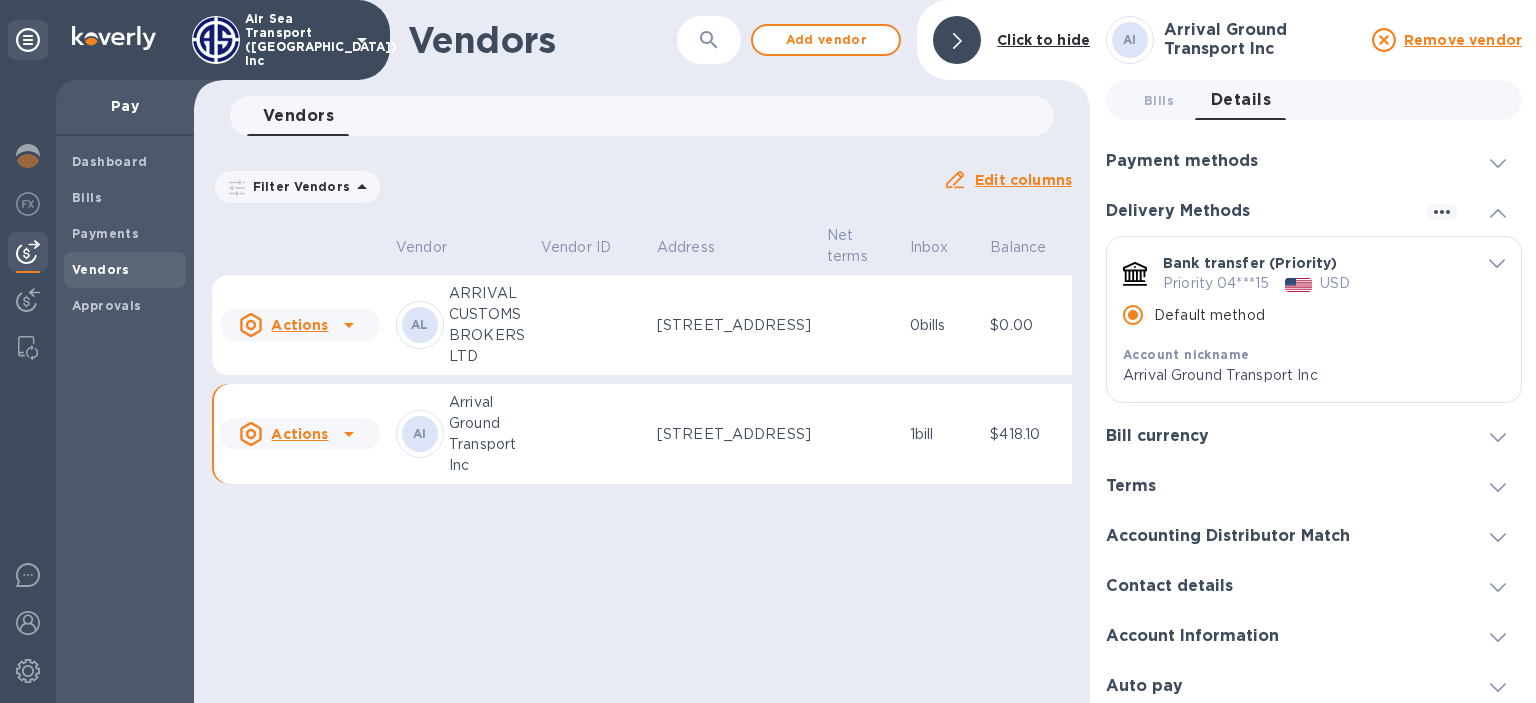 click on "Delivery Methods" at bounding box center (1314, 211) 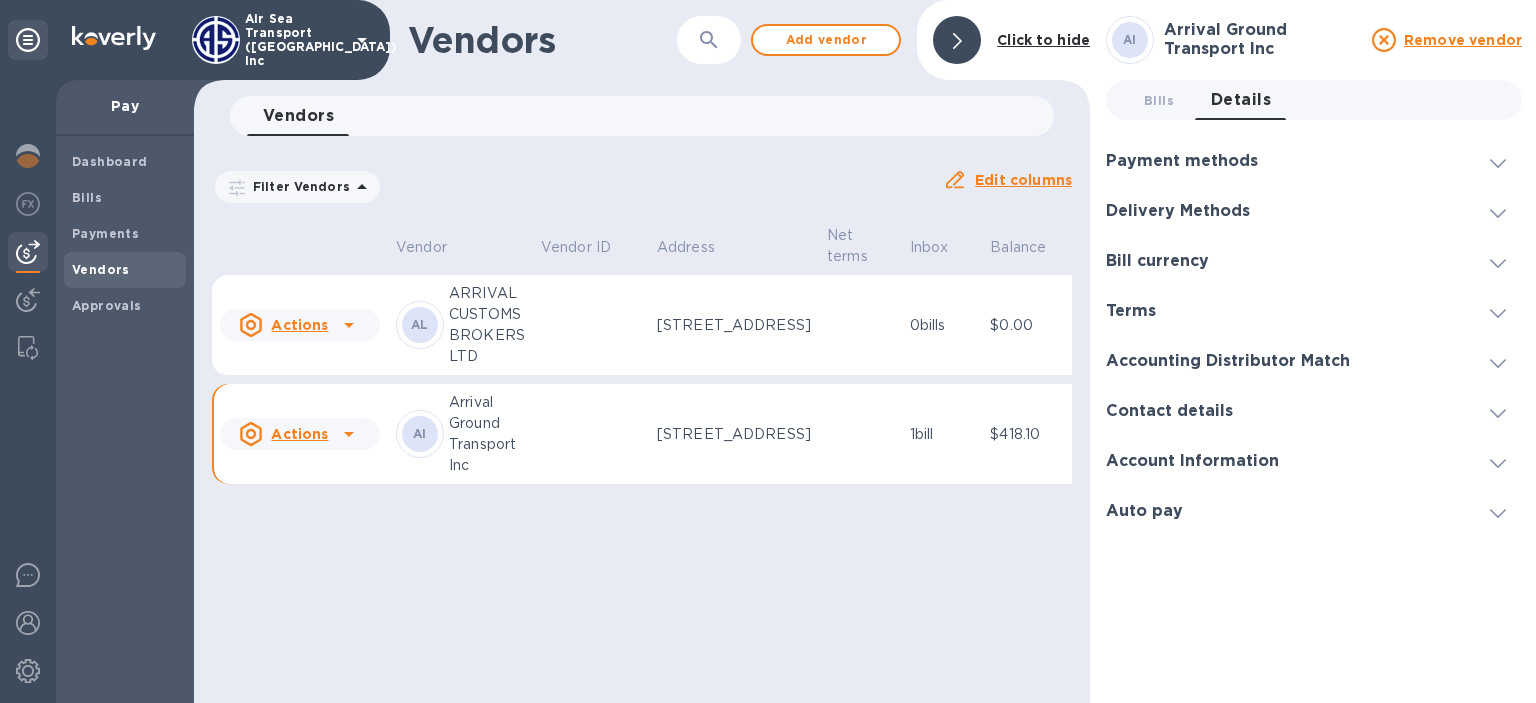 click on "Delivery Methods" at bounding box center (1186, 211) 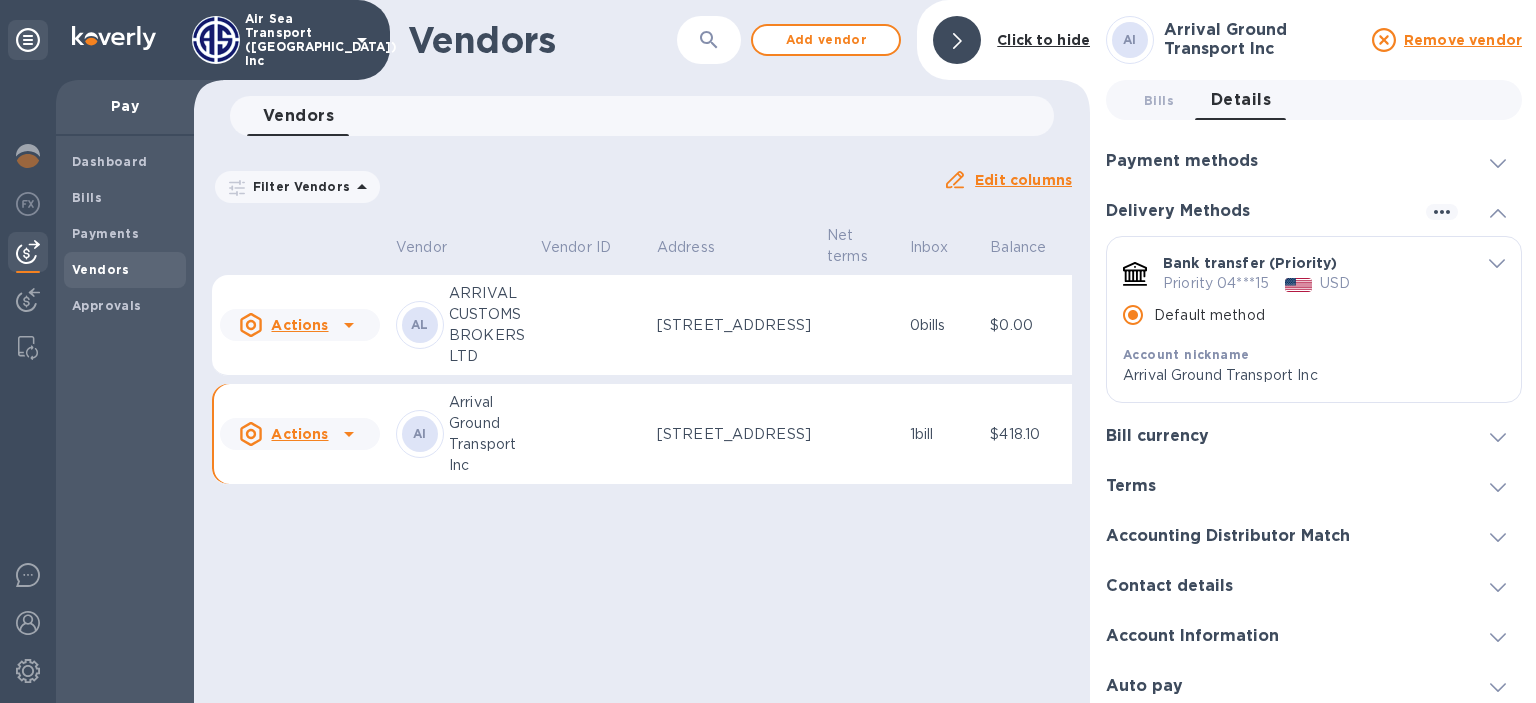 click on "Priority 04***15" at bounding box center (1216, 283) 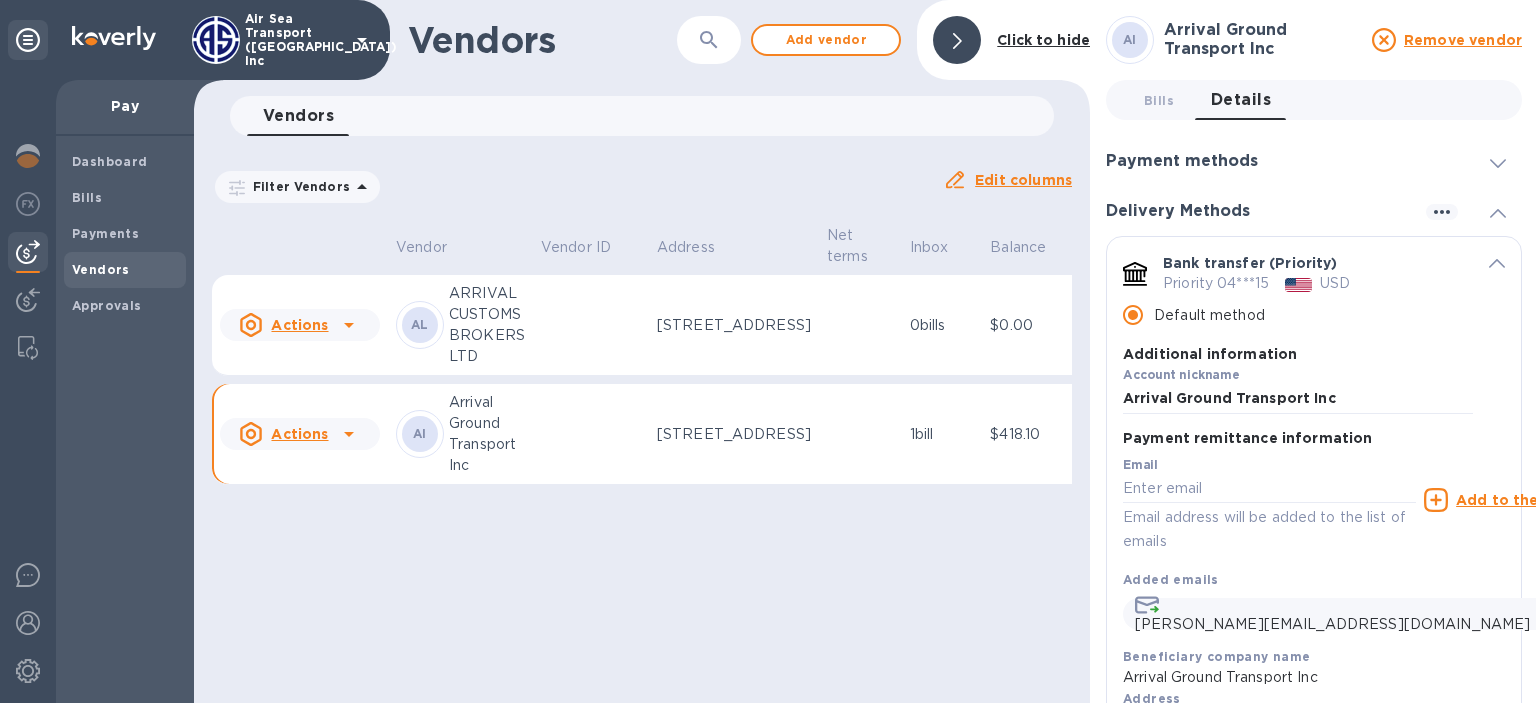 click 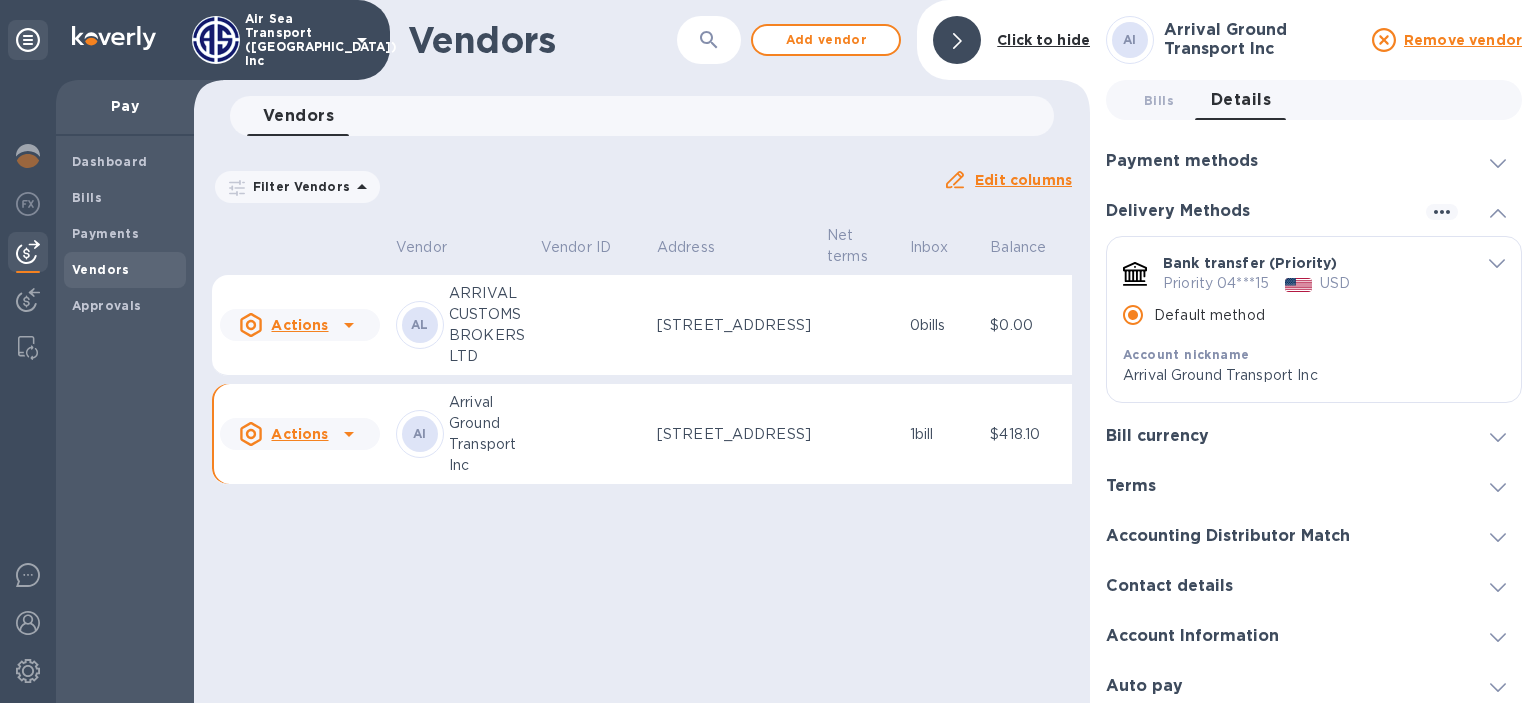 click 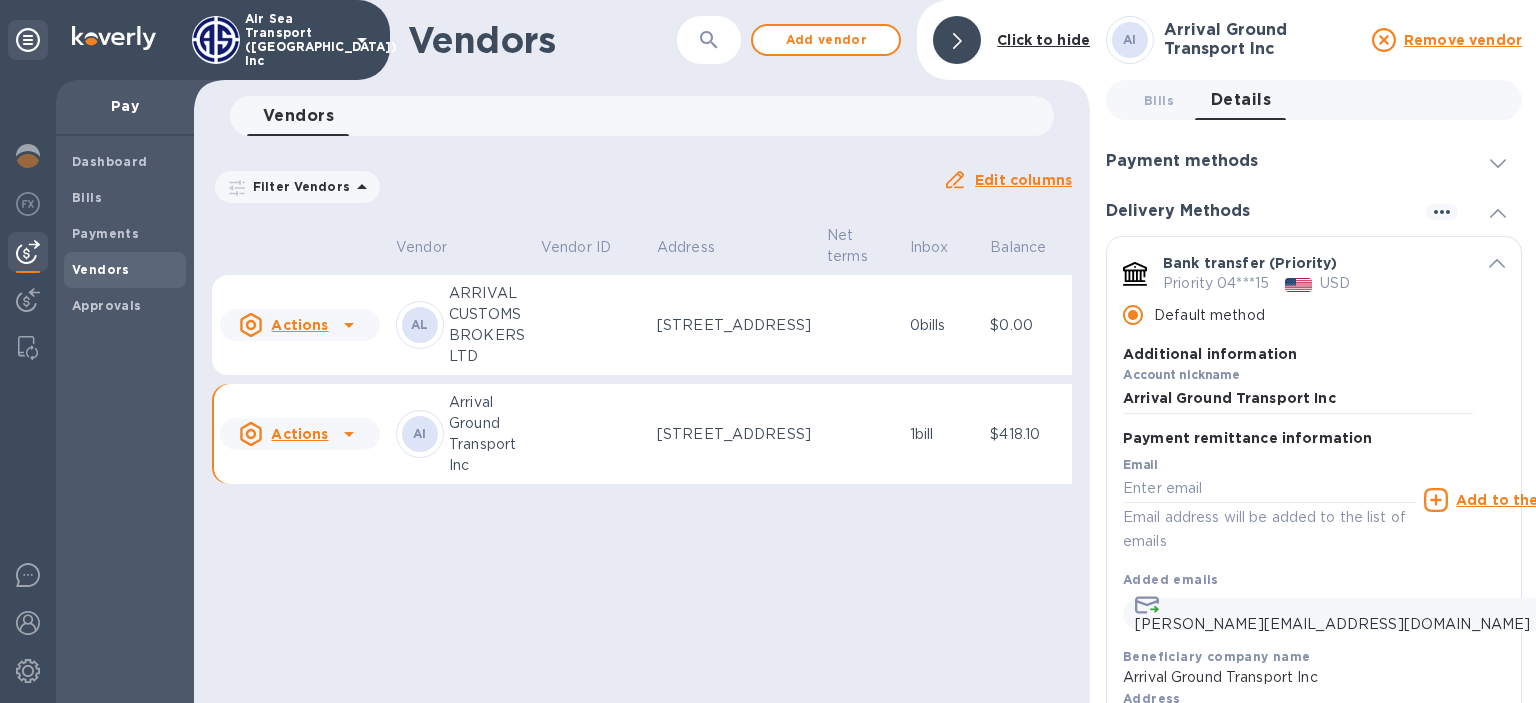click 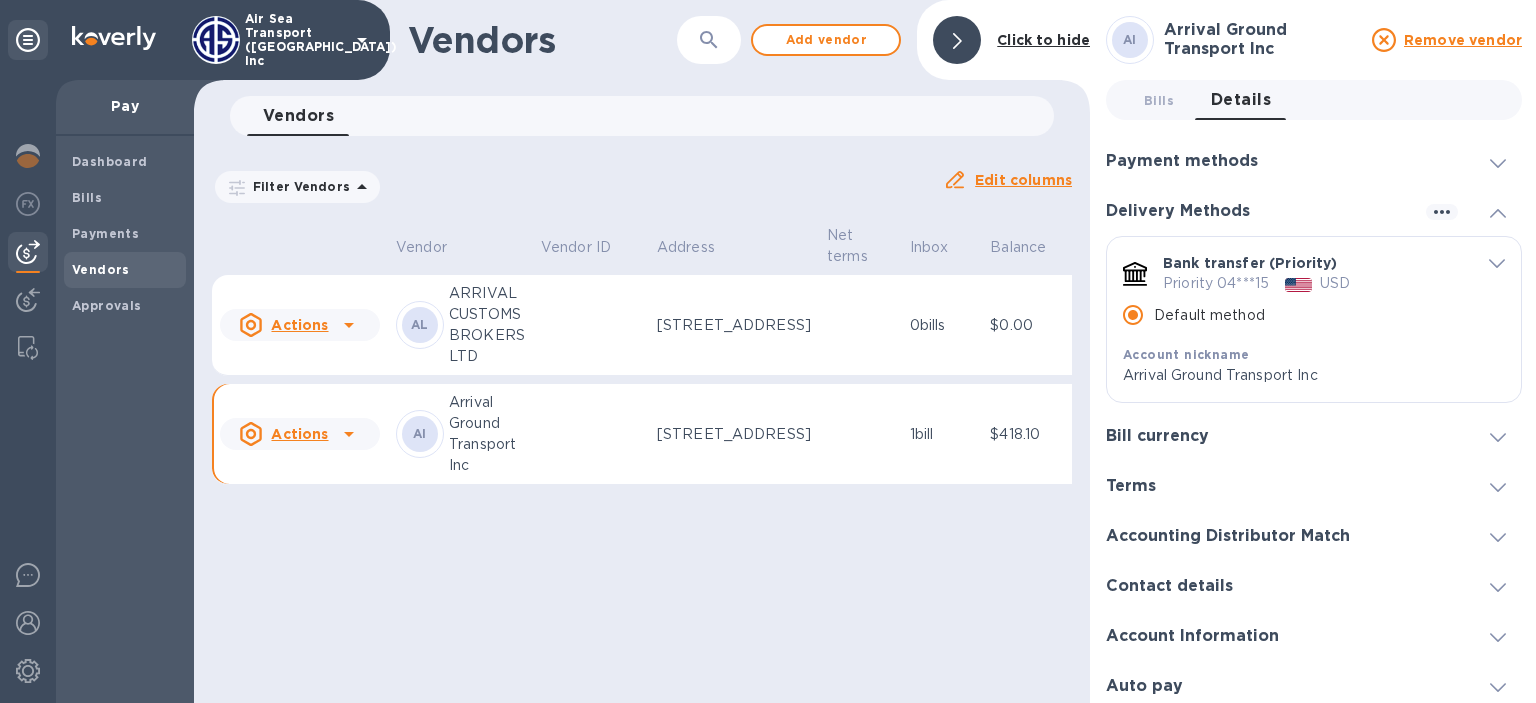 click 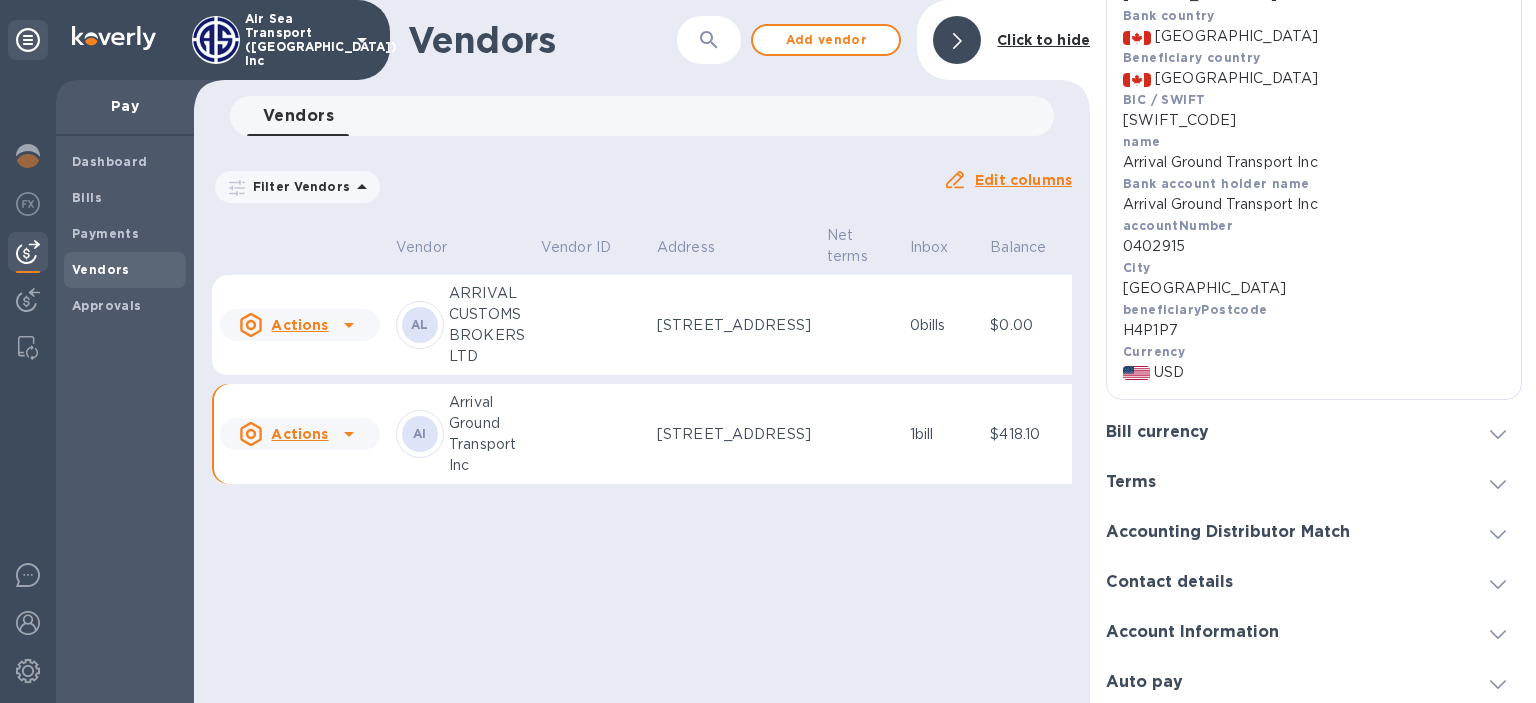 scroll, scrollTop: 735, scrollLeft: 0, axis: vertical 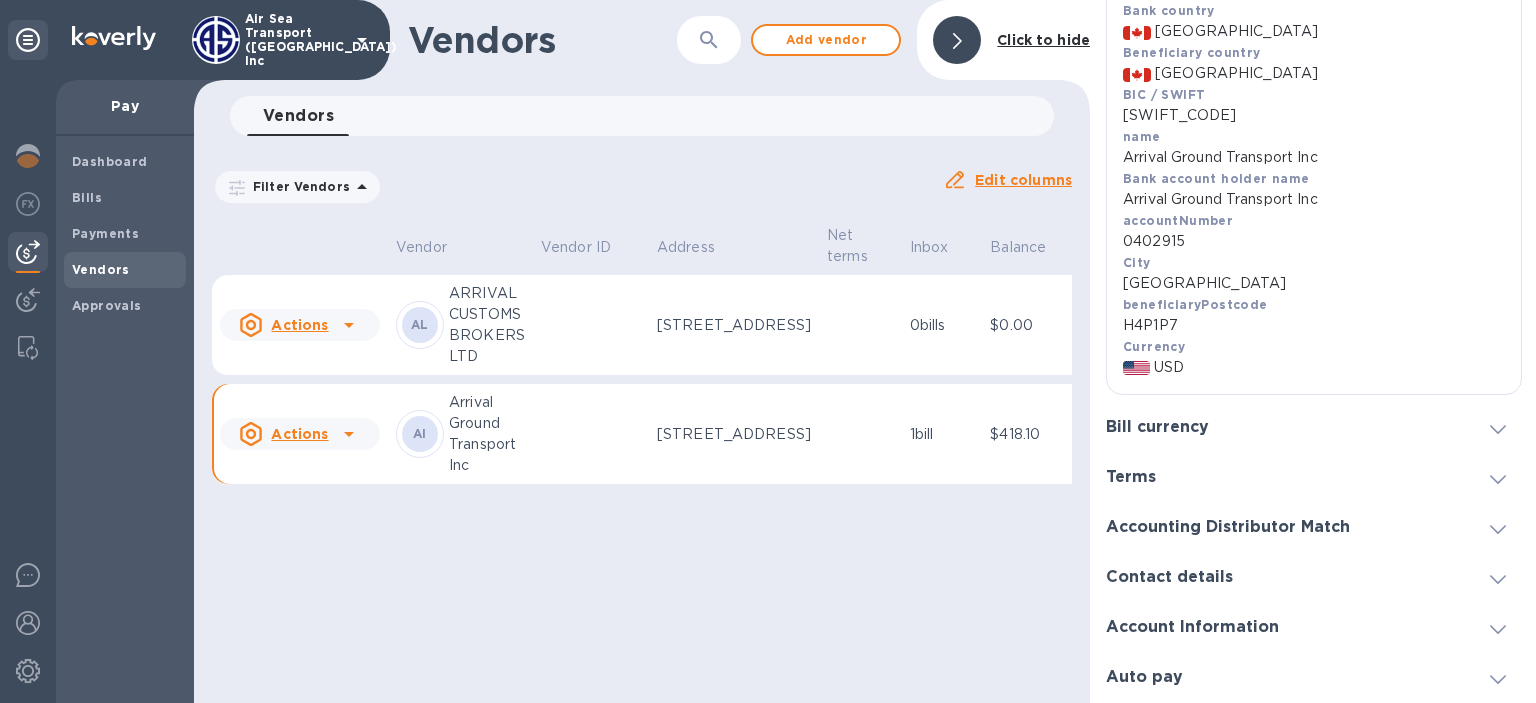 click at bounding box center [1498, 428] 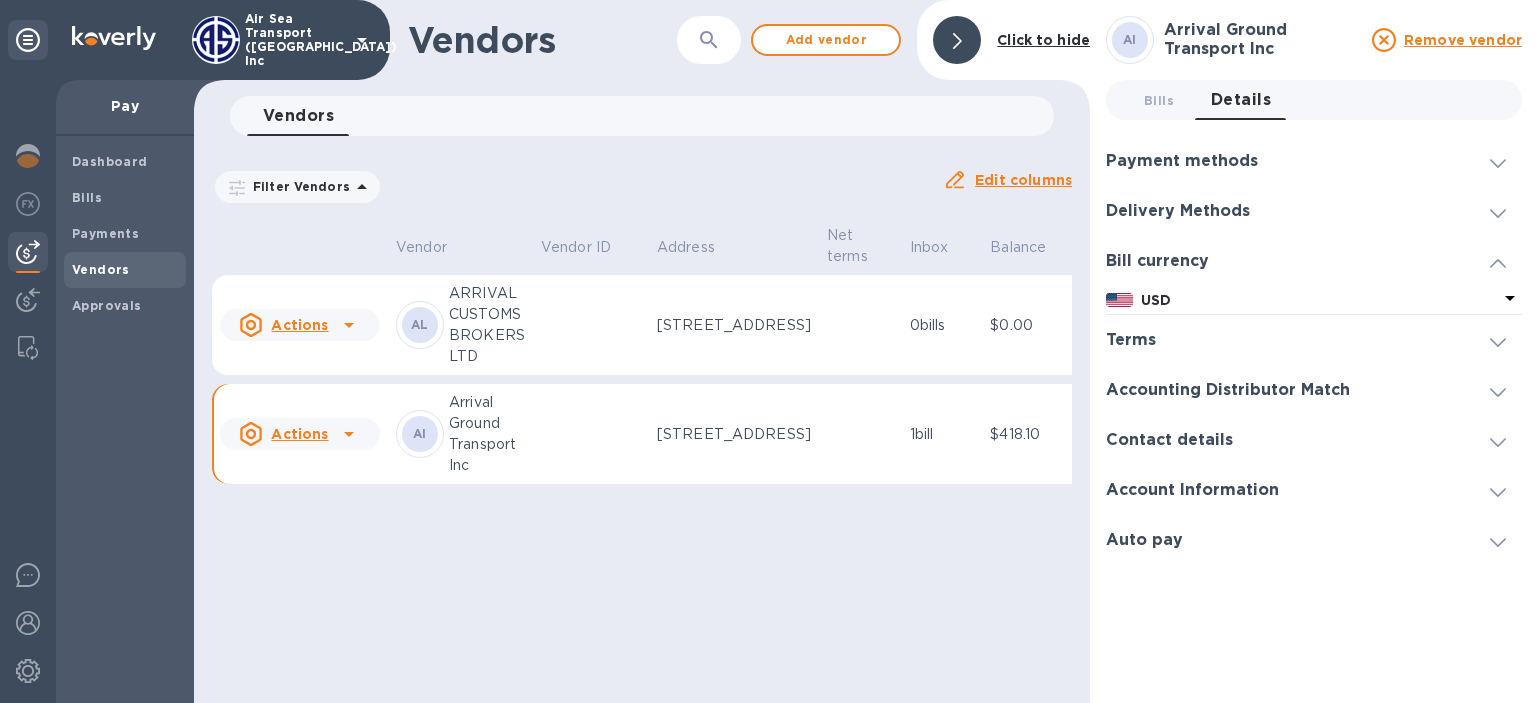 scroll, scrollTop: 0, scrollLeft: 0, axis: both 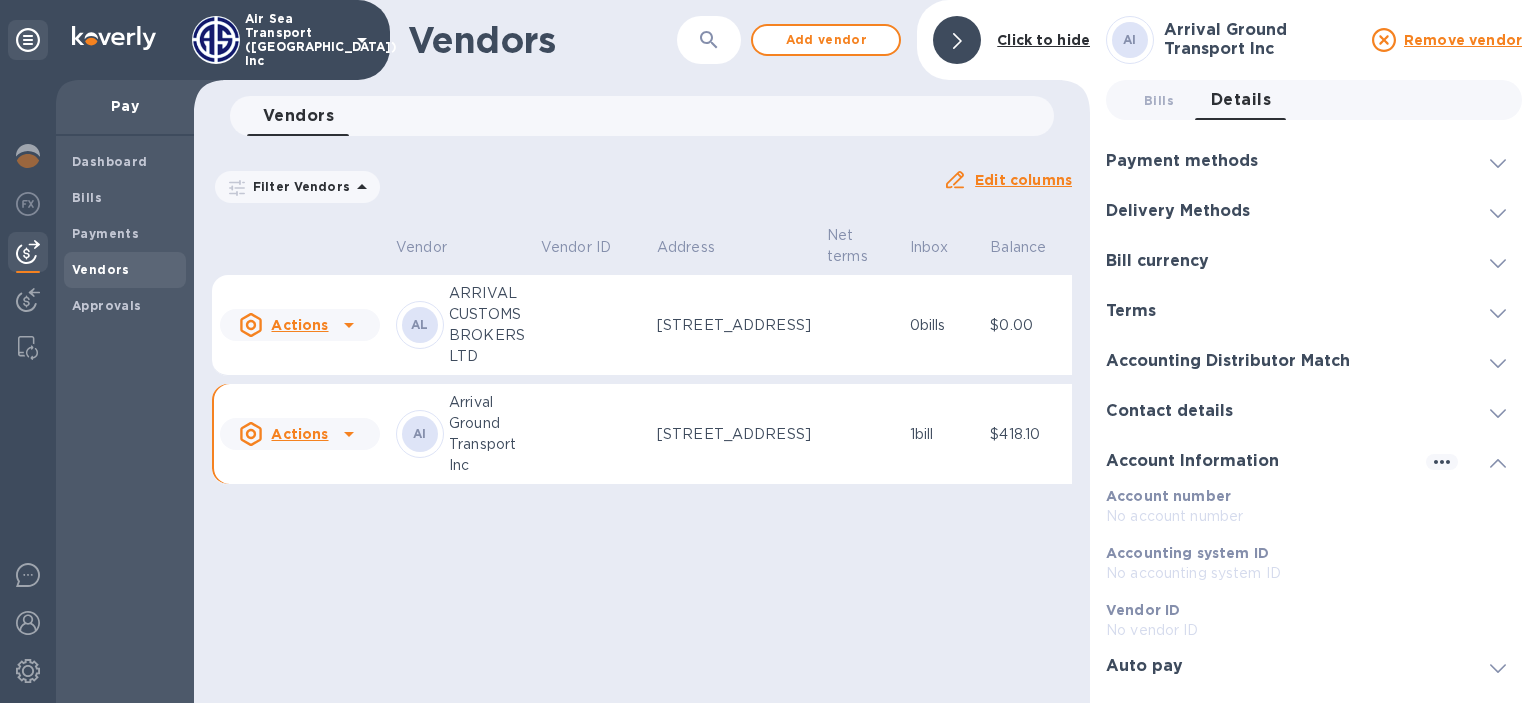 click 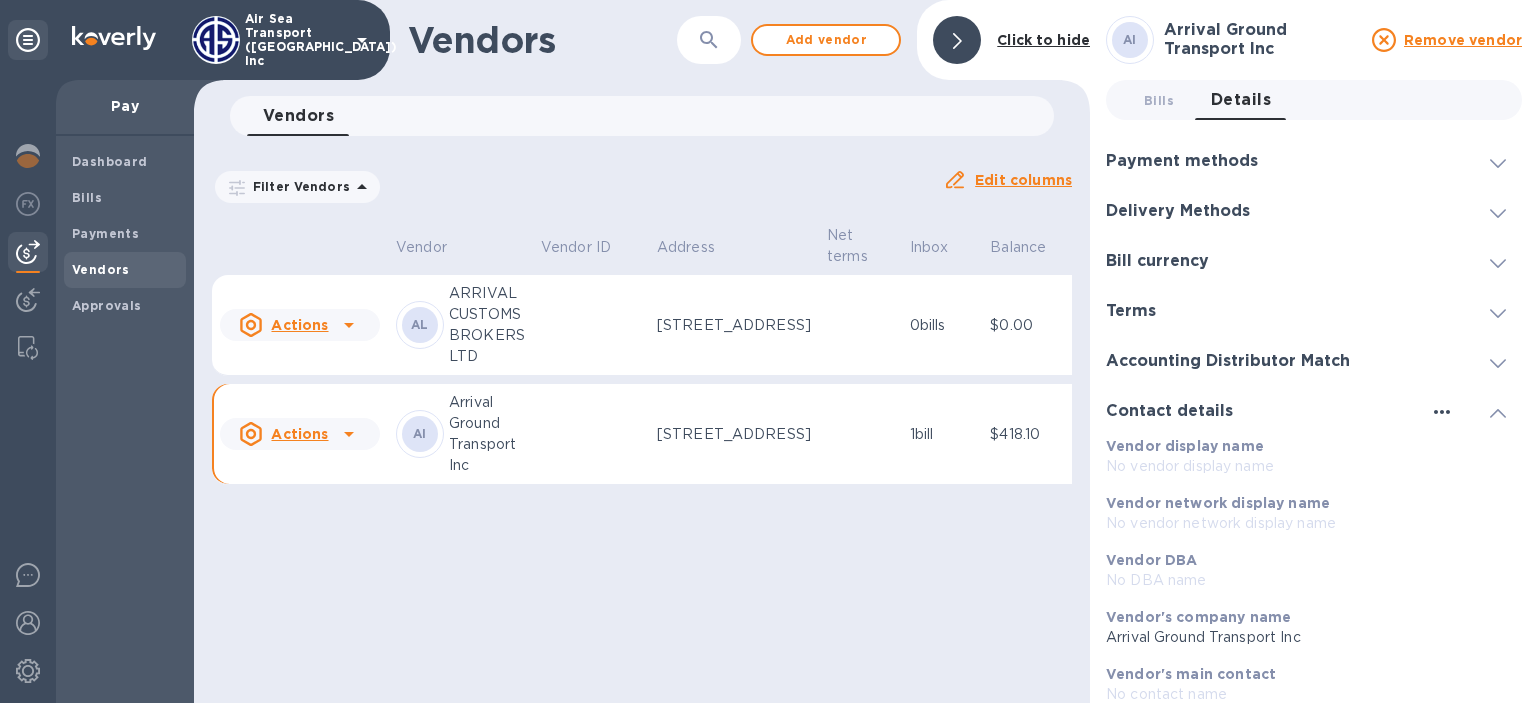 scroll, scrollTop: 100, scrollLeft: 0, axis: vertical 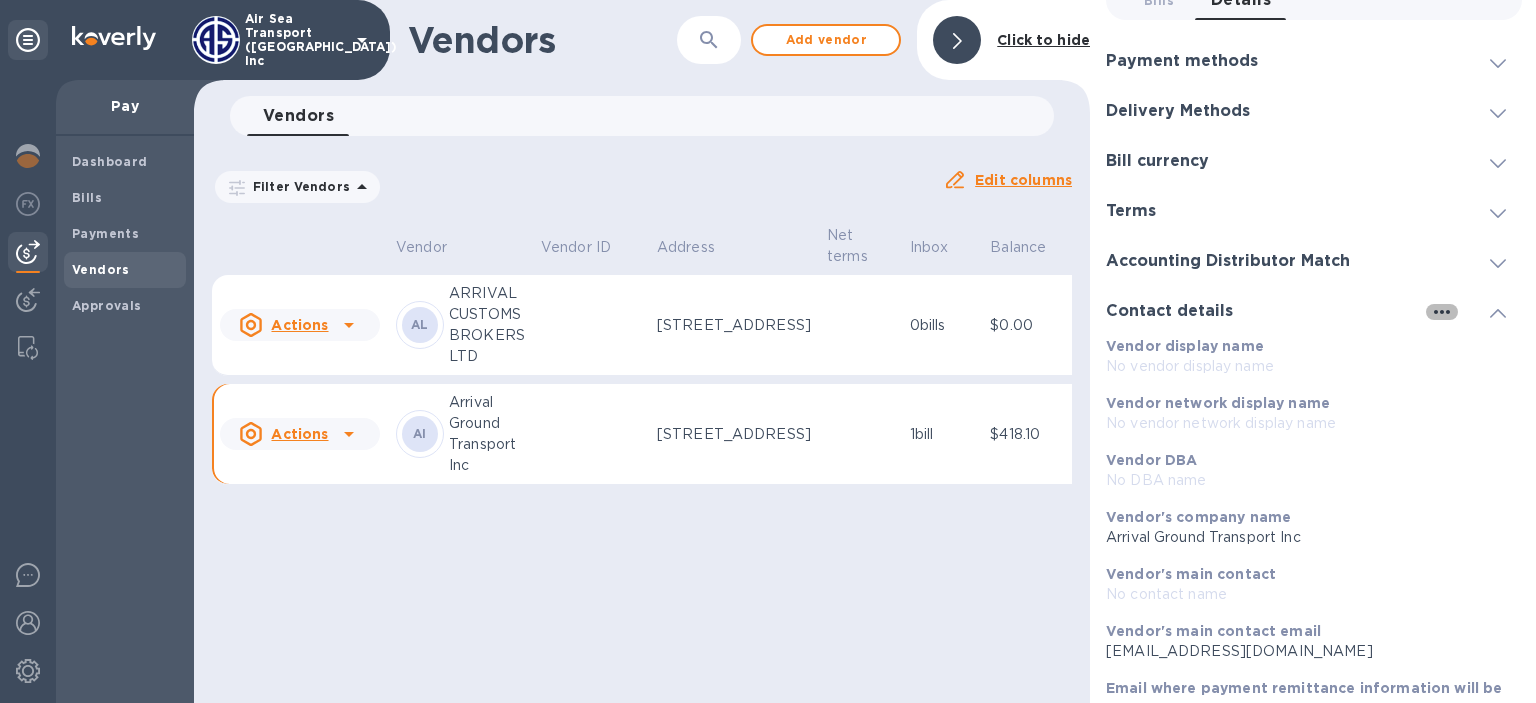 click 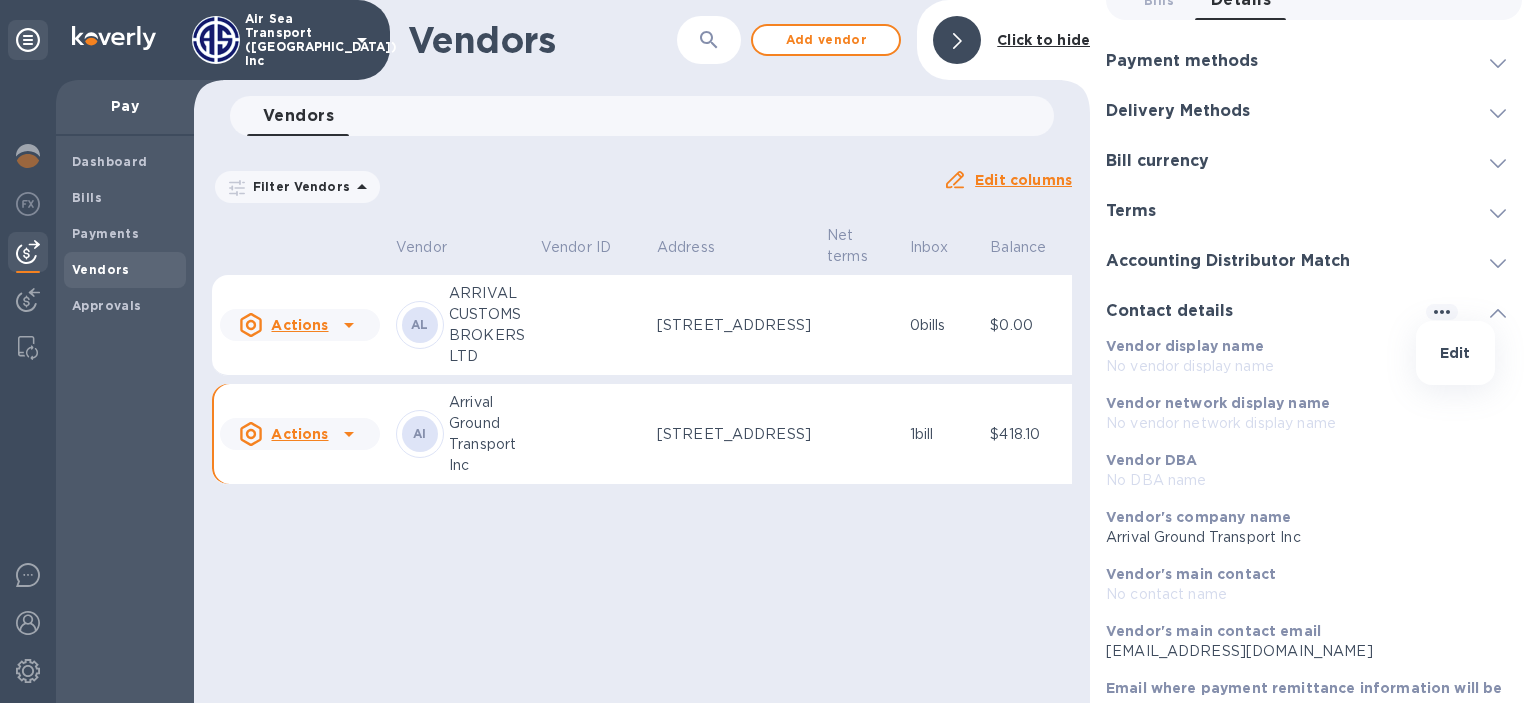 click on "Edit" at bounding box center (1455, 353) 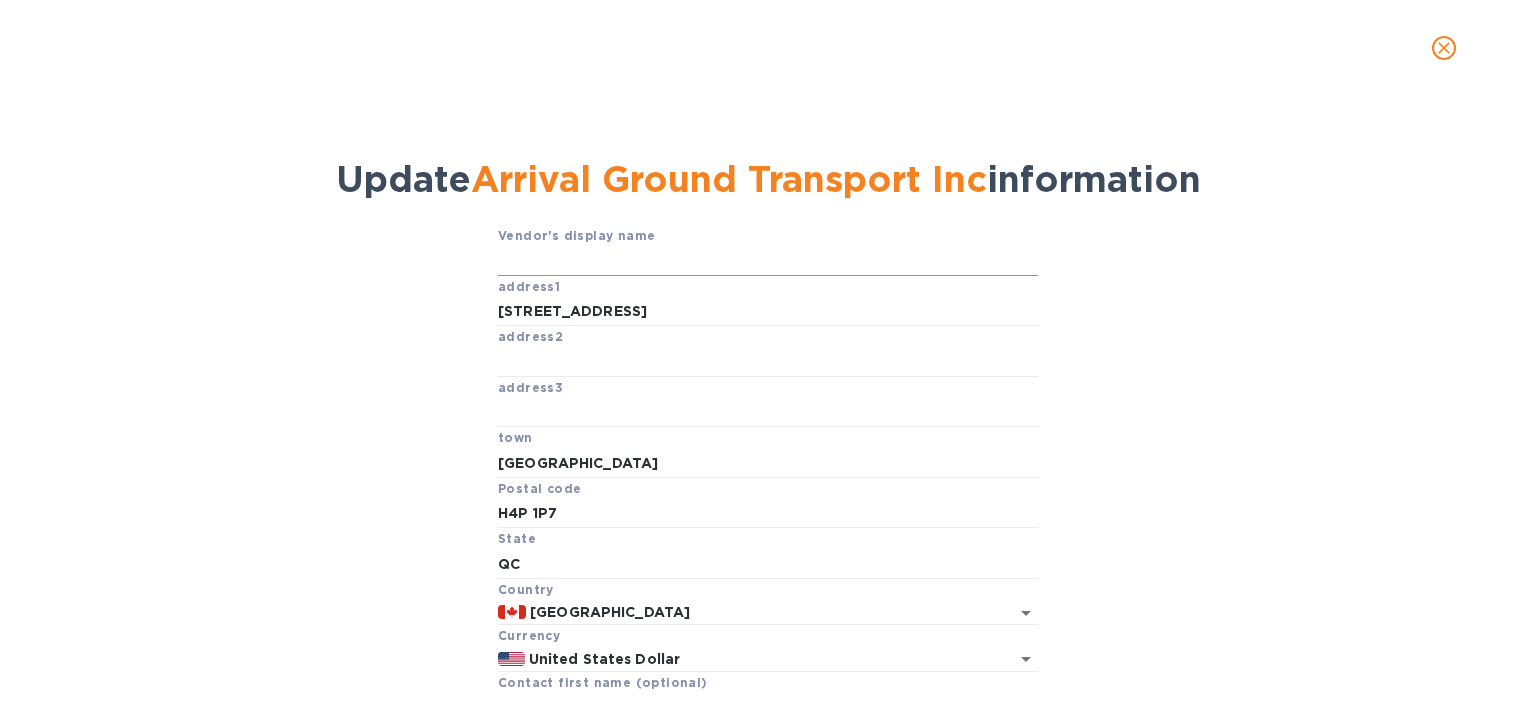 click at bounding box center (768, 261) 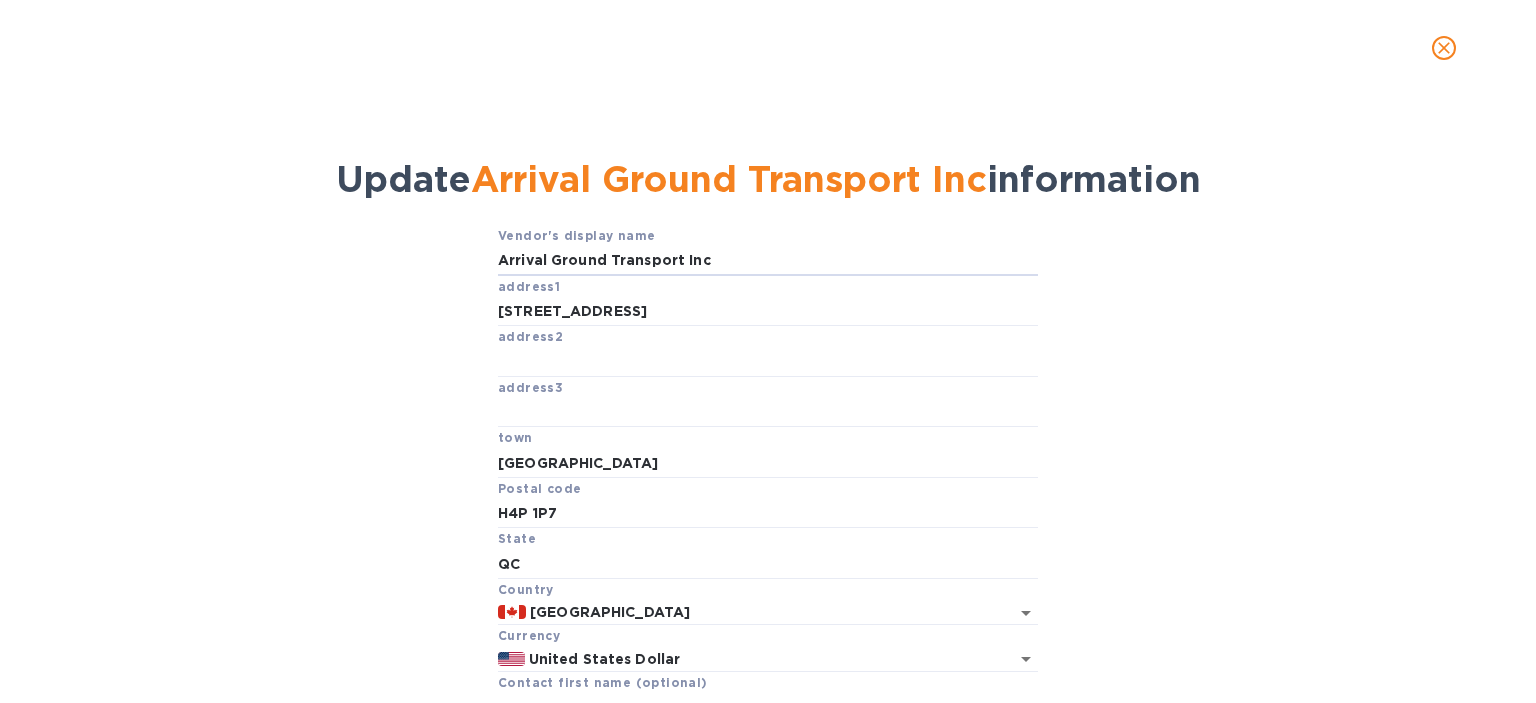 type on "Arrival Ground Transport Inc" 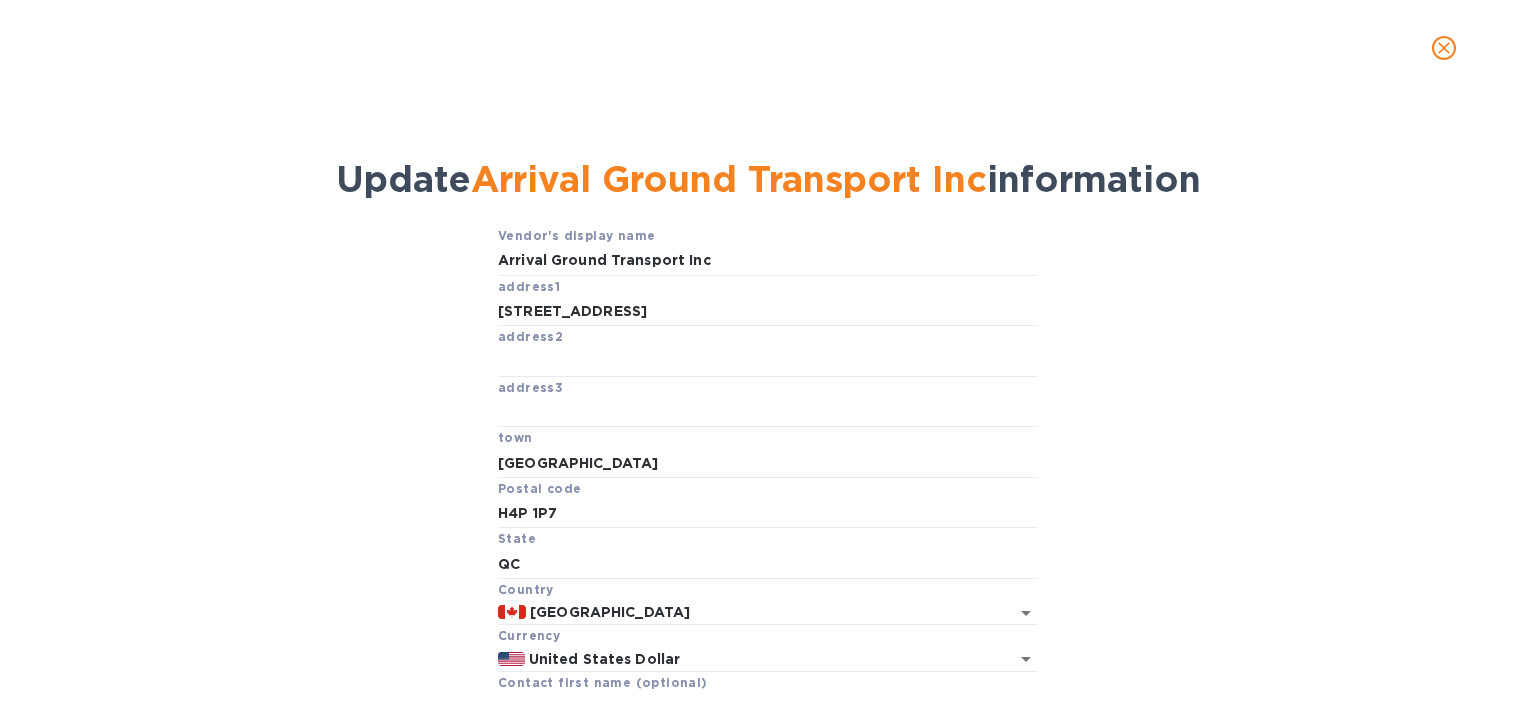 click on "Vendor's display name Arrival Ground Transport Inc address1 [STREET_ADDRESS] address2 address3 town [GEOGRAPHIC_DATA] Postal code H4P [GEOGRAPHIC_DATA] [GEOGRAPHIC_DATA] Currency [GEOGRAPHIC_DATA] Dollar Contact first name (optional) Contact last name (optional) Email (optional) [EMAIL_ADDRESS][DOMAIN_NAME] Save changes" at bounding box center [768, 556] 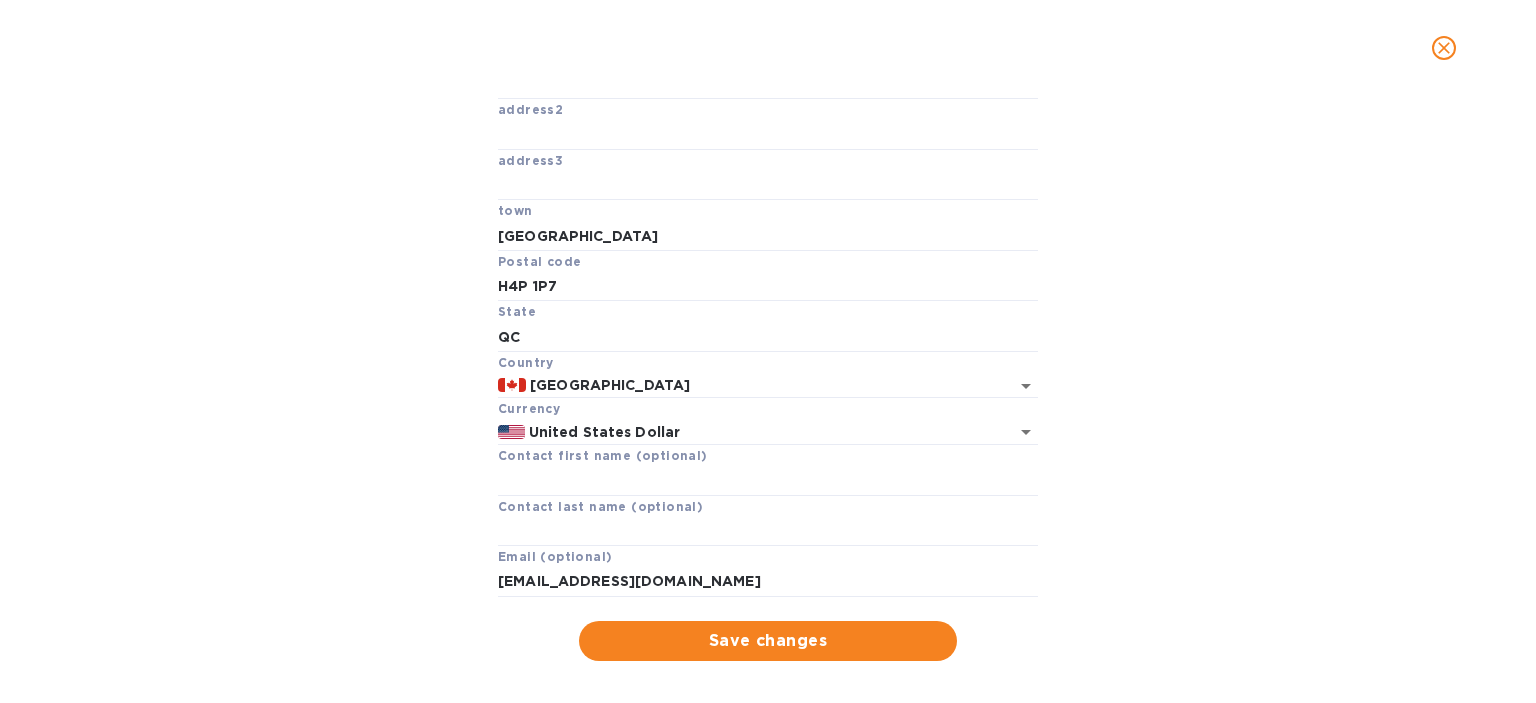scroll, scrollTop: 252, scrollLeft: 0, axis: vertical 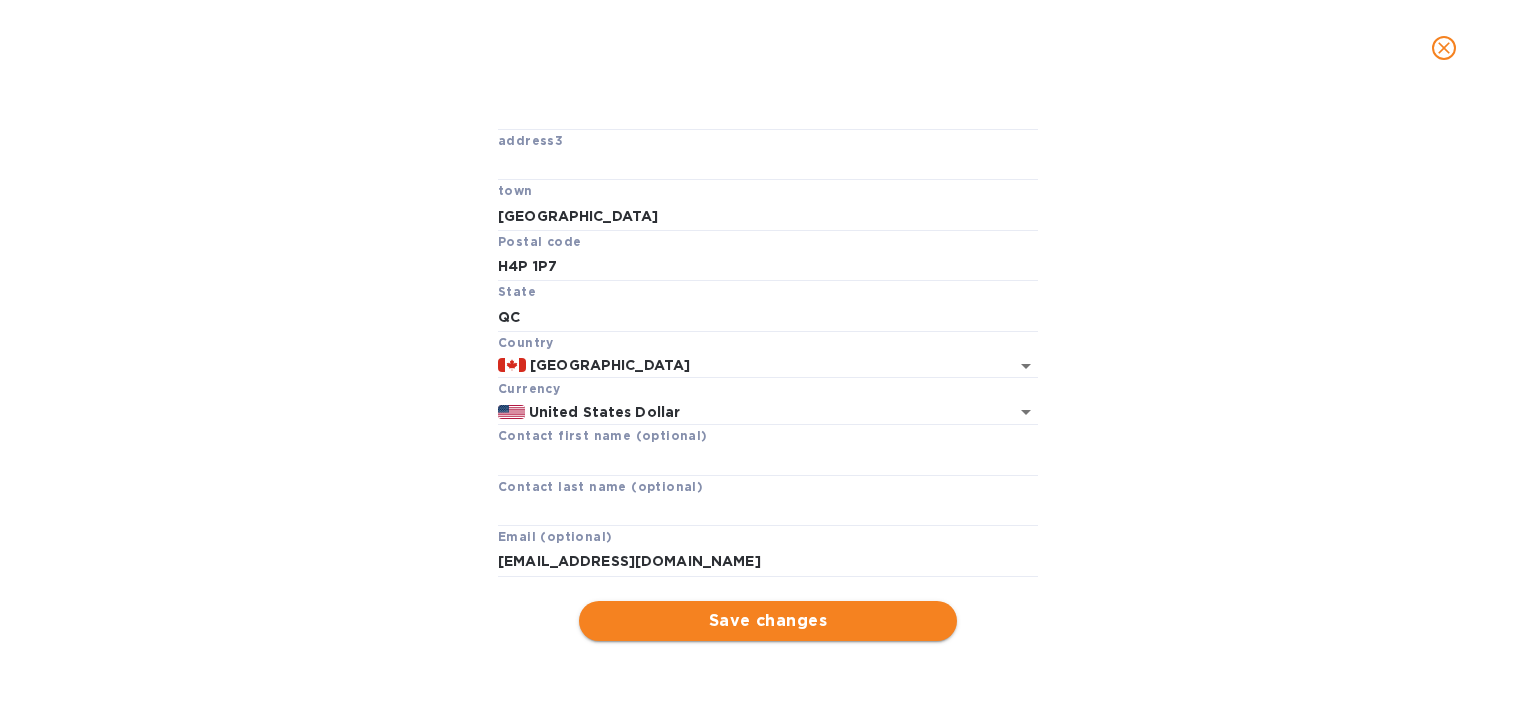 click on "Save changes" at bounding box center (768, 621) 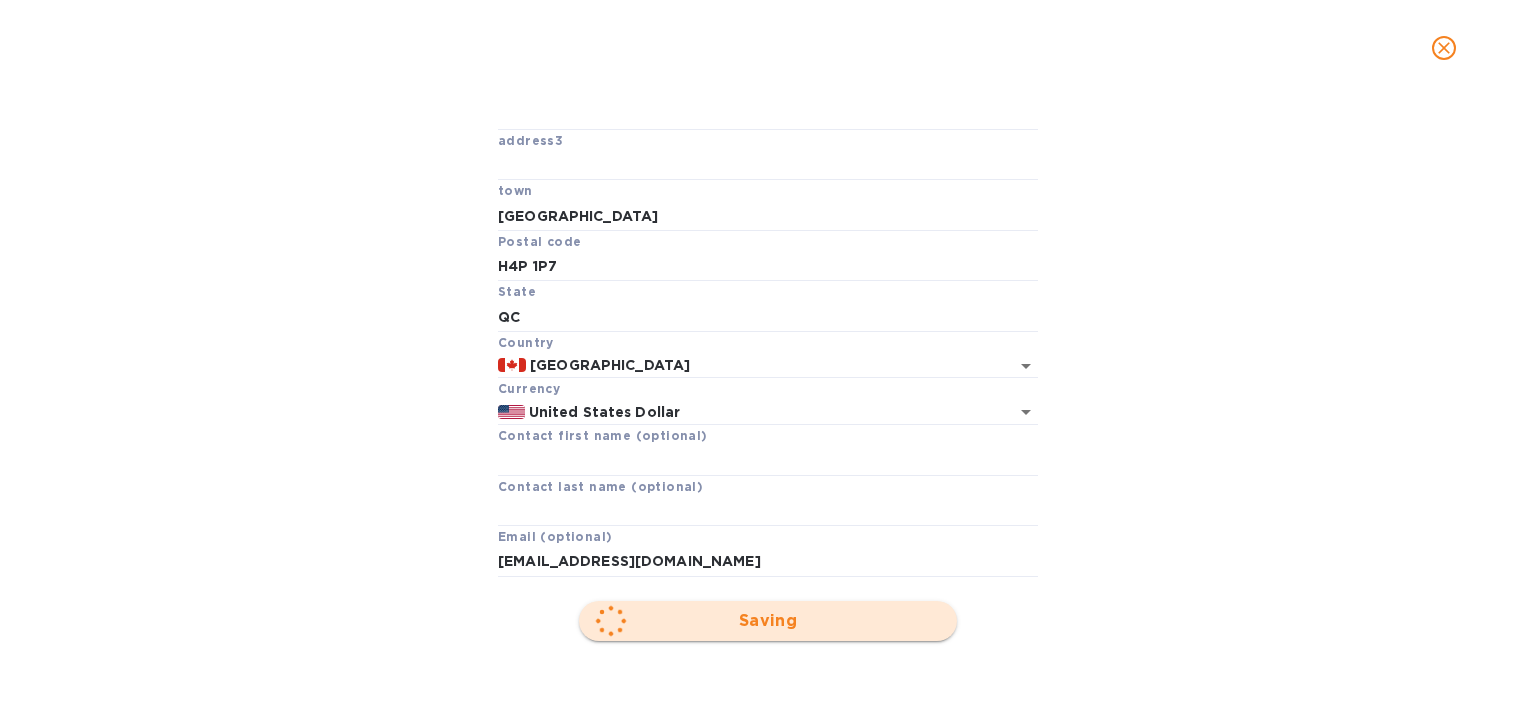 type 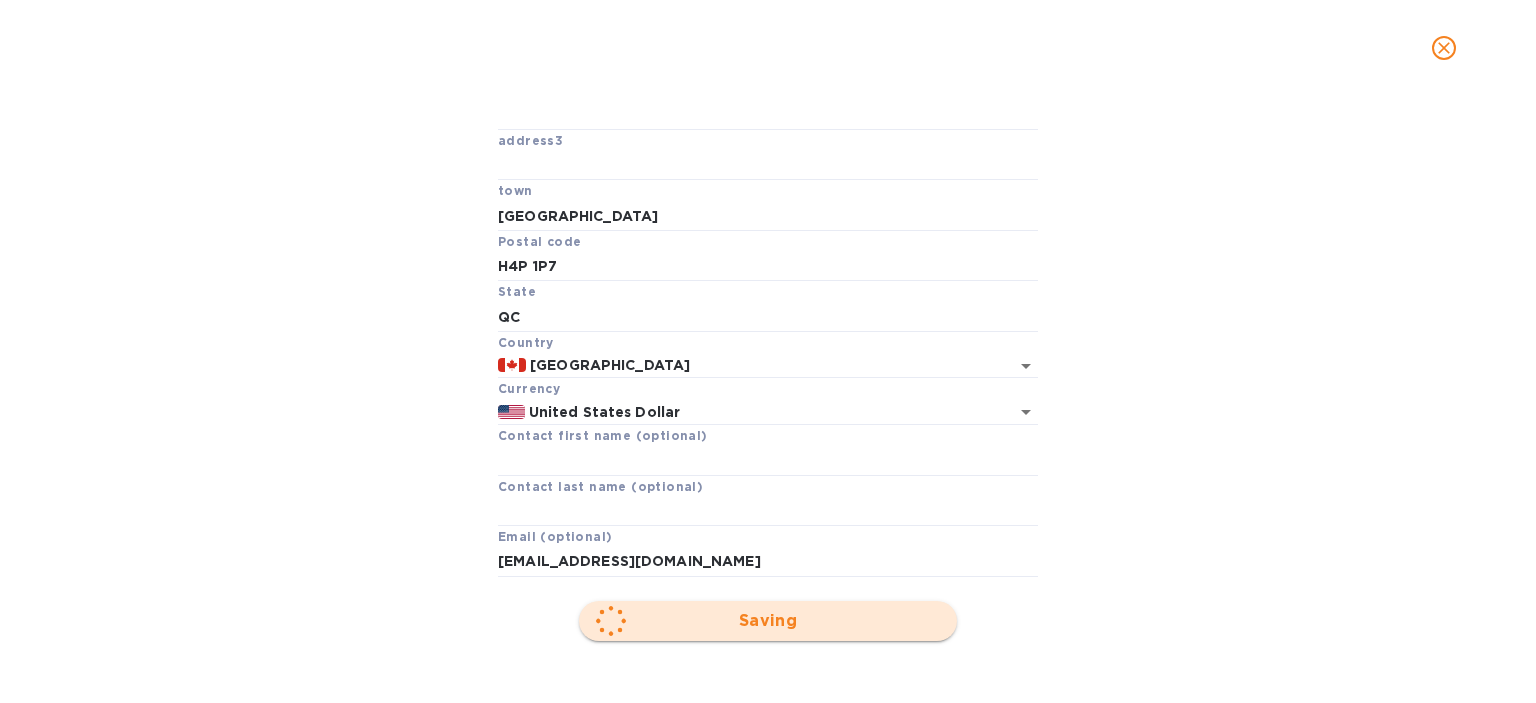 type 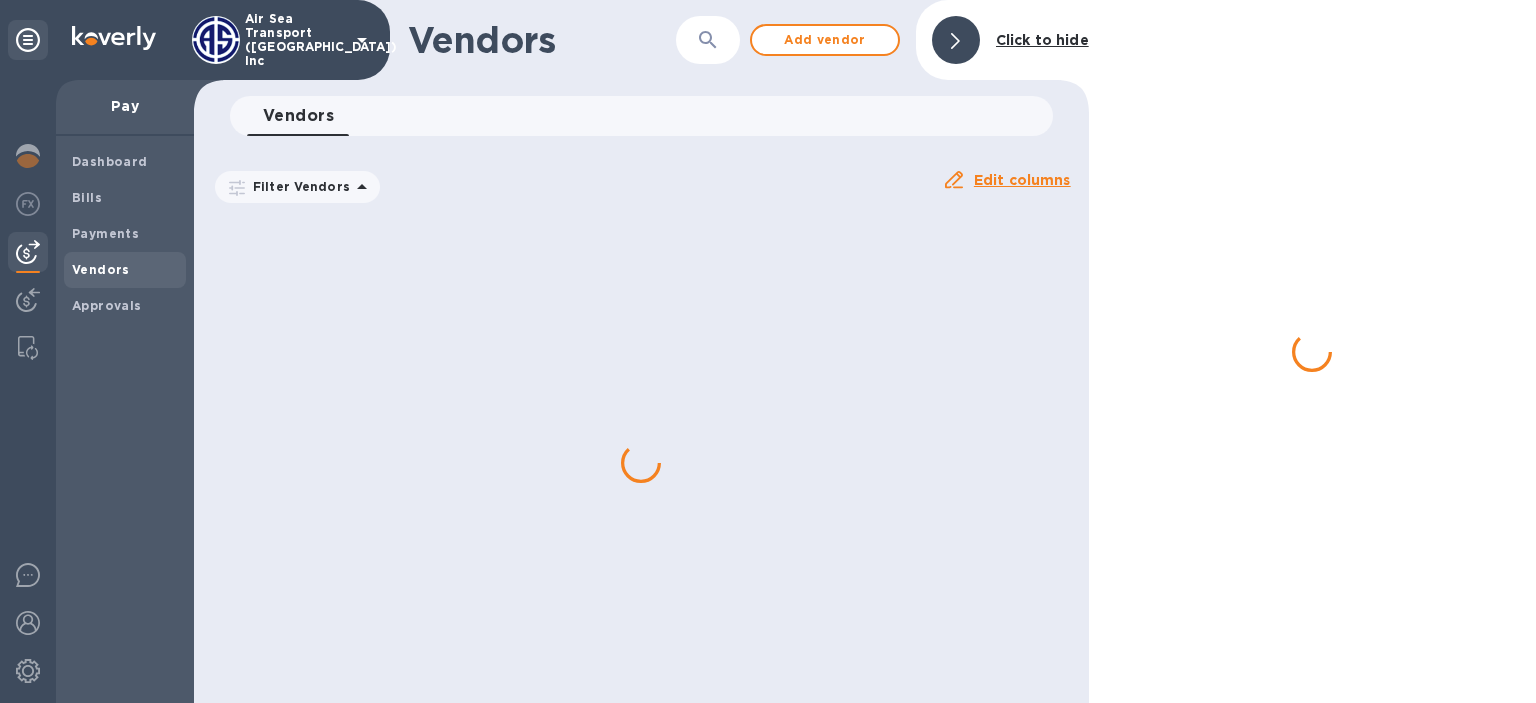 scroll, scrollTop: 0, scrollLeft: 0, axis: both 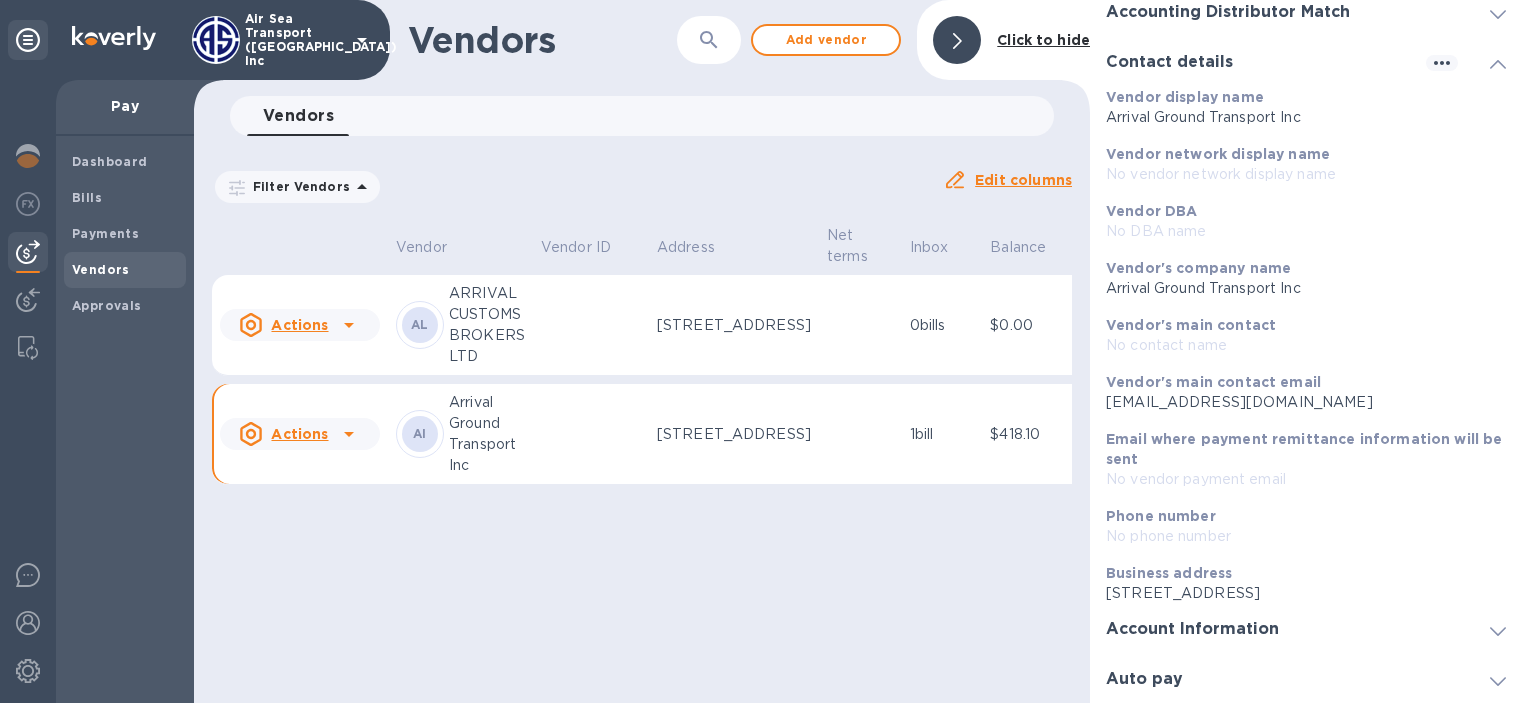 click 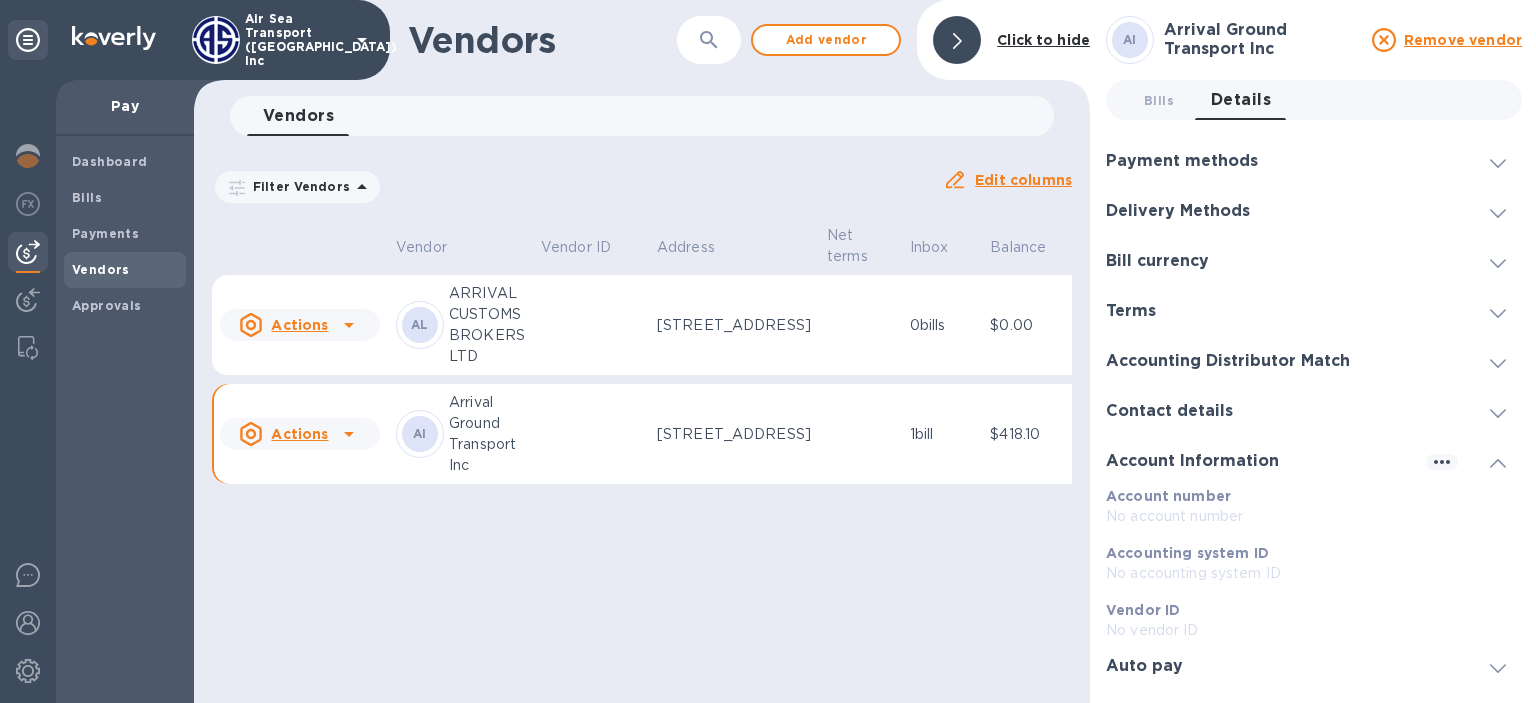 scroll, scrollTop: 0, scrollLeft: 0, axis: both 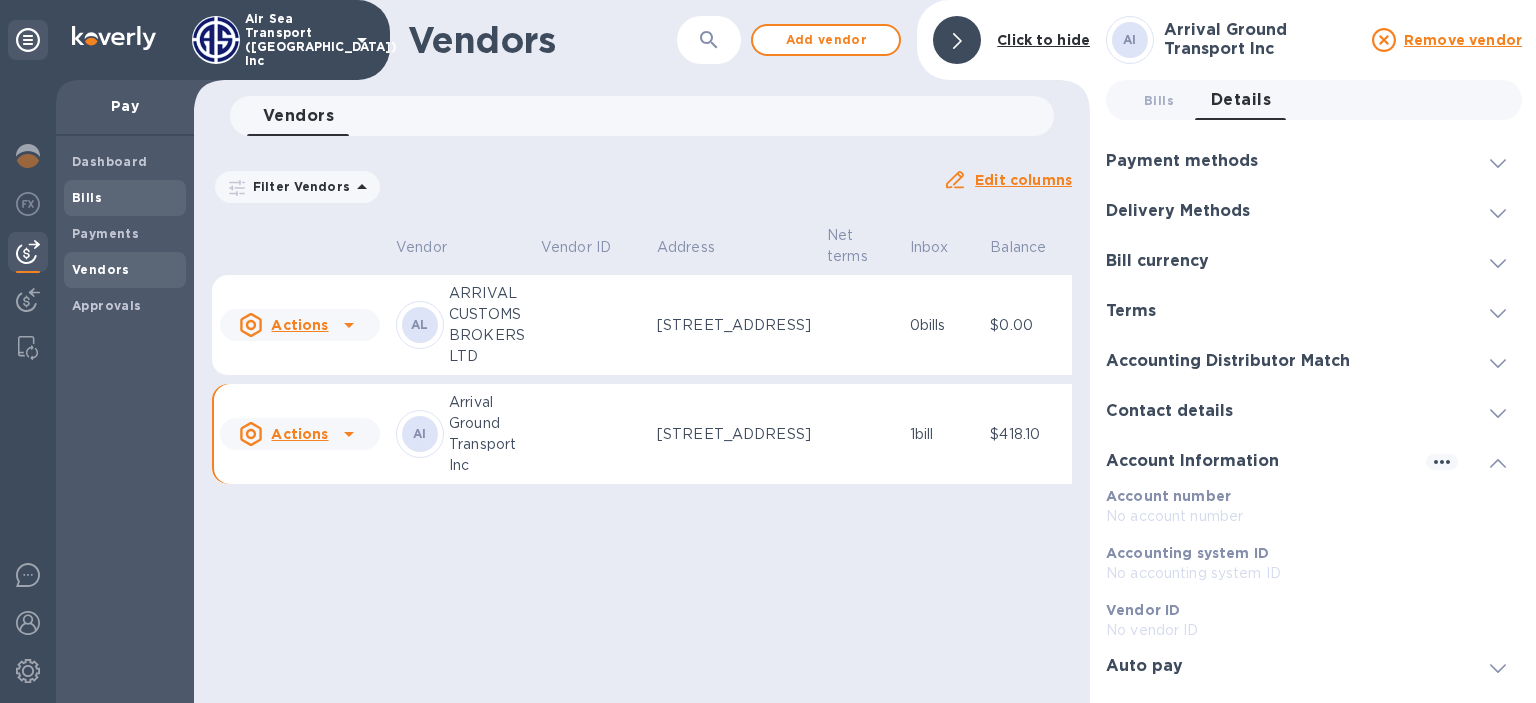 click on "Bills" at bounding box center [87, 197] 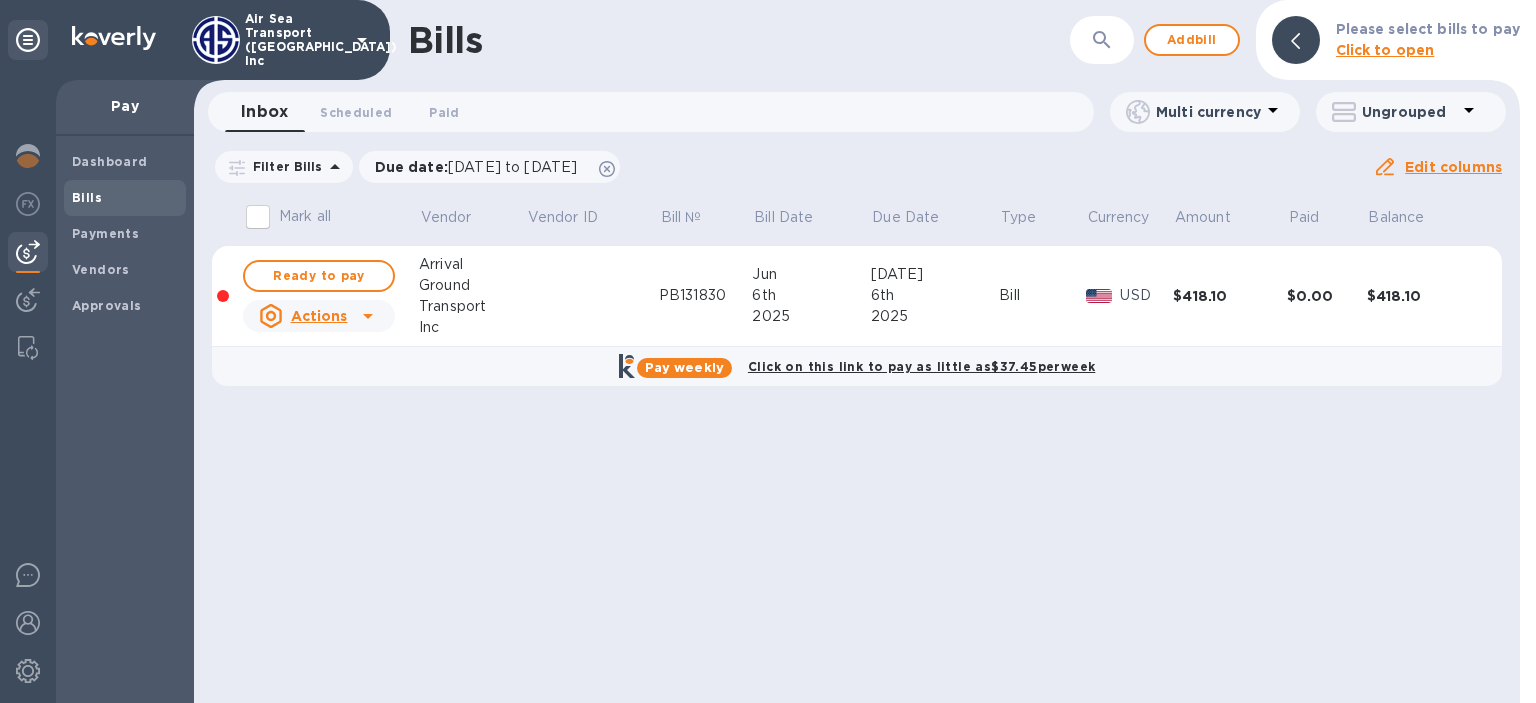 click on "Mark all" at bounding box center [258, 217] 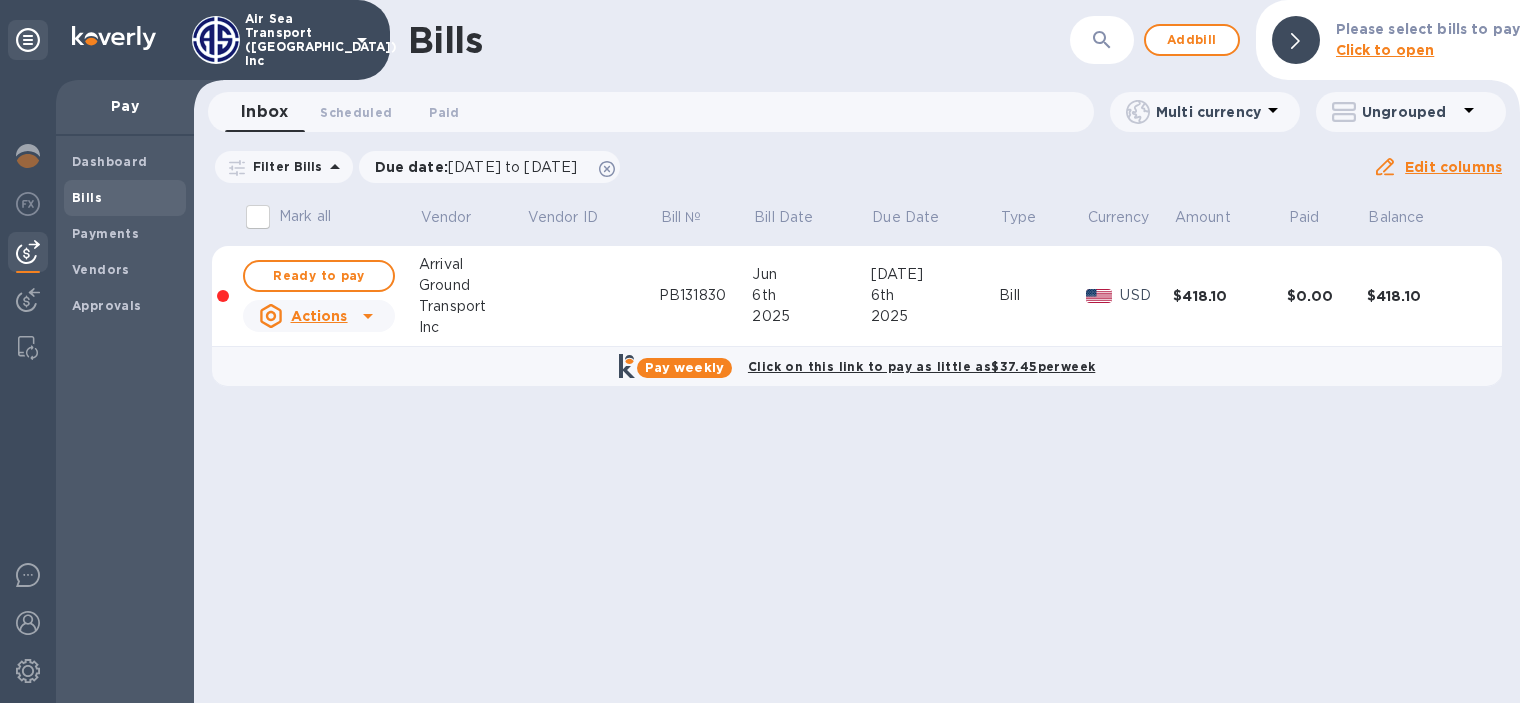 checkbox on "true" 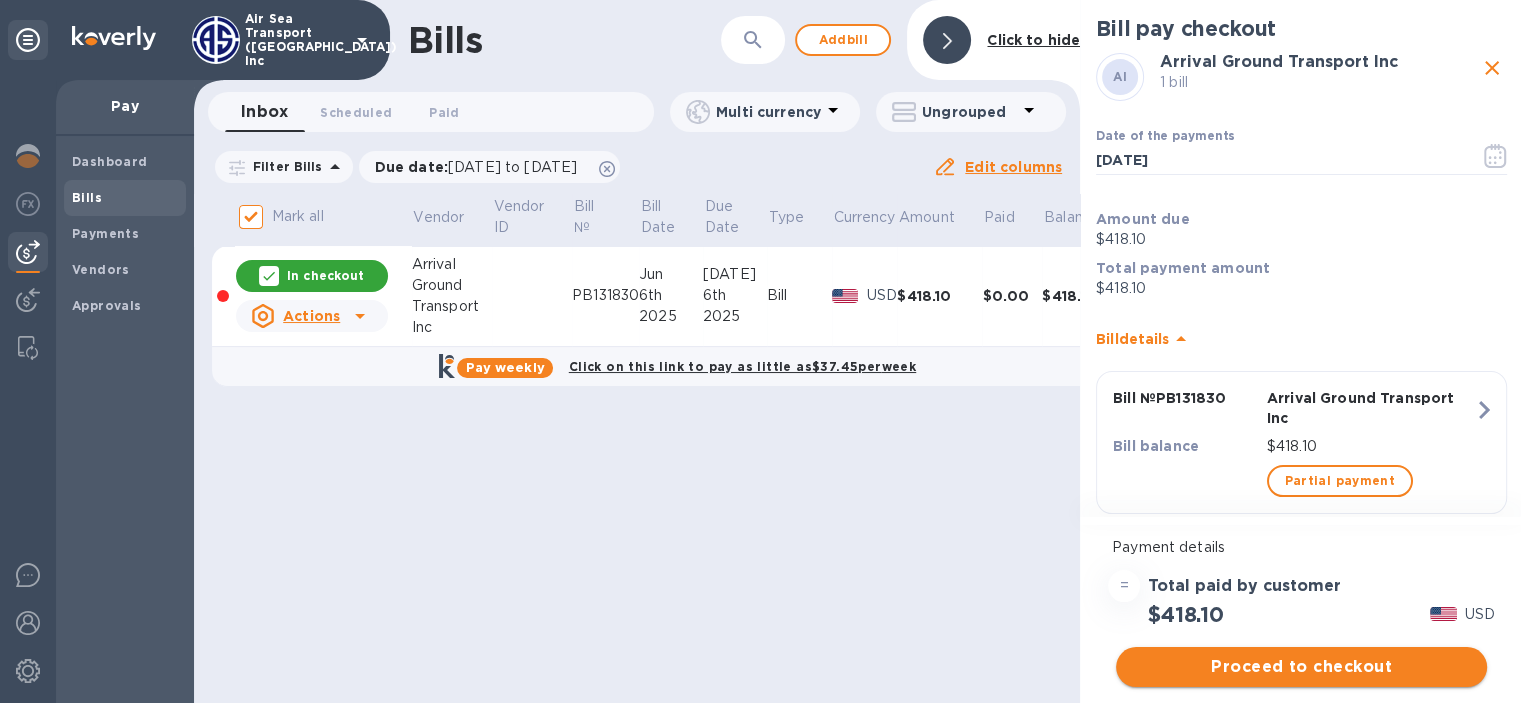 click on "Proceed to checkout" at bounding box center (1301, 667) 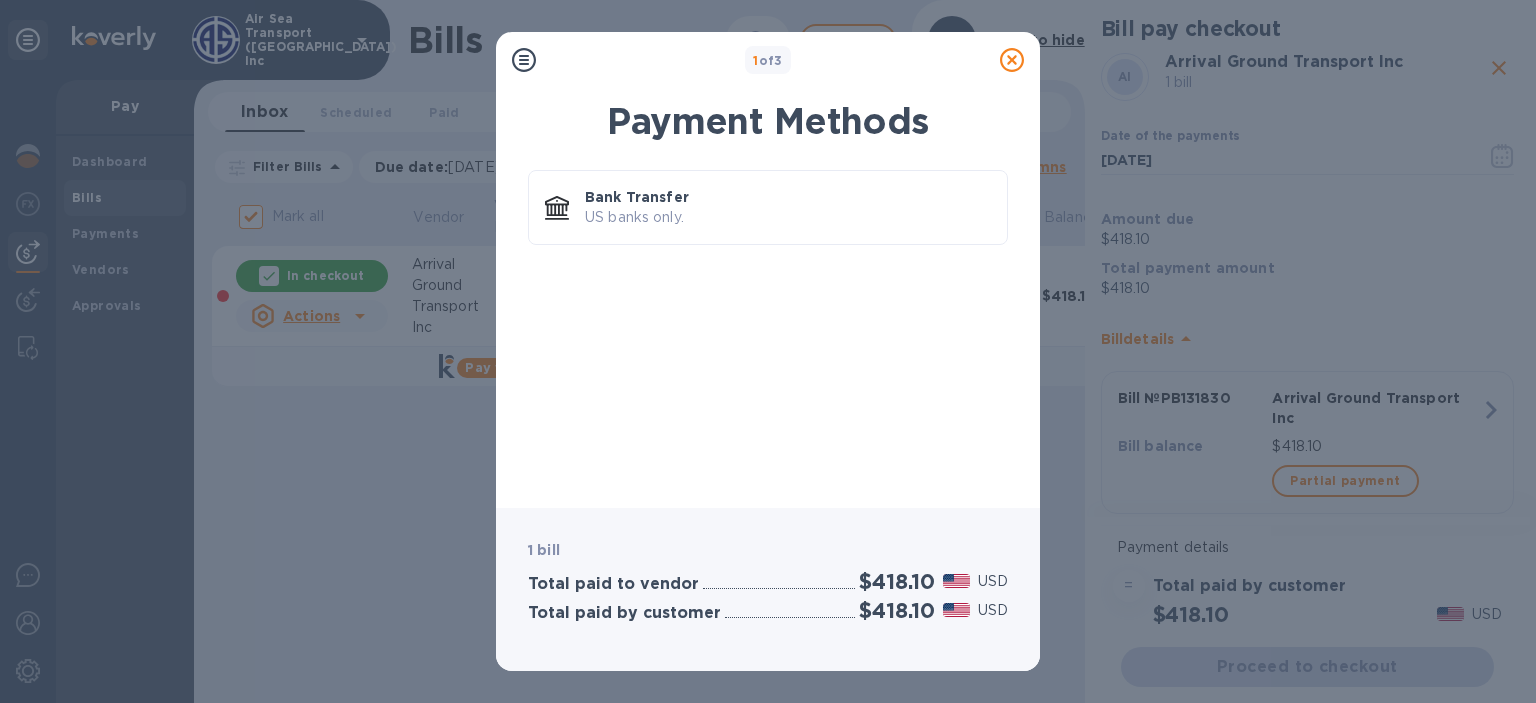 click 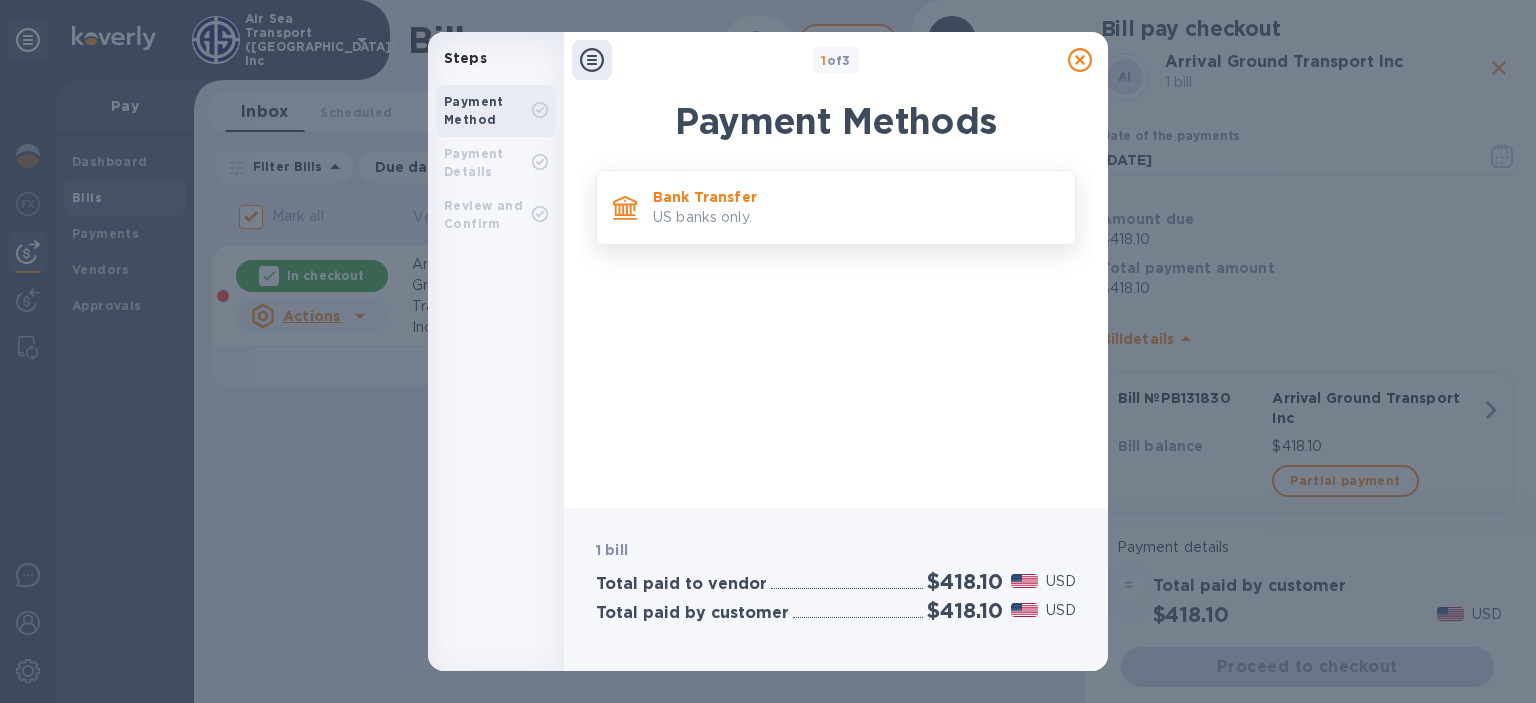 click on "Bank Transfer" at bounding box center (856, 197) 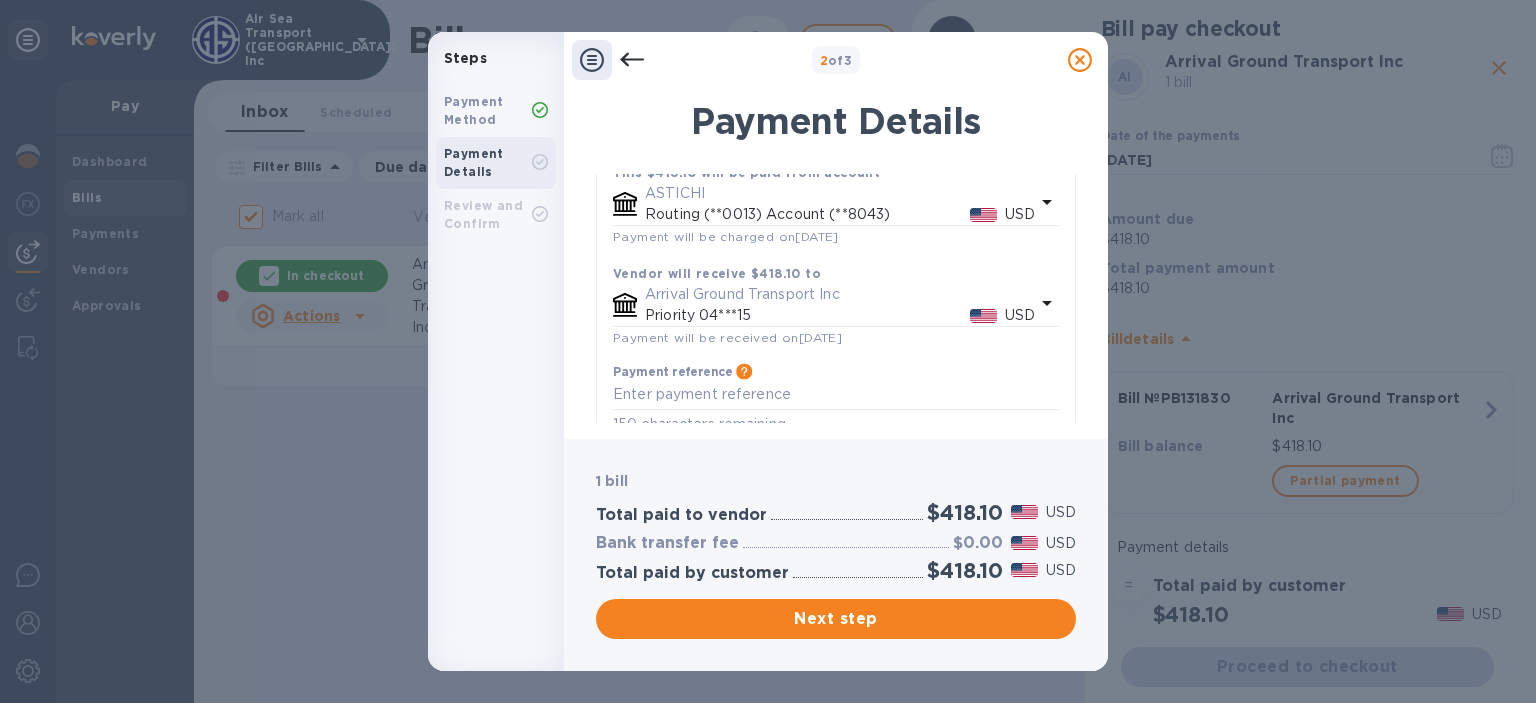 scroll, scrollTop: 196, scrollLeft: 0, axis: vertical 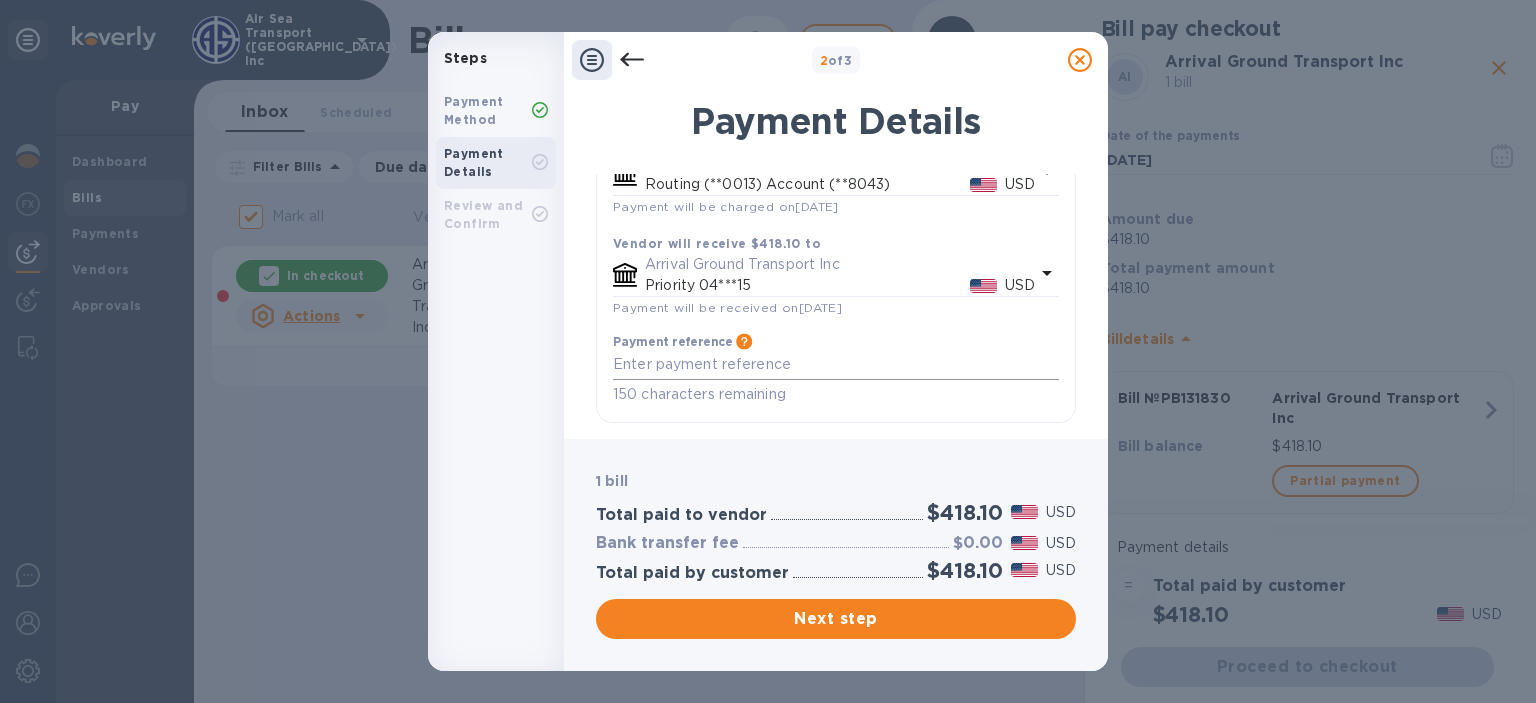 click on "x" at bounding box center [836, 365] 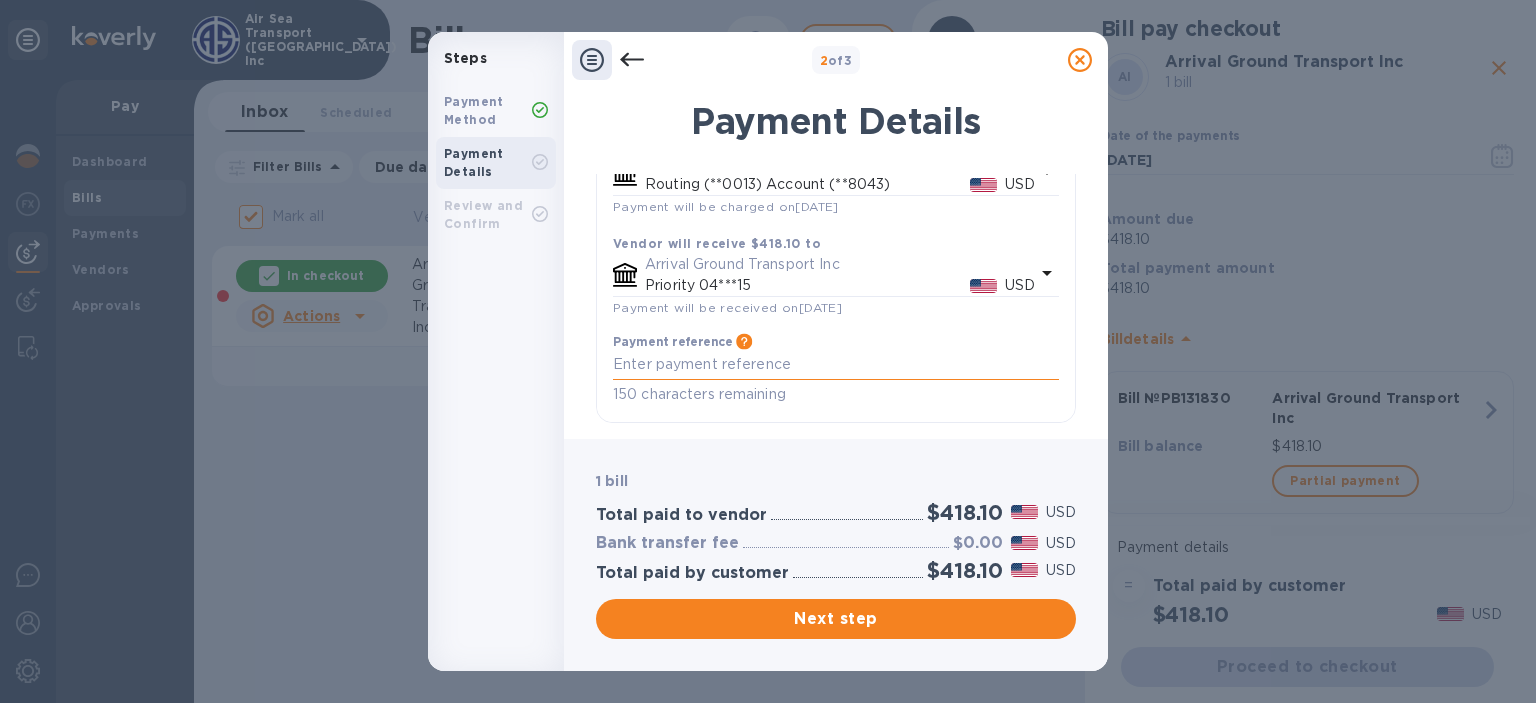 click at bounding box center [836, 364] 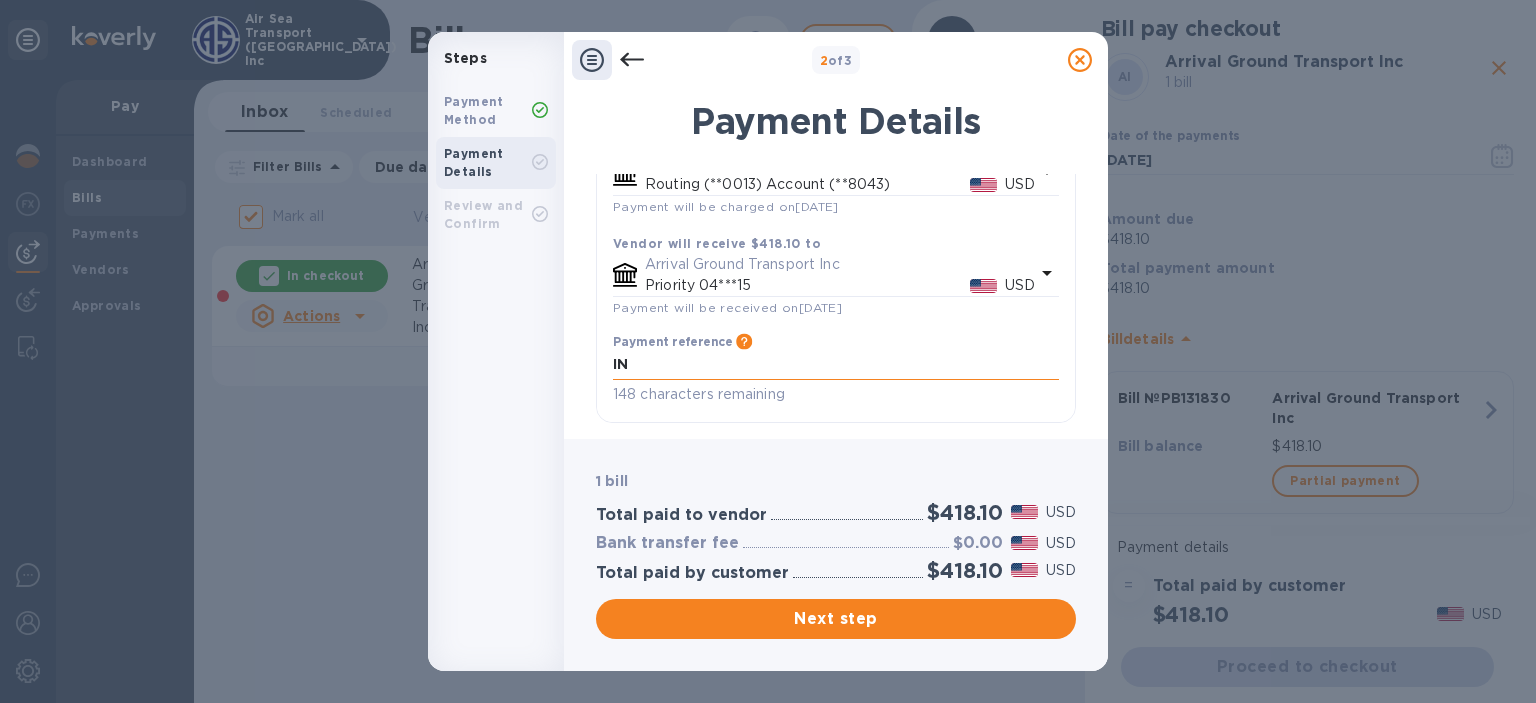 type on "I" 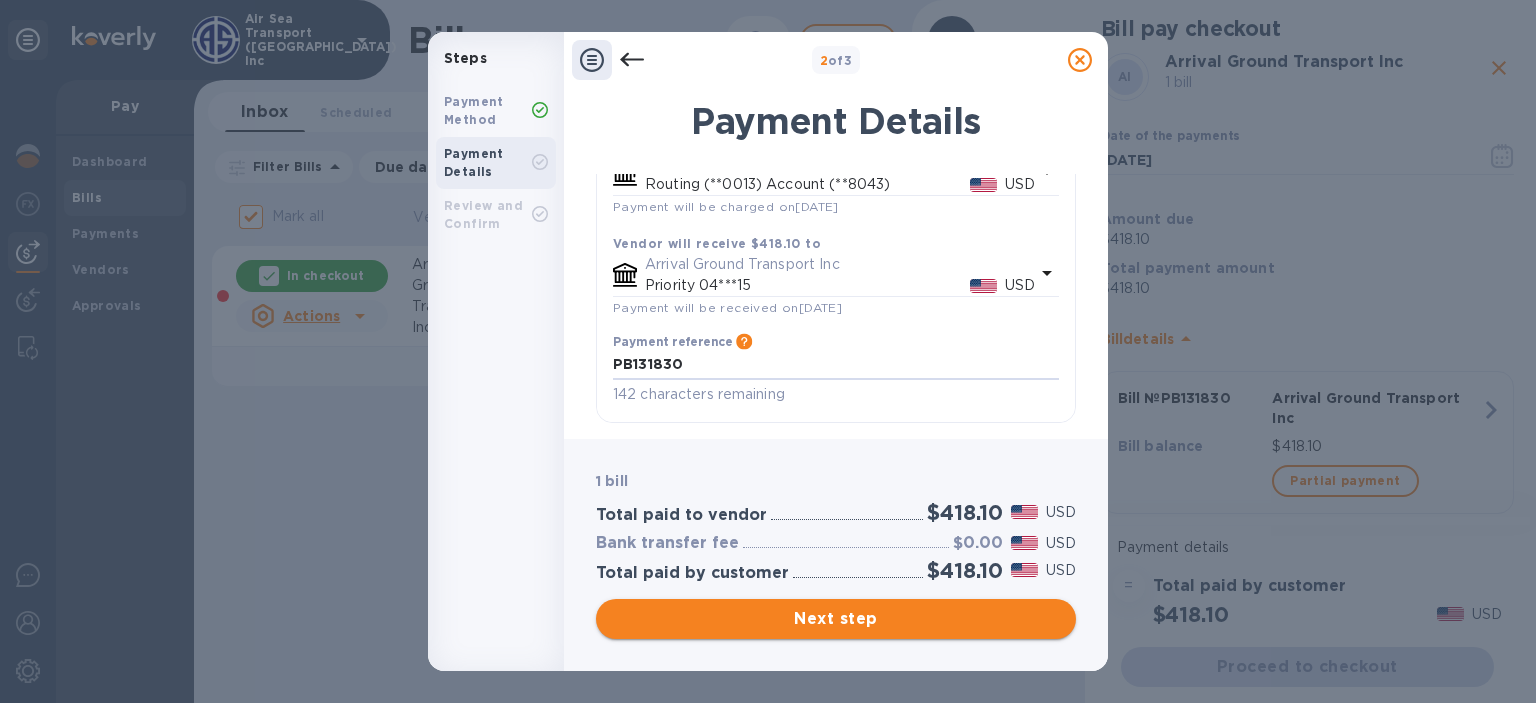 type on "PB131830" 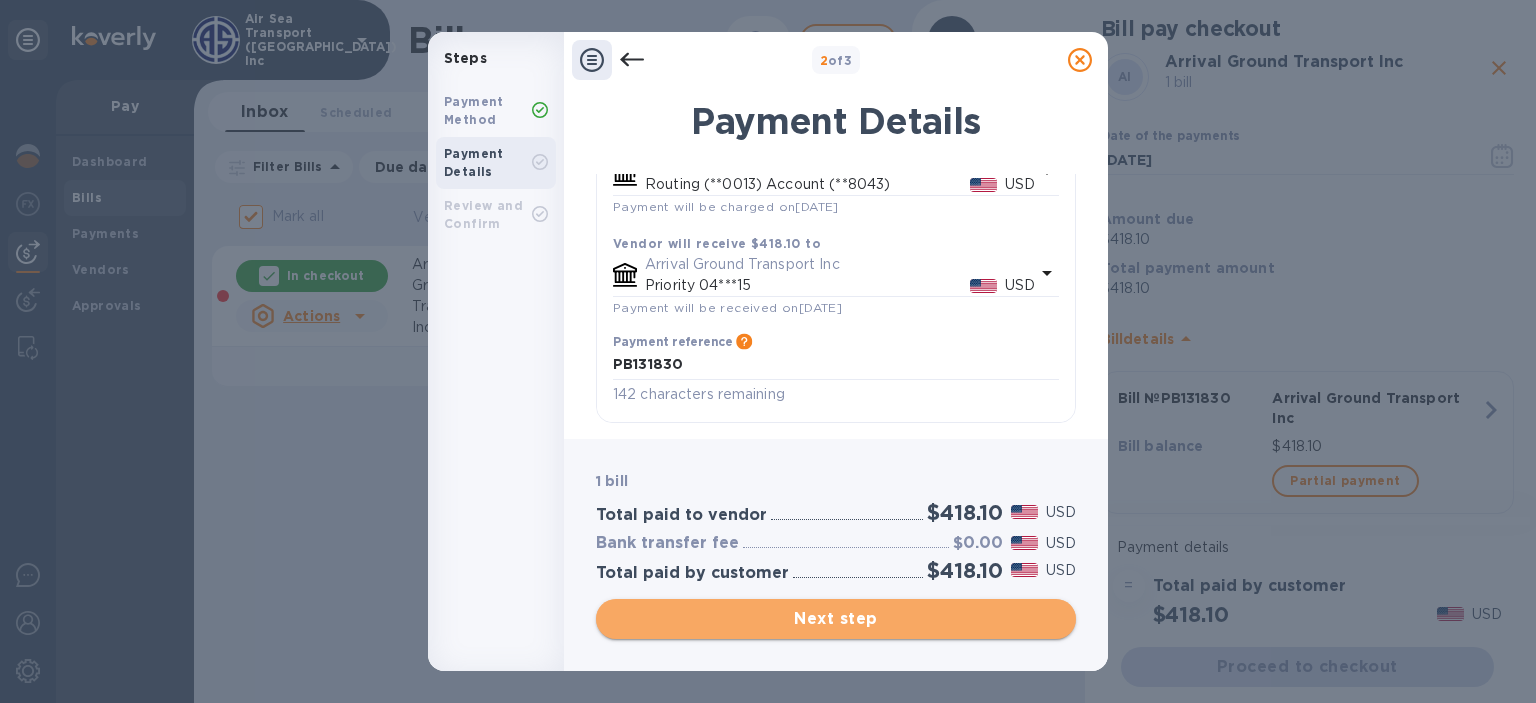 click on "Next step" at bounding box center [836, 619] 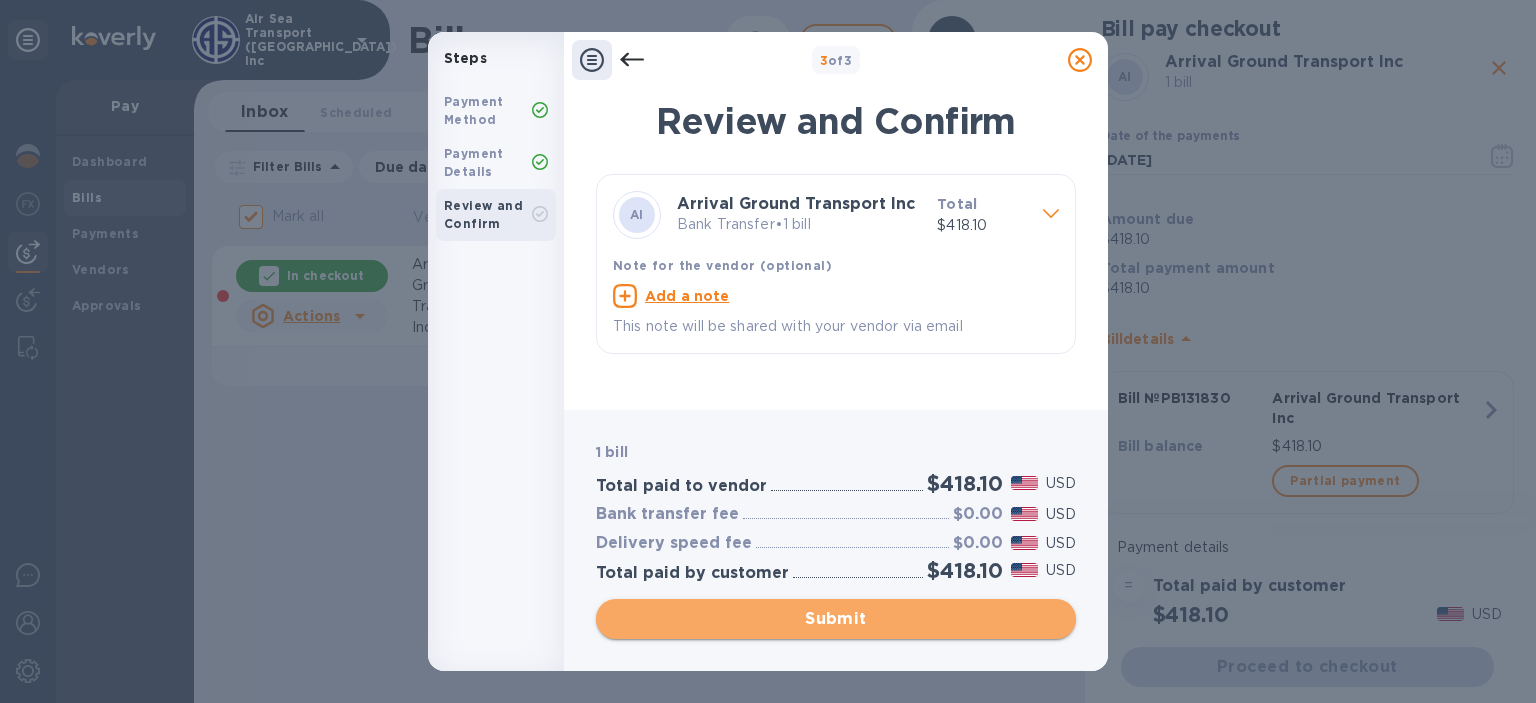 click on "Submit" at bounding box center [836, 619] 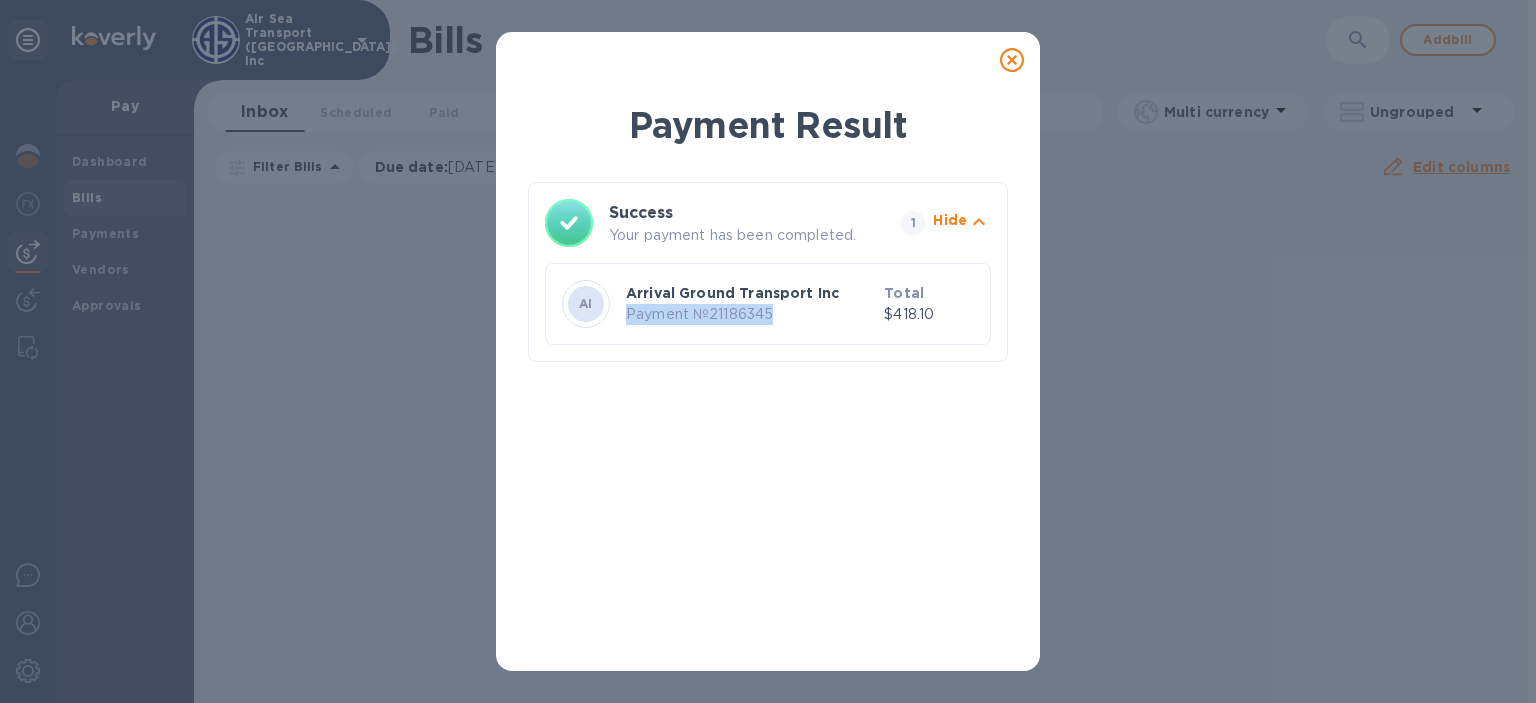 drag, startPoint x: 884, startPoint y: 299, endPoint x: 873, endPoint y: 300, distance: 11.045361 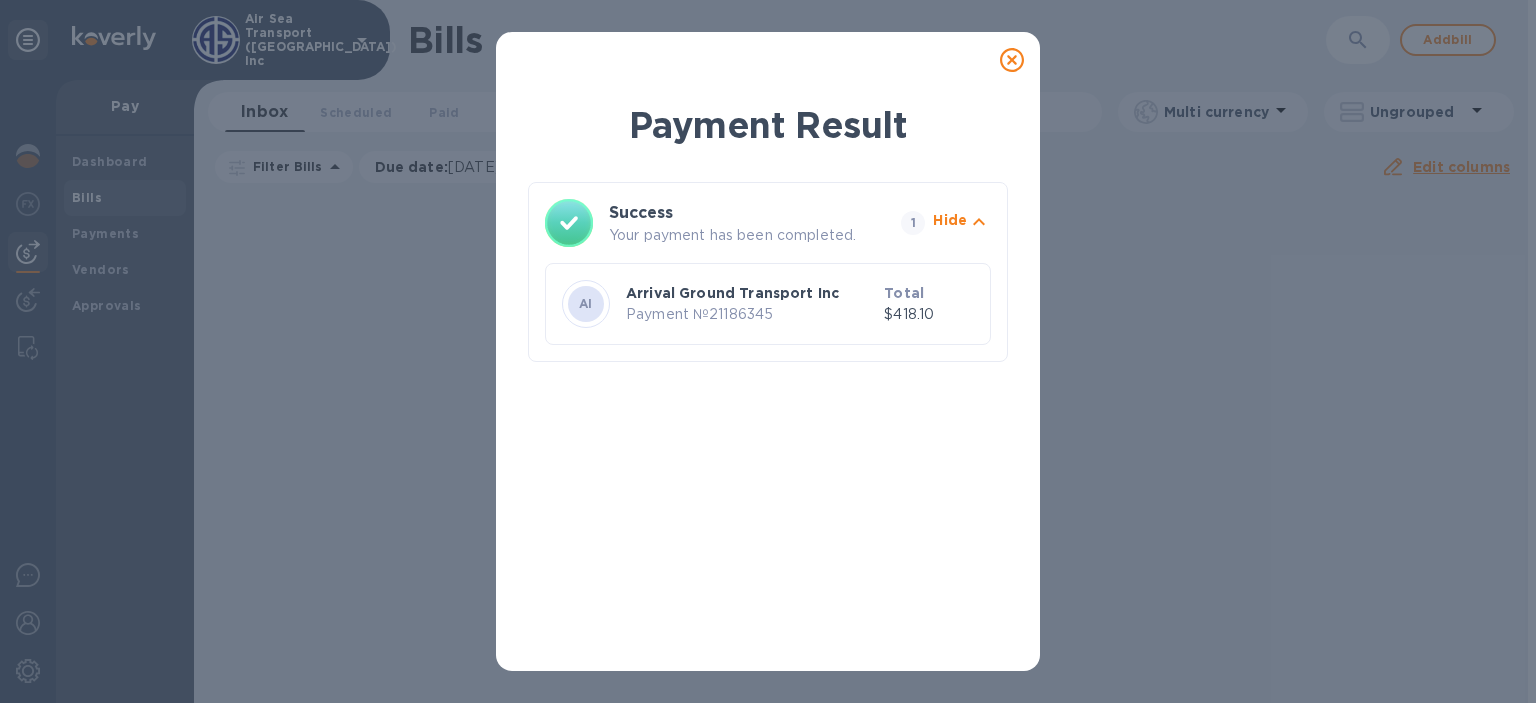 click on "$418.10" at bounding box center [929, 314] 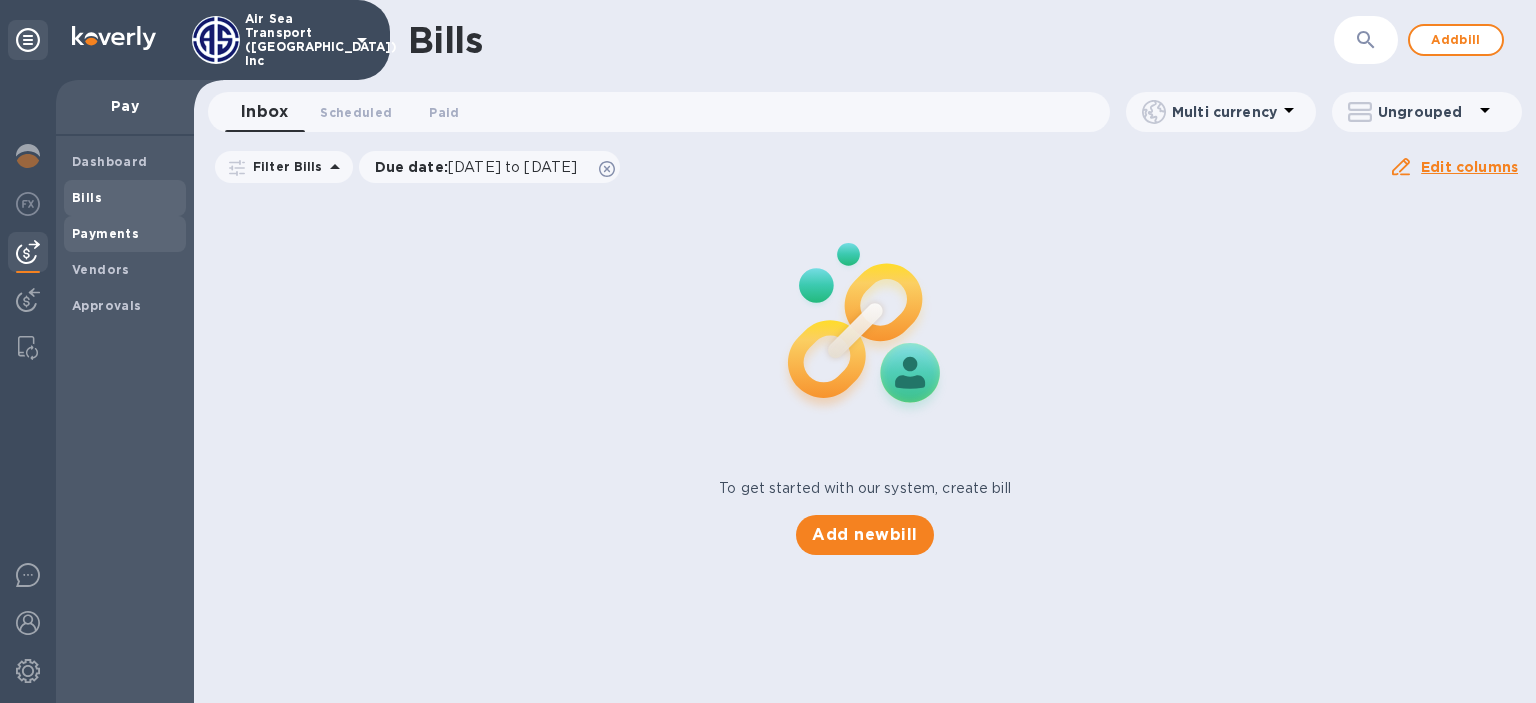 click on "Payments" at bounding box center (105, 233) 